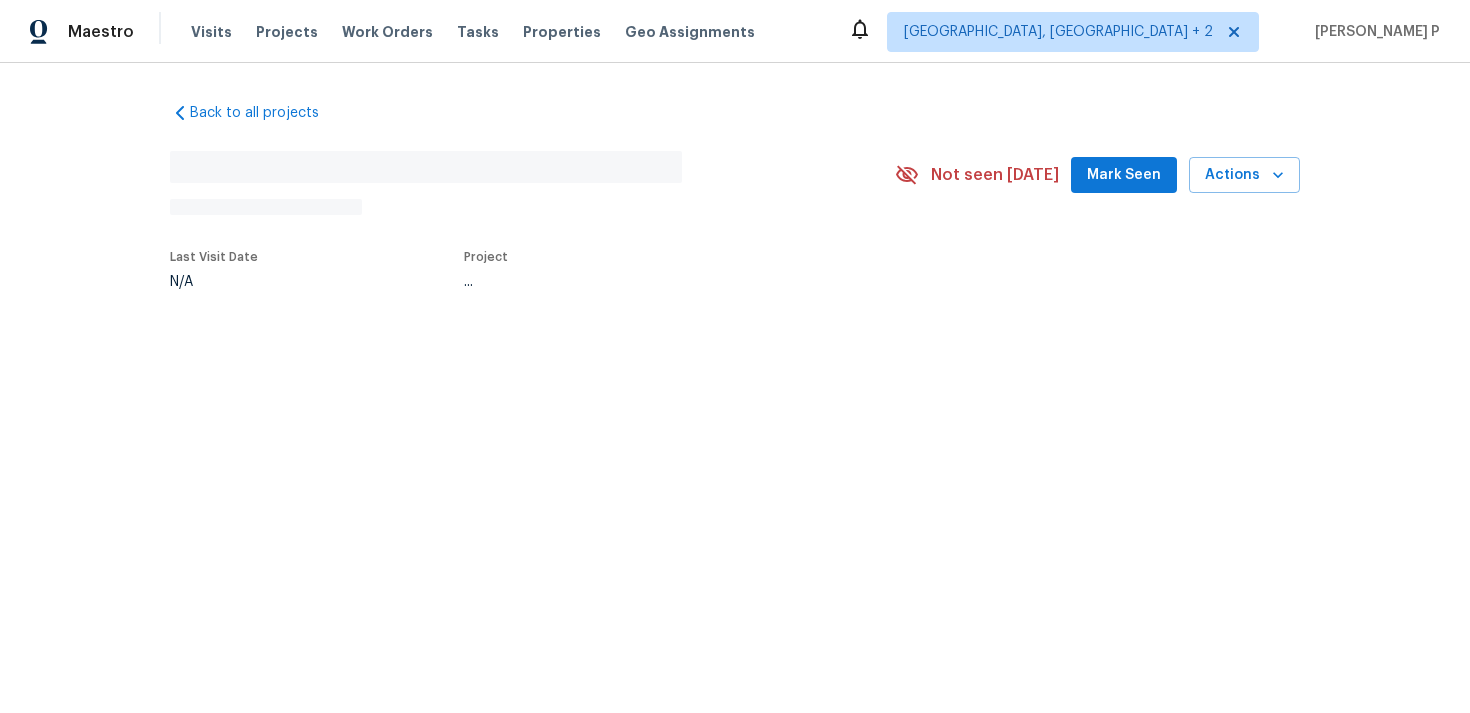 scroll, scrollTop: 0, scrollLeft: 0, axis: both 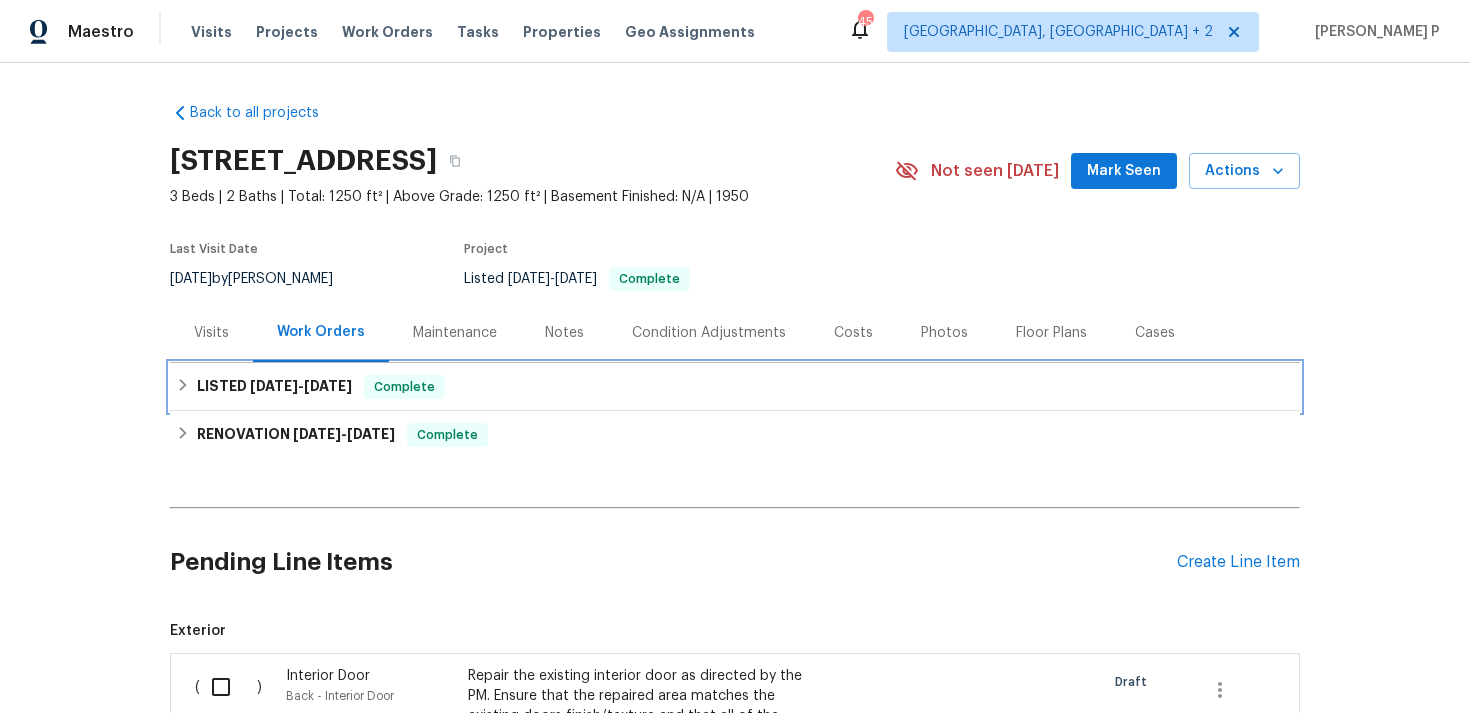 click on "[DATE]" at bounding box center [328, 386] 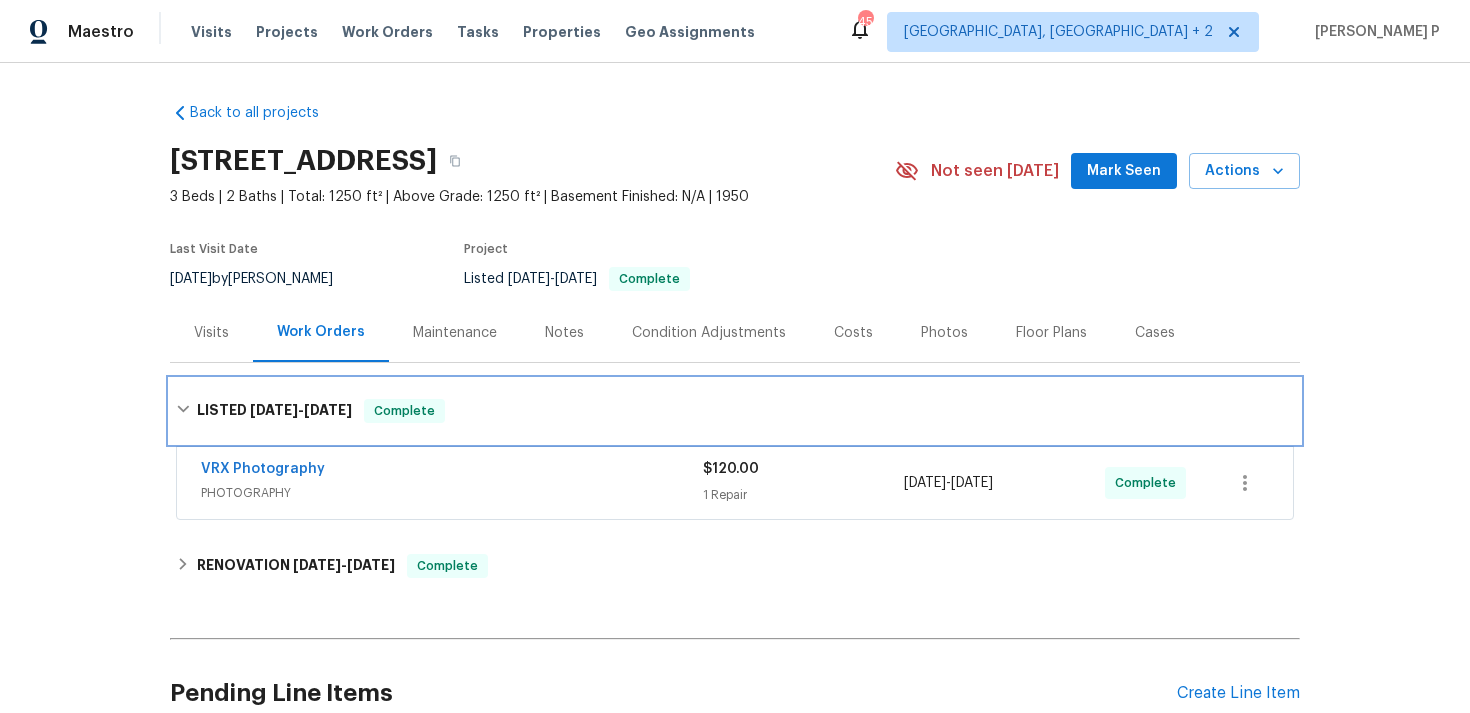 click on "[DATE]" at bounding box center (274, 410) 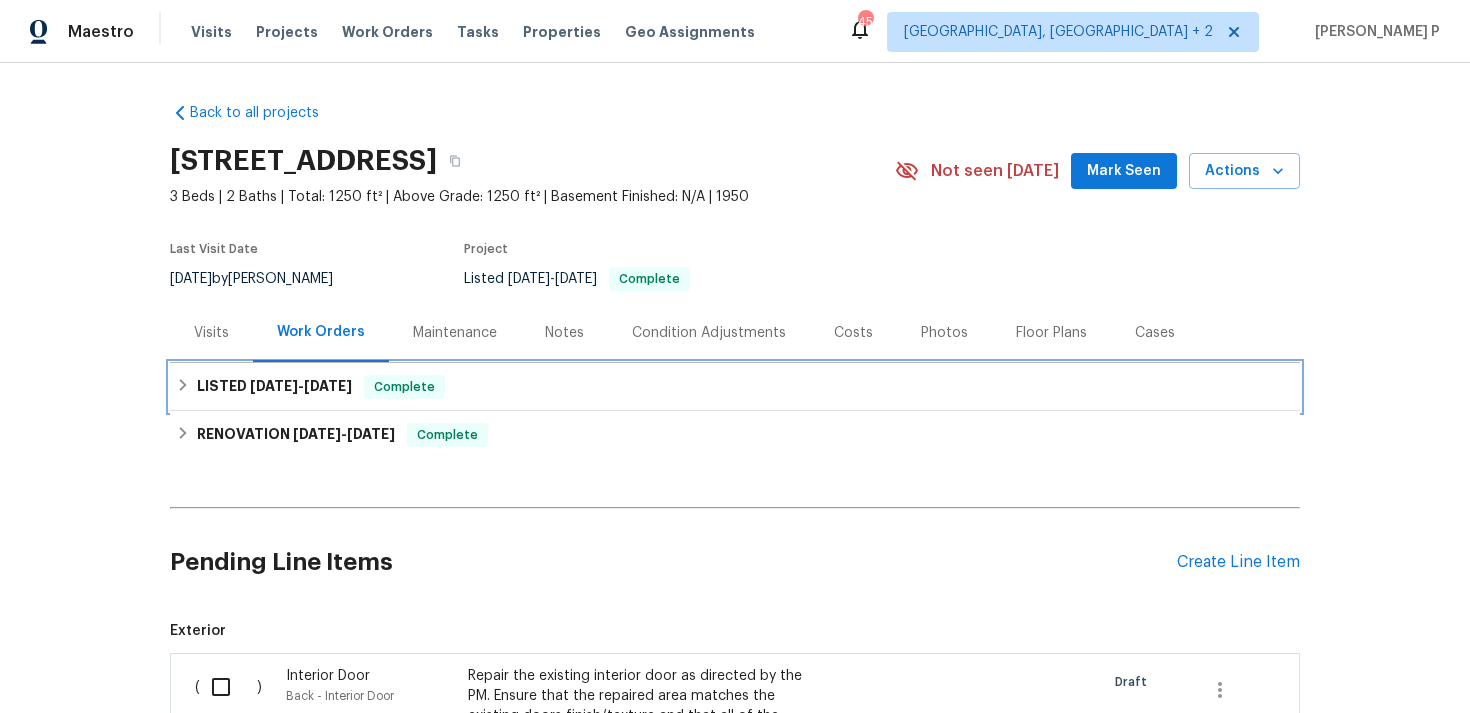 scroll, scrollTop: 320, scrollLeft: 0, axis: vertical 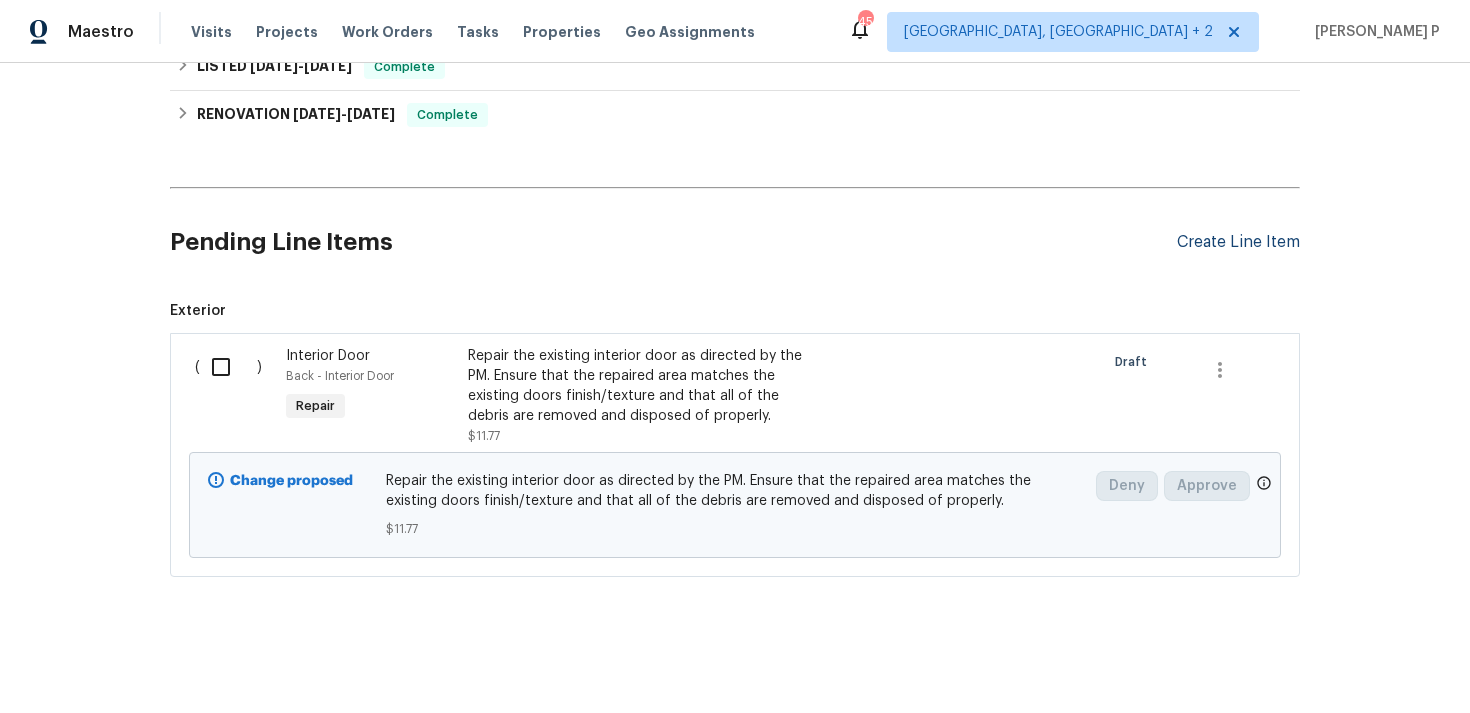 click on "Create Line Item" at bounding box center [1238, 242] 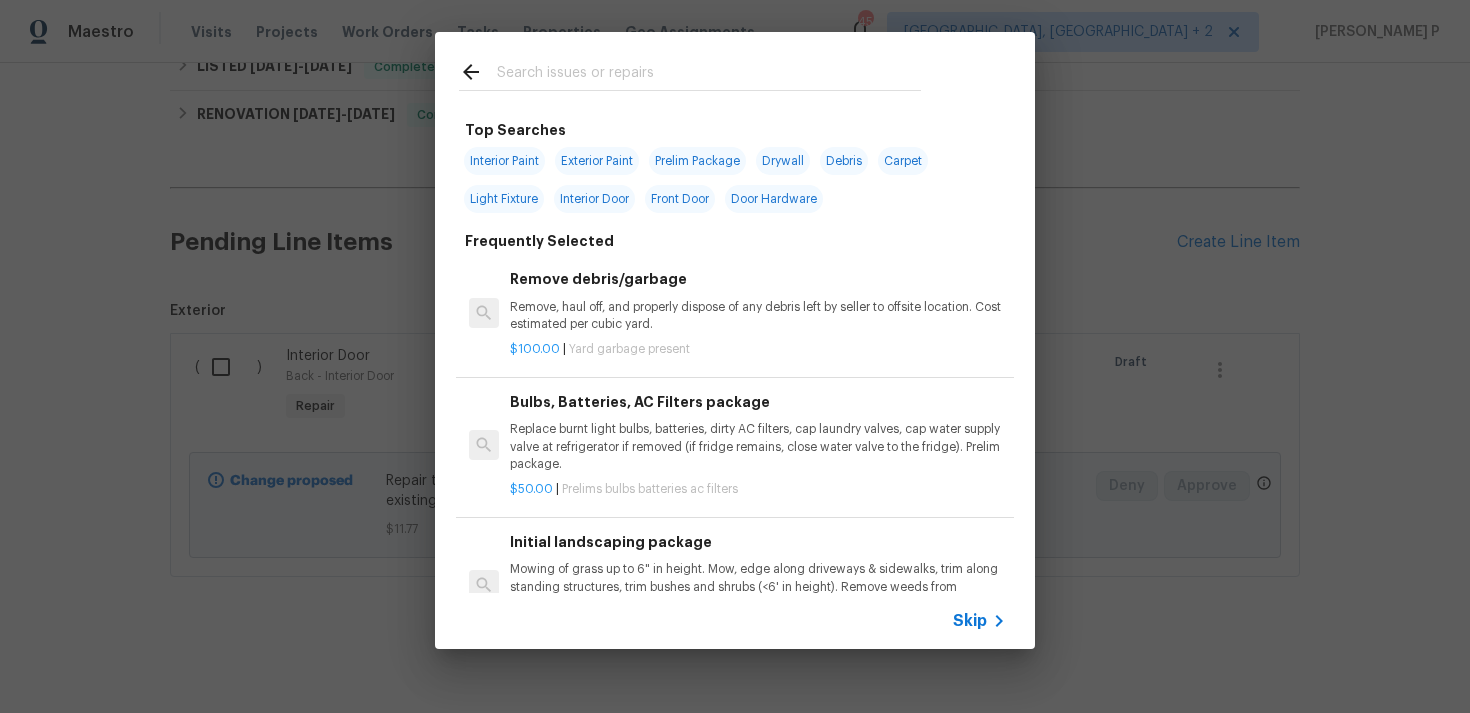 click on "Skip" at bounding box center [970, 621] 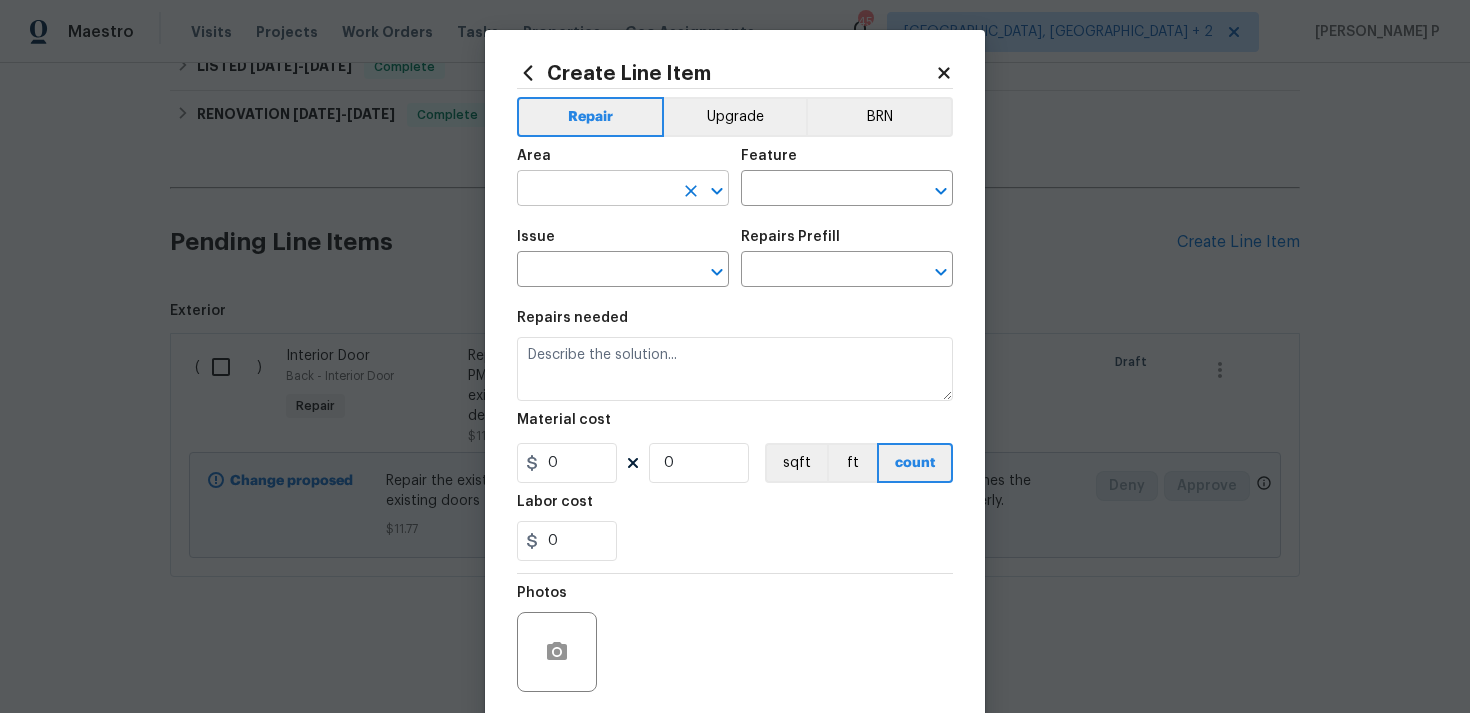 click at bounding box center (595, 190) 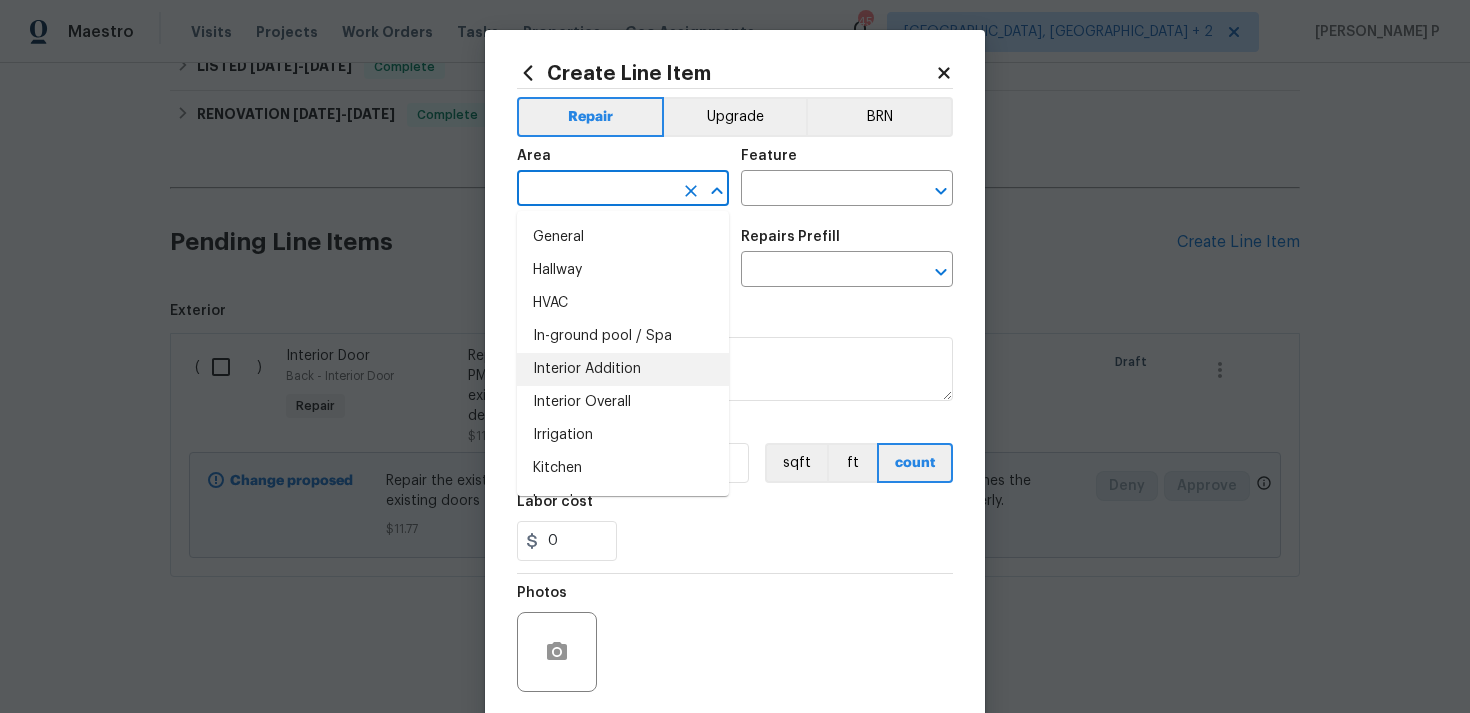 scroll, scrollTop: 690, scrollLeft: 0, axis: vertical 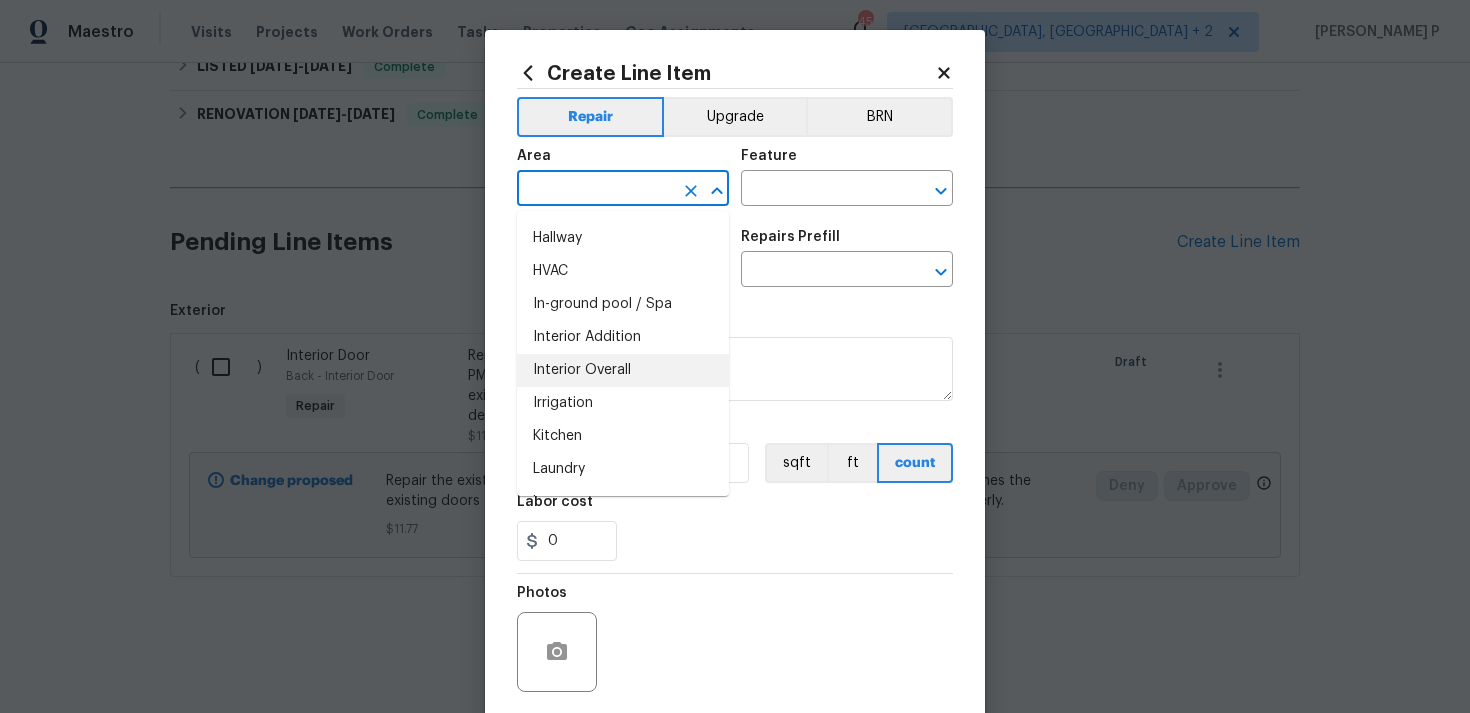 click on "Interior Overall" at bounding box center (623, 370) 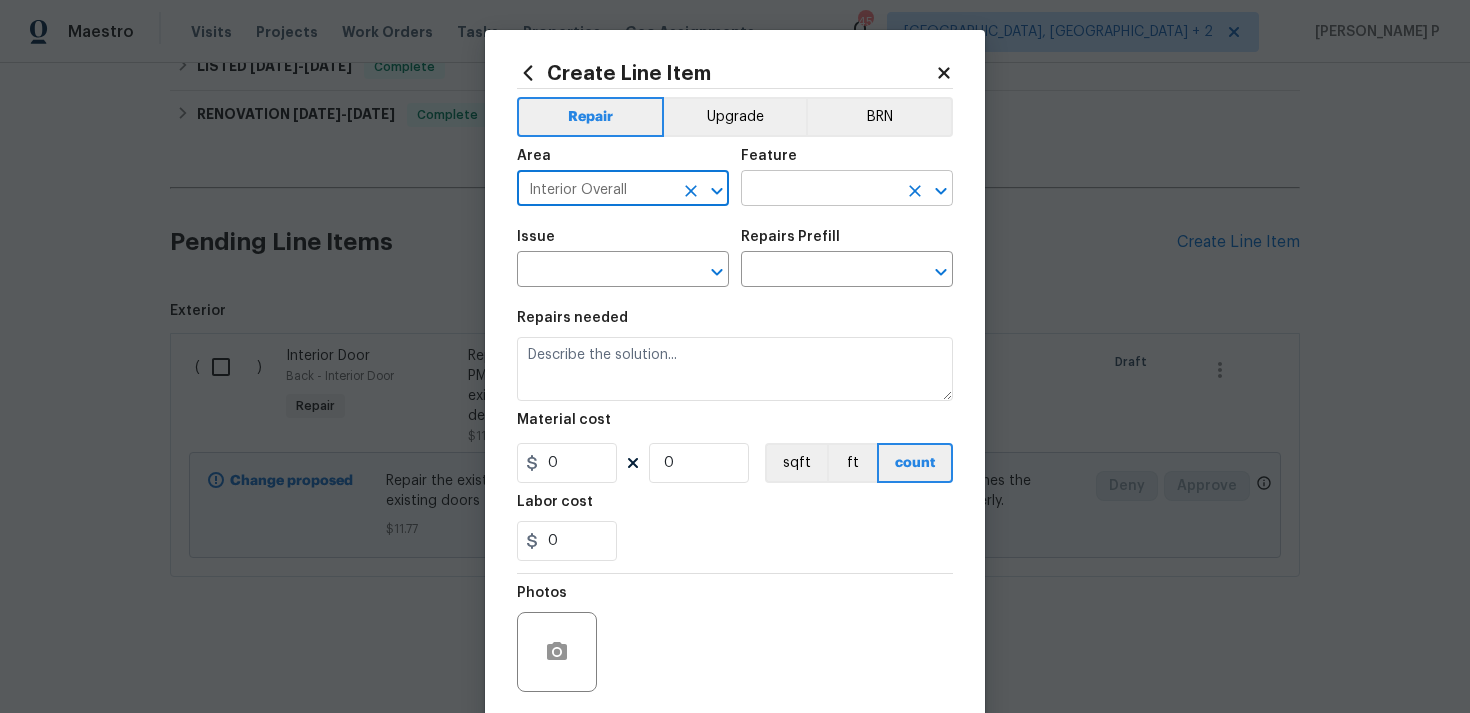 click at bounding box center [819, 190] 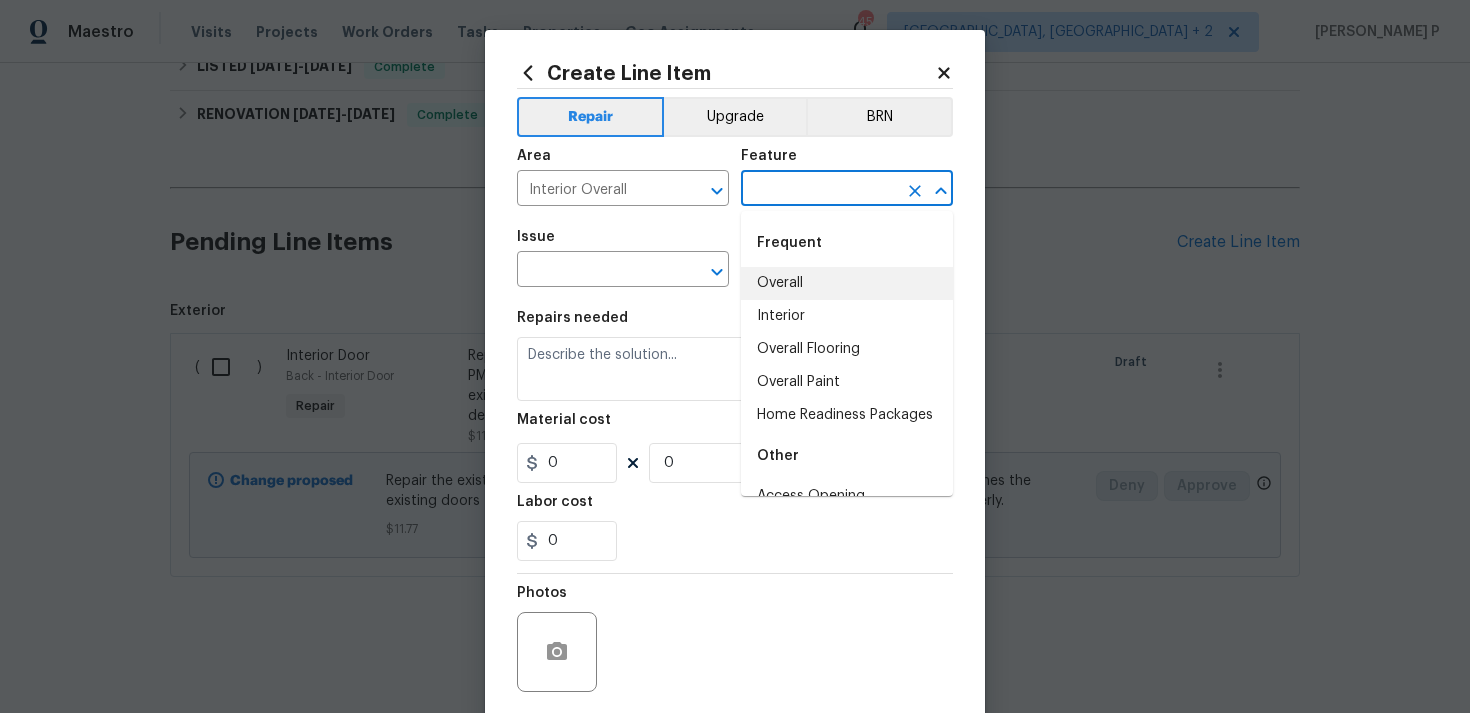click on "Overall" at bounding box center (847, 283) 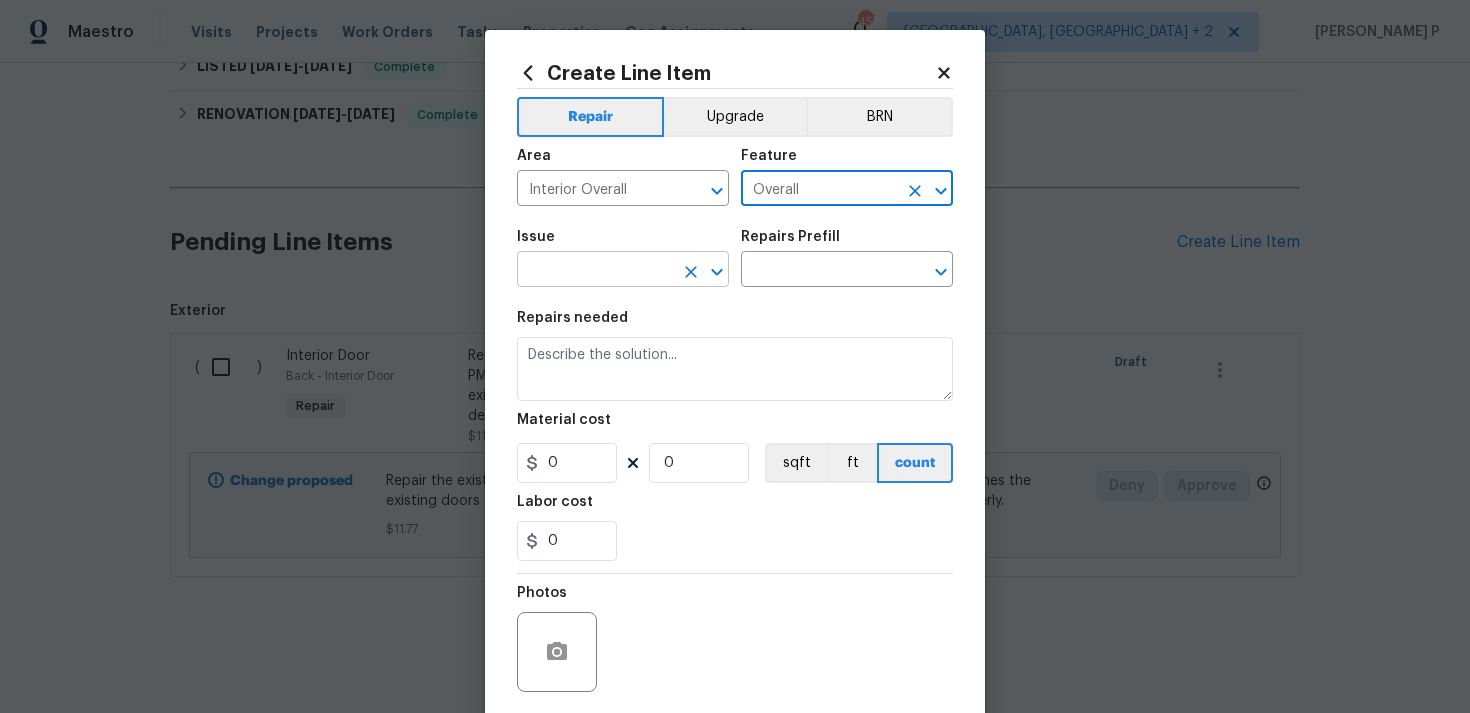 click 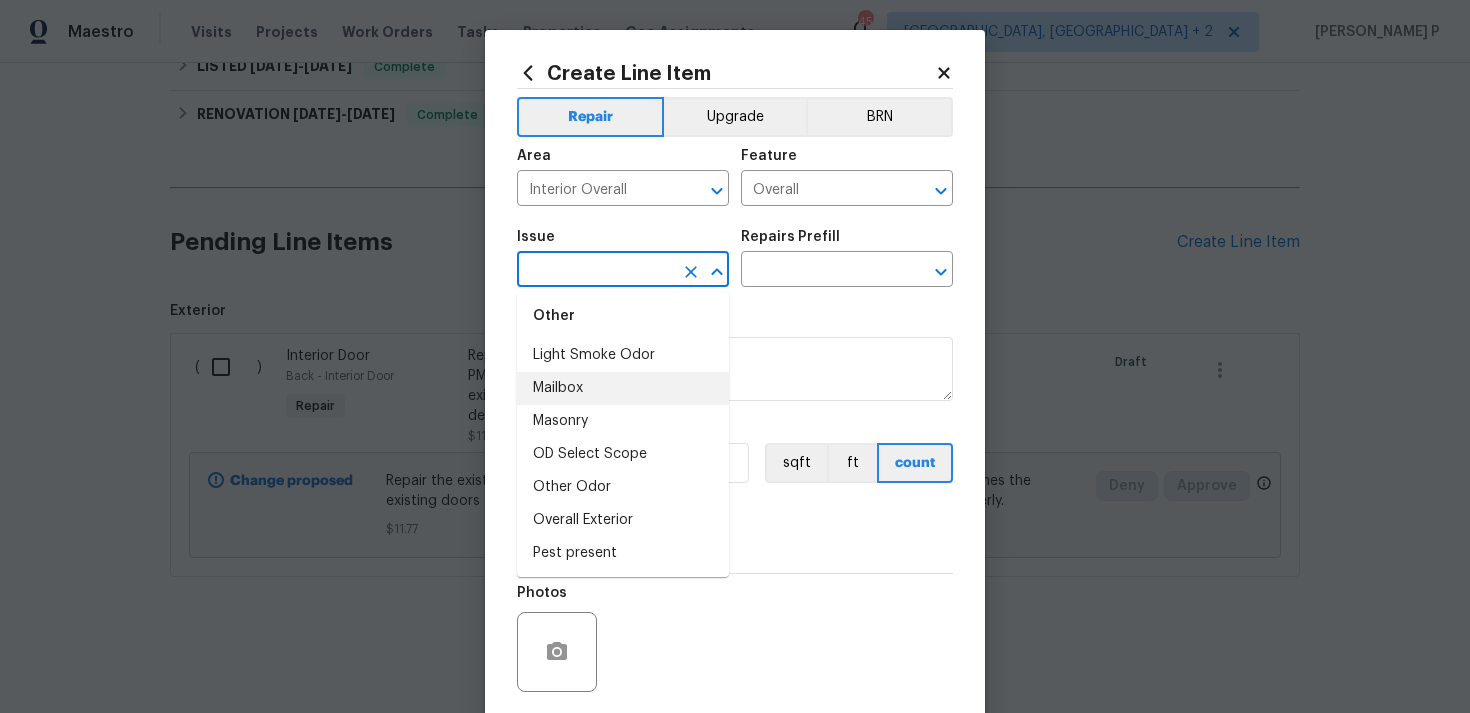 scroll, scrollTop: 3162, scrollLeft: 0, axis: vertical 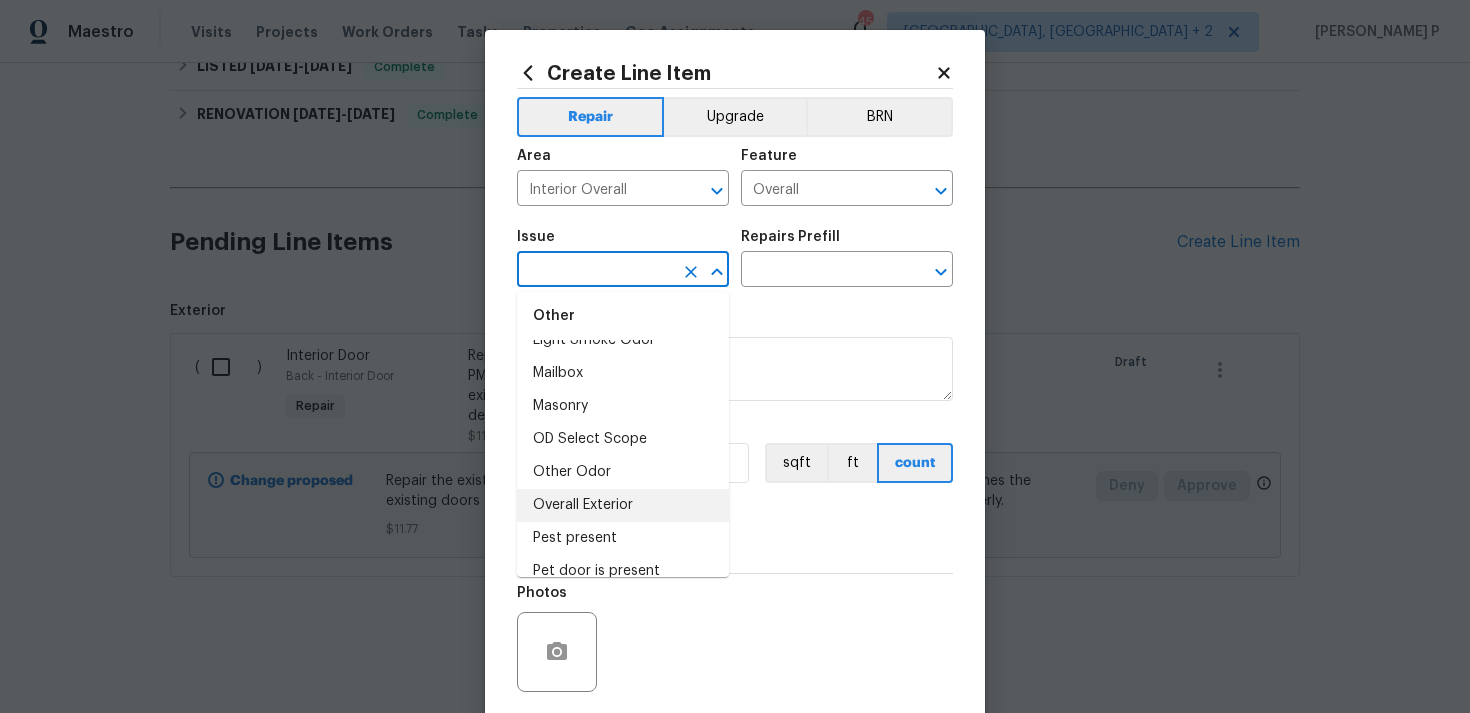 click on "Overall Exterior" at bounding box center (623, 505) 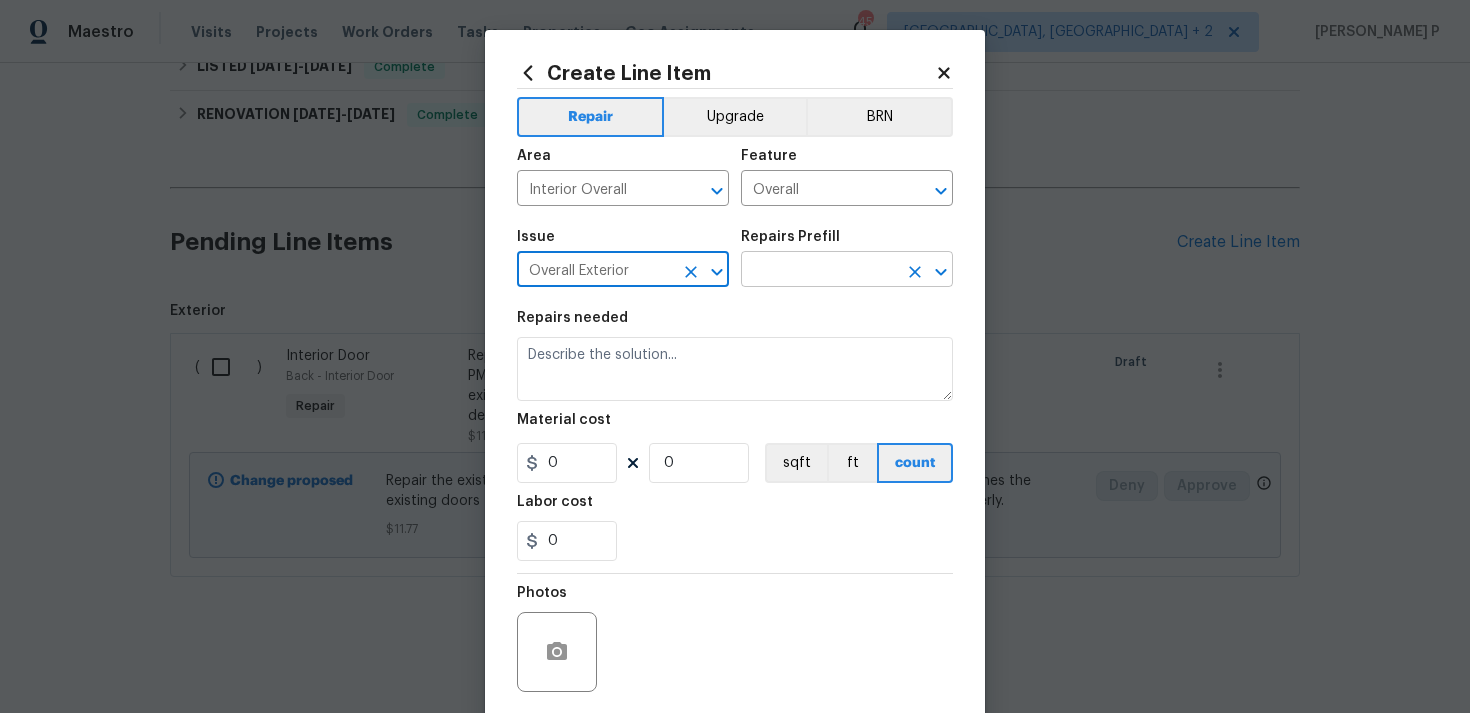 click at bounding box center [819, 271] 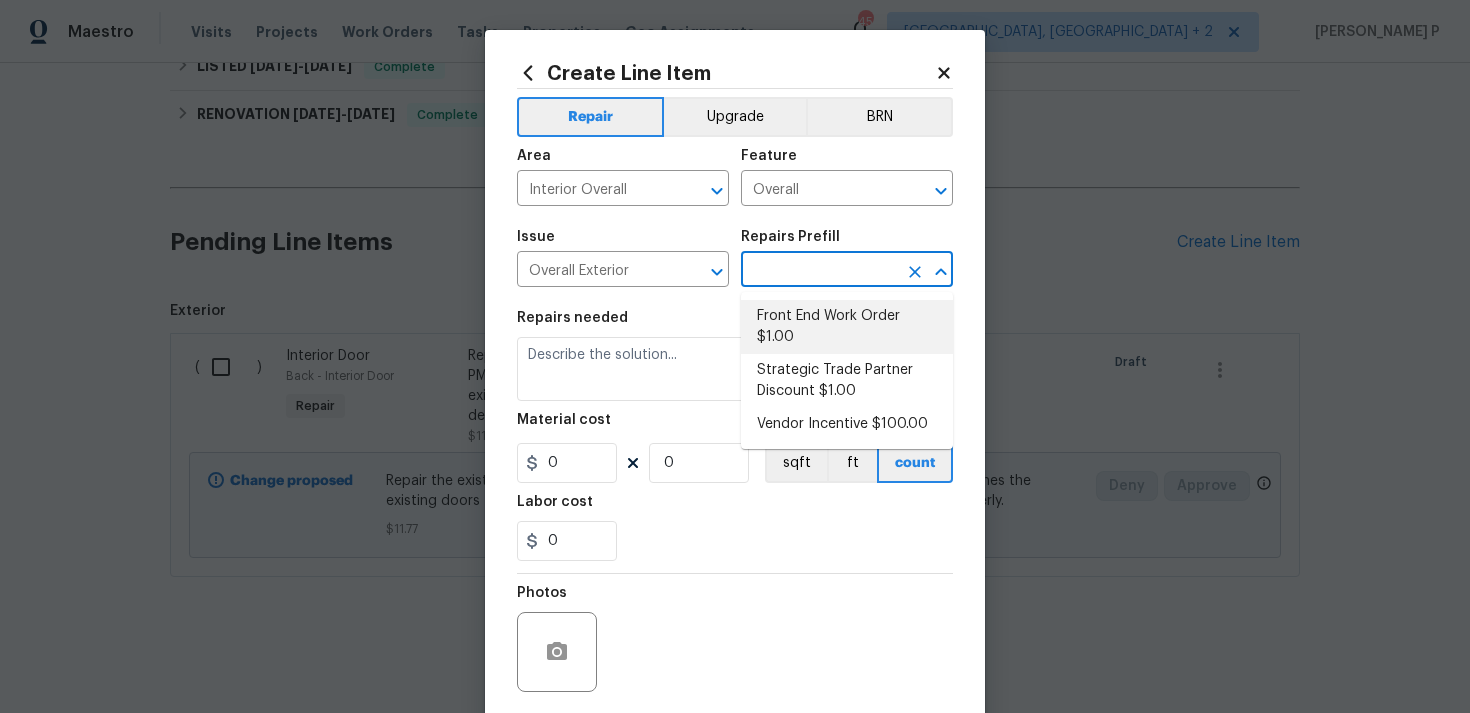 click on "Front End Work Order $1.00" at bounding box center [847, 327] 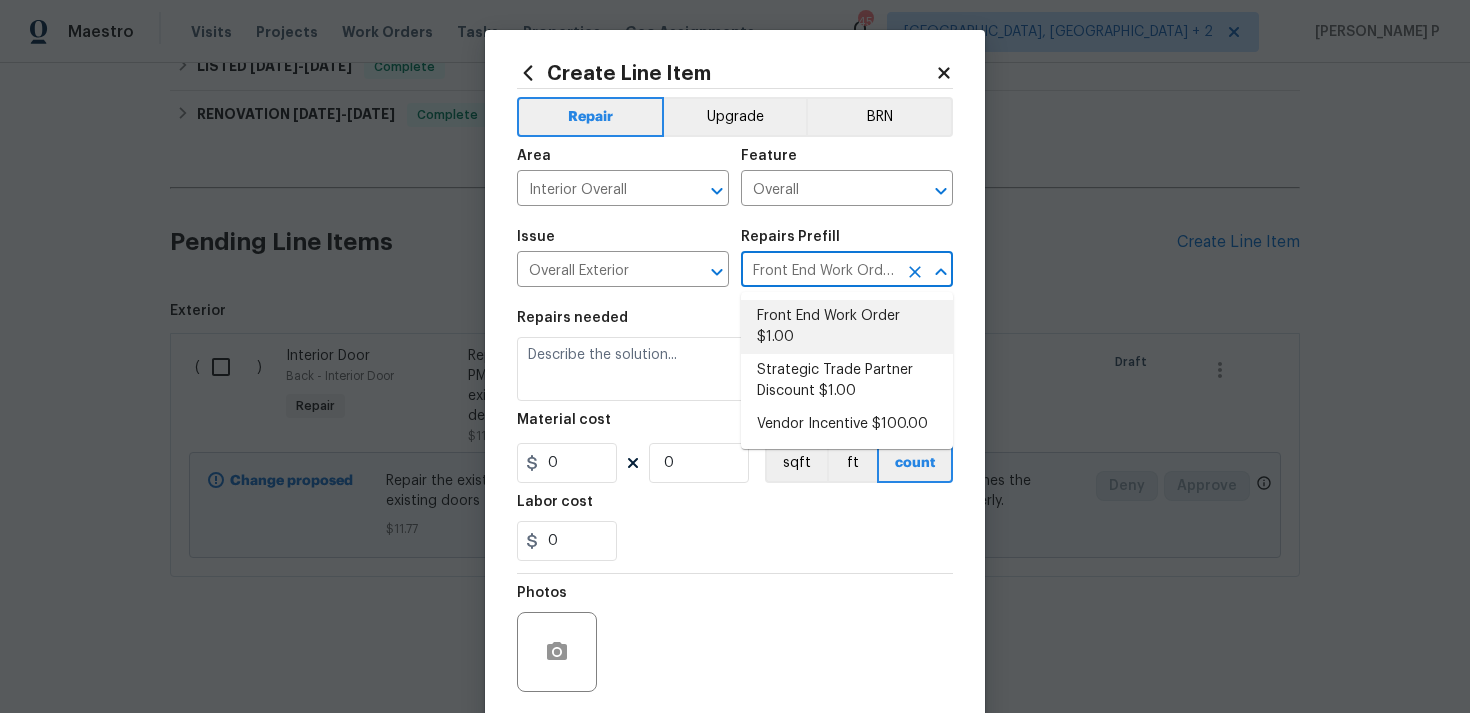 type on "Placeholder line item for the creation of front end work orders." 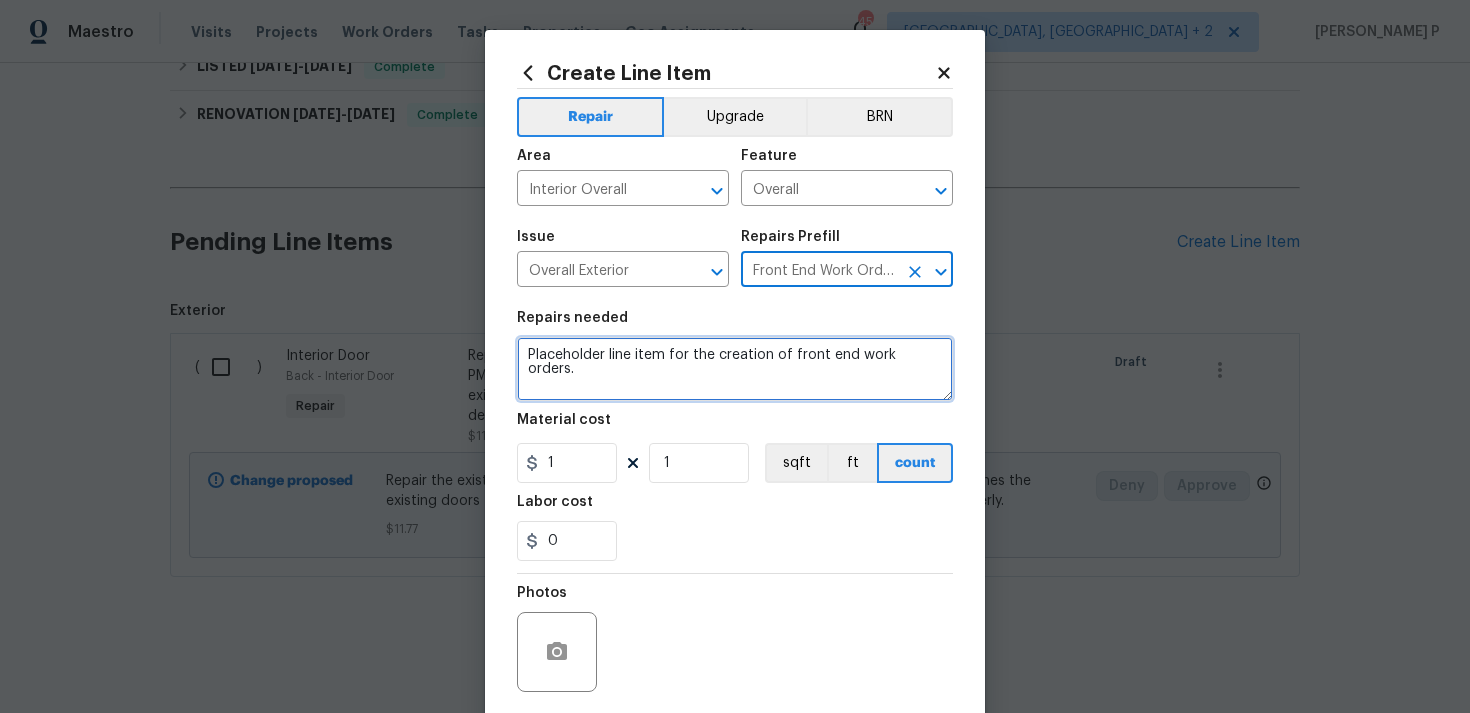 click on "Placeholder line item for the creation of front end work orders." at bounding box center [735, 369] 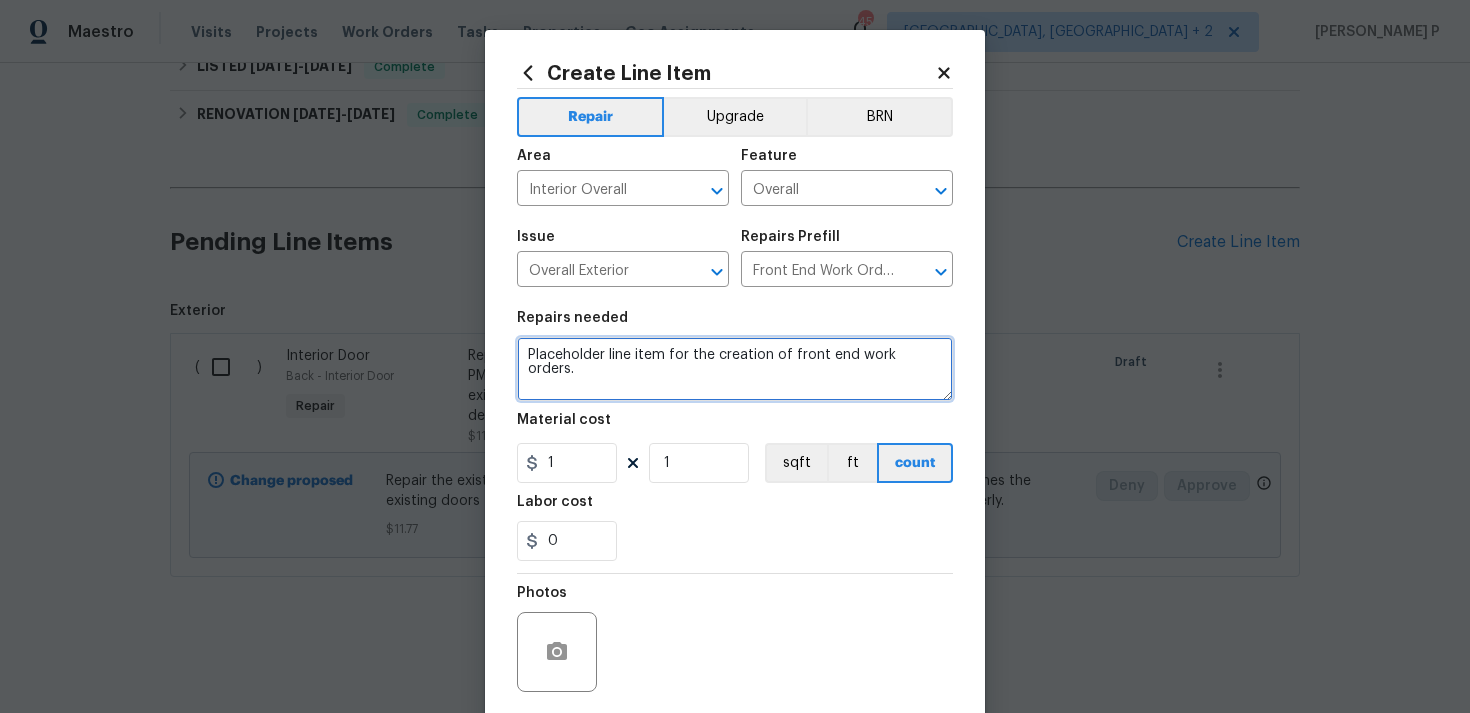 click on "Placeholder line item for the creation of front end work orders." at bounding box center [735, 369] 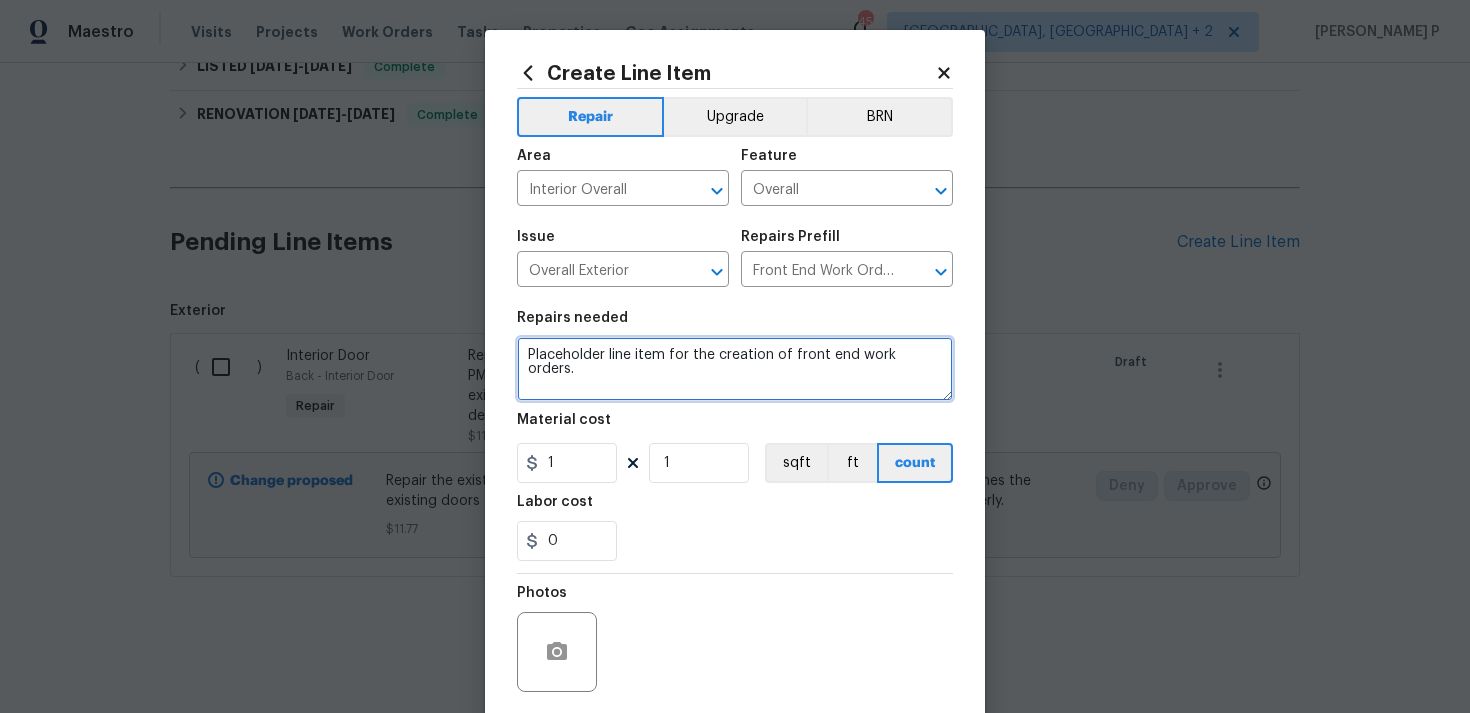 paste on "Clean and disinfect all areas with rat droppings" 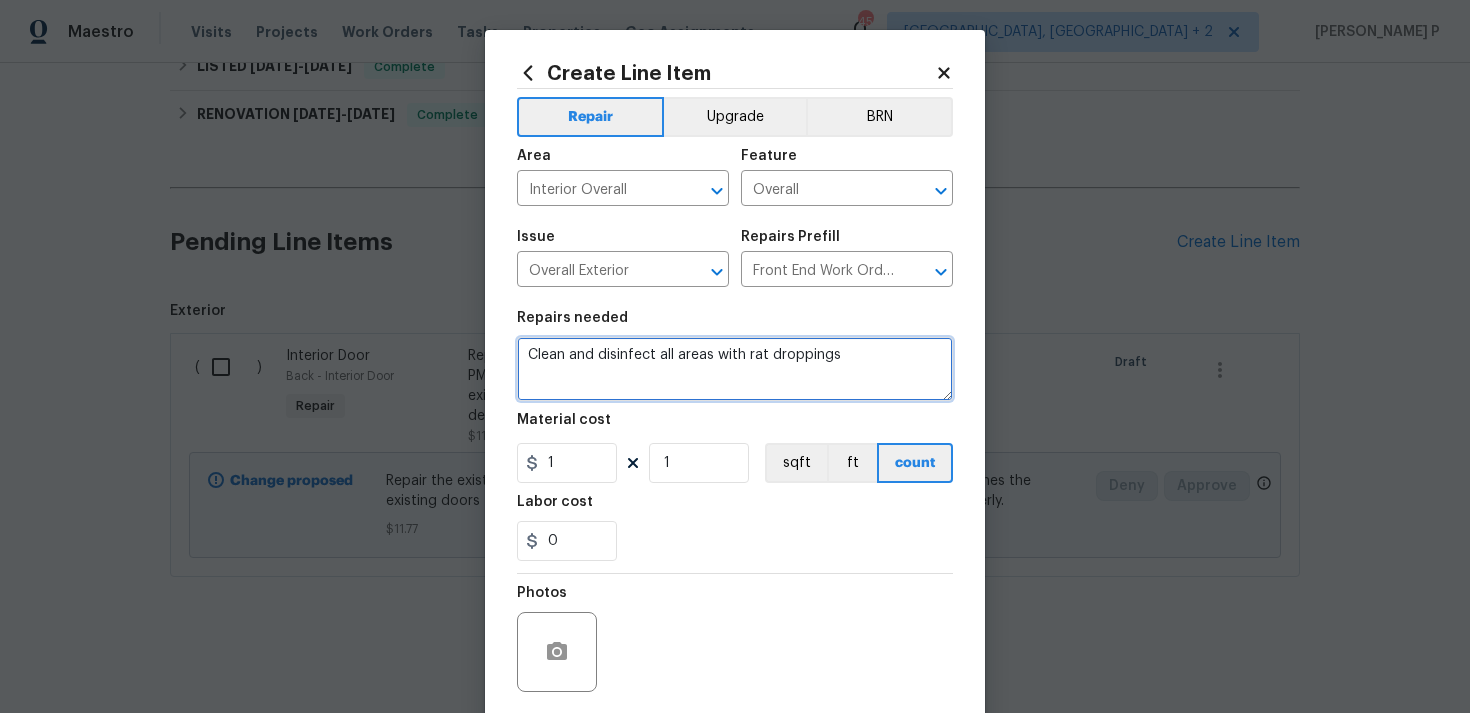 type on "Clean and disinfect all areas with rat droppings" 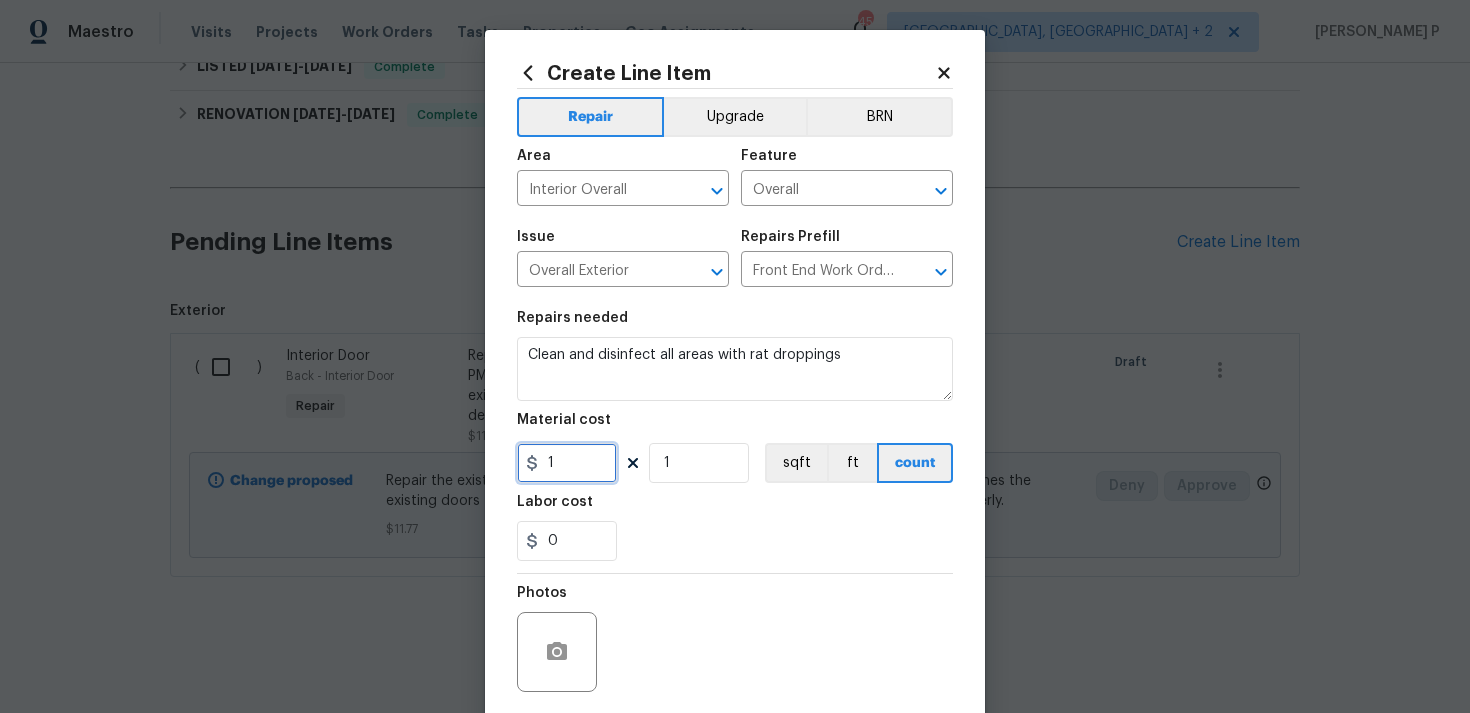 click on "1" at bounding box center [567, 463] 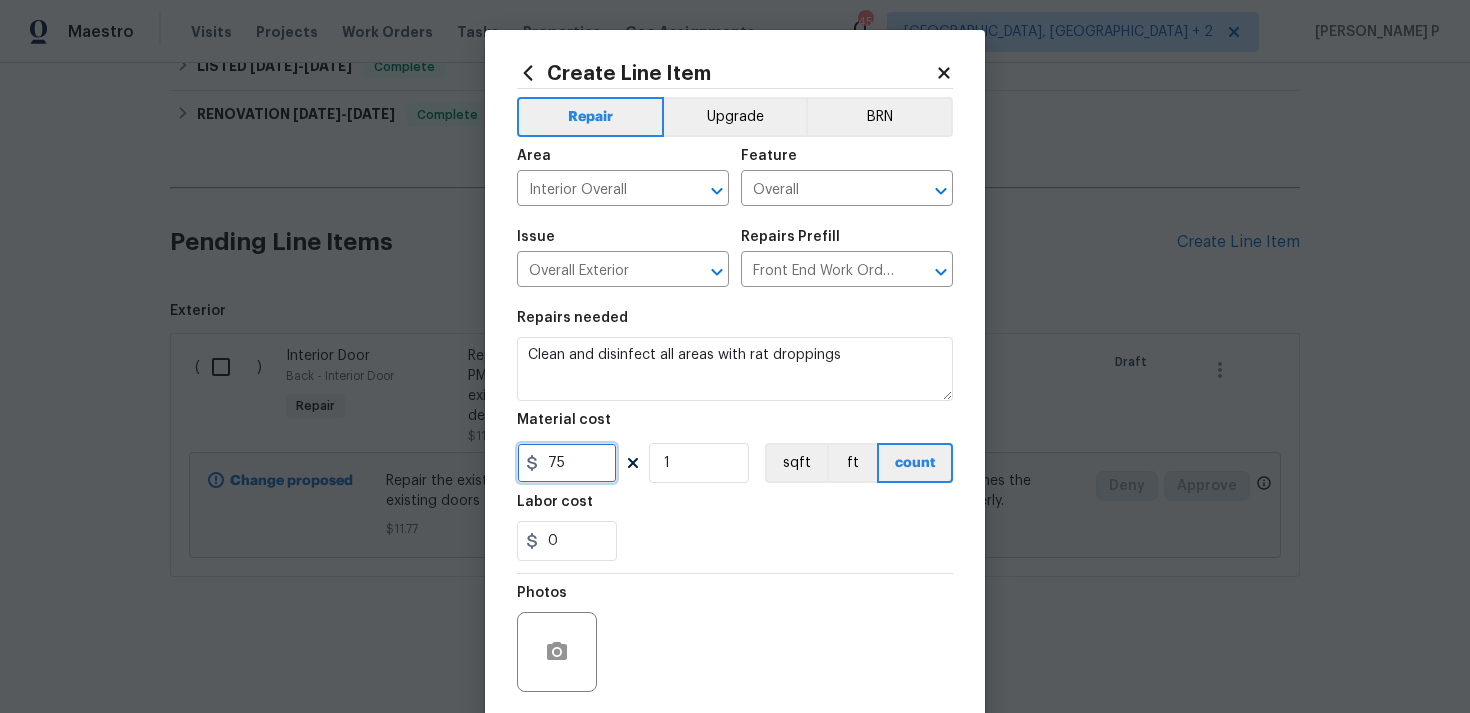 scroll, scrollTop: 149, scrollLeft: 0, axis: vertical 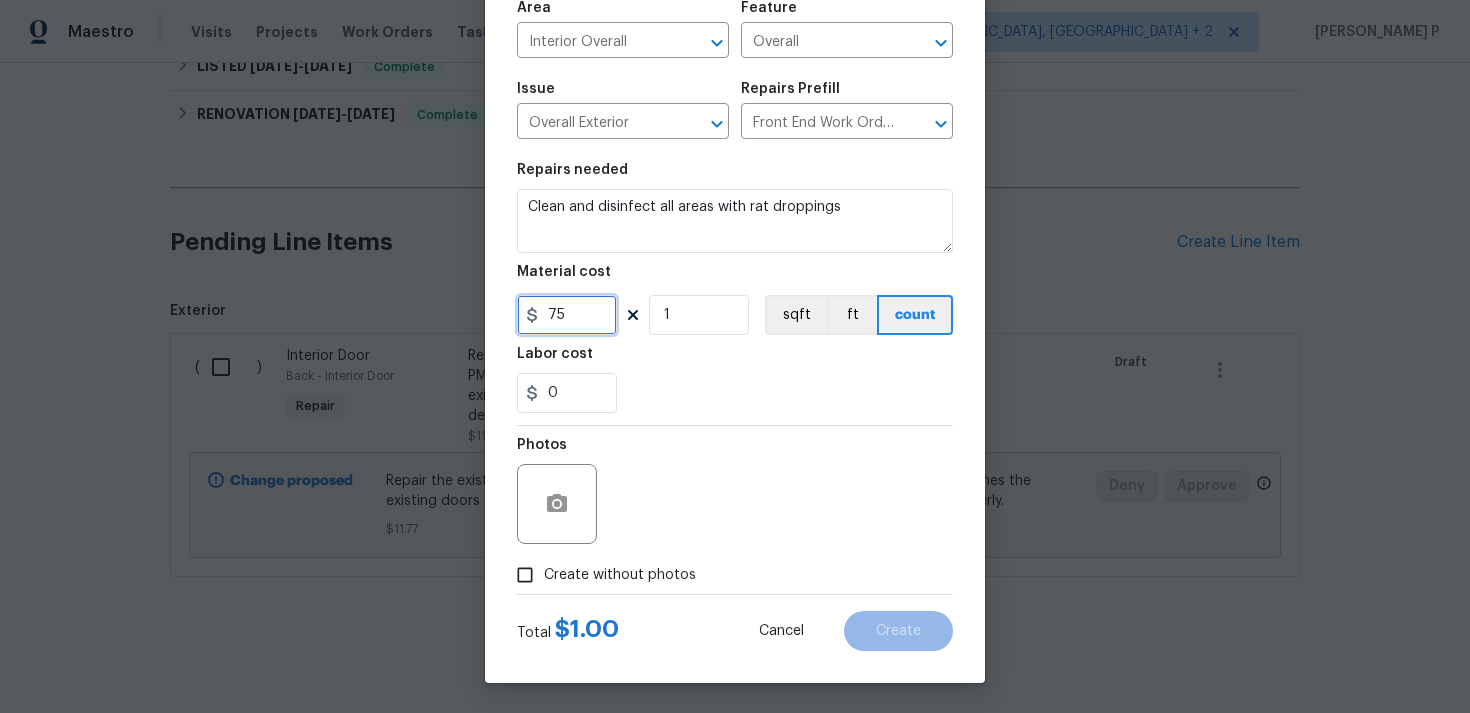 type on "75" 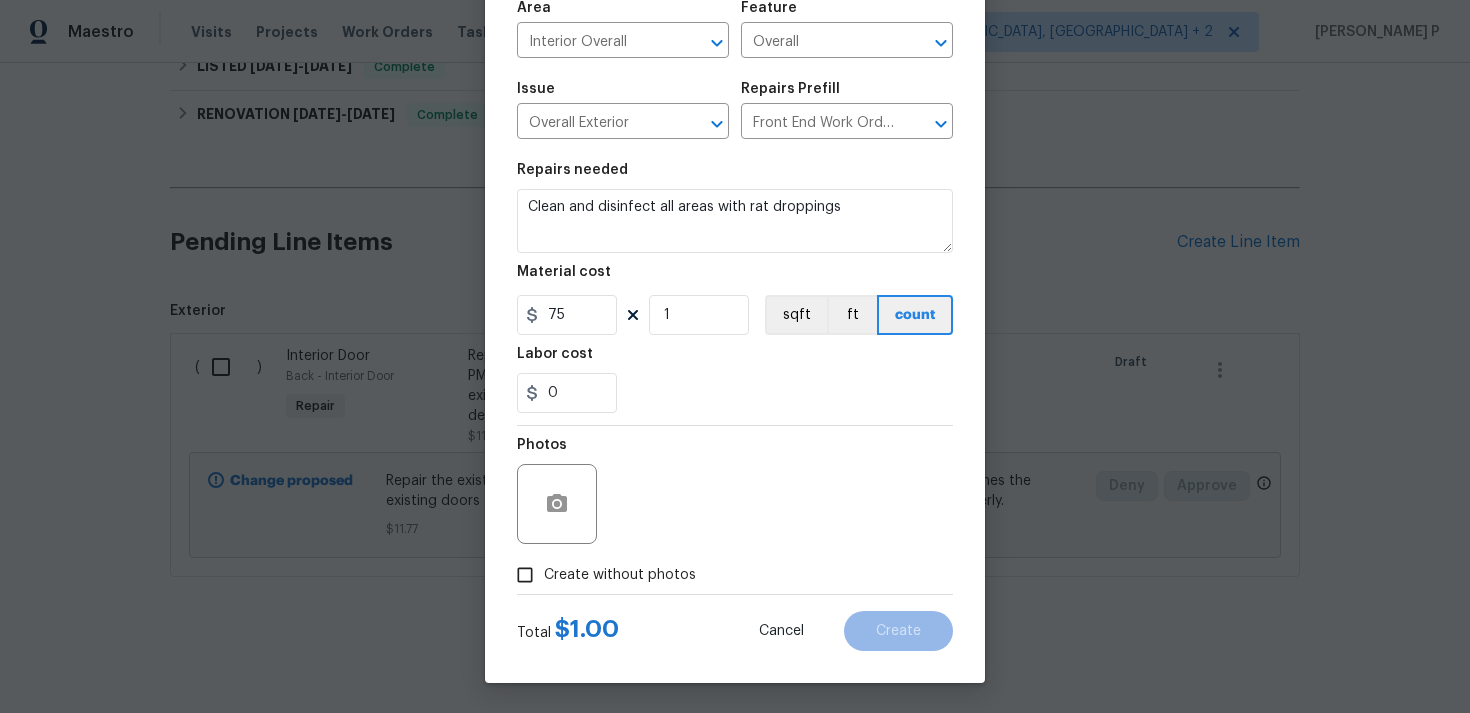 click on "Create without photos" at bounding box center (525, 575) 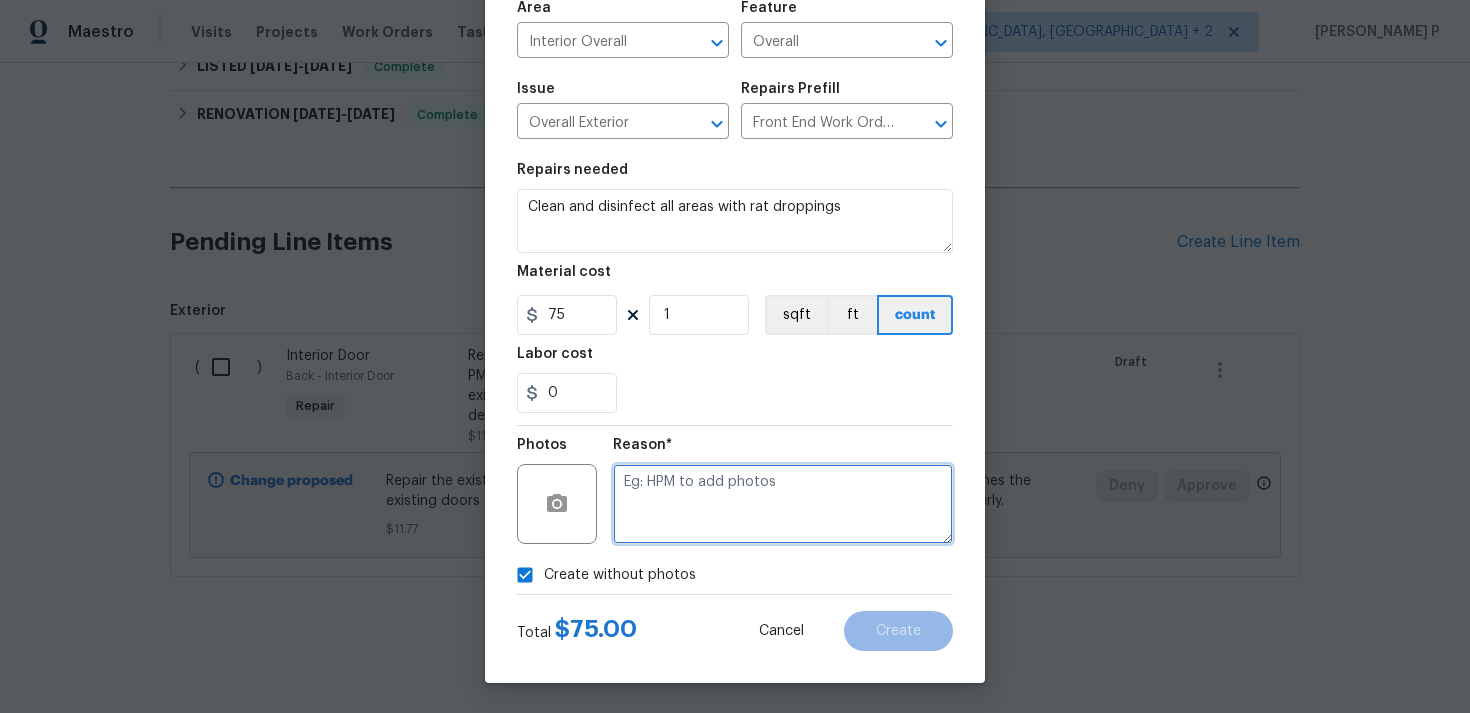 click at bounding box center [783, 504] 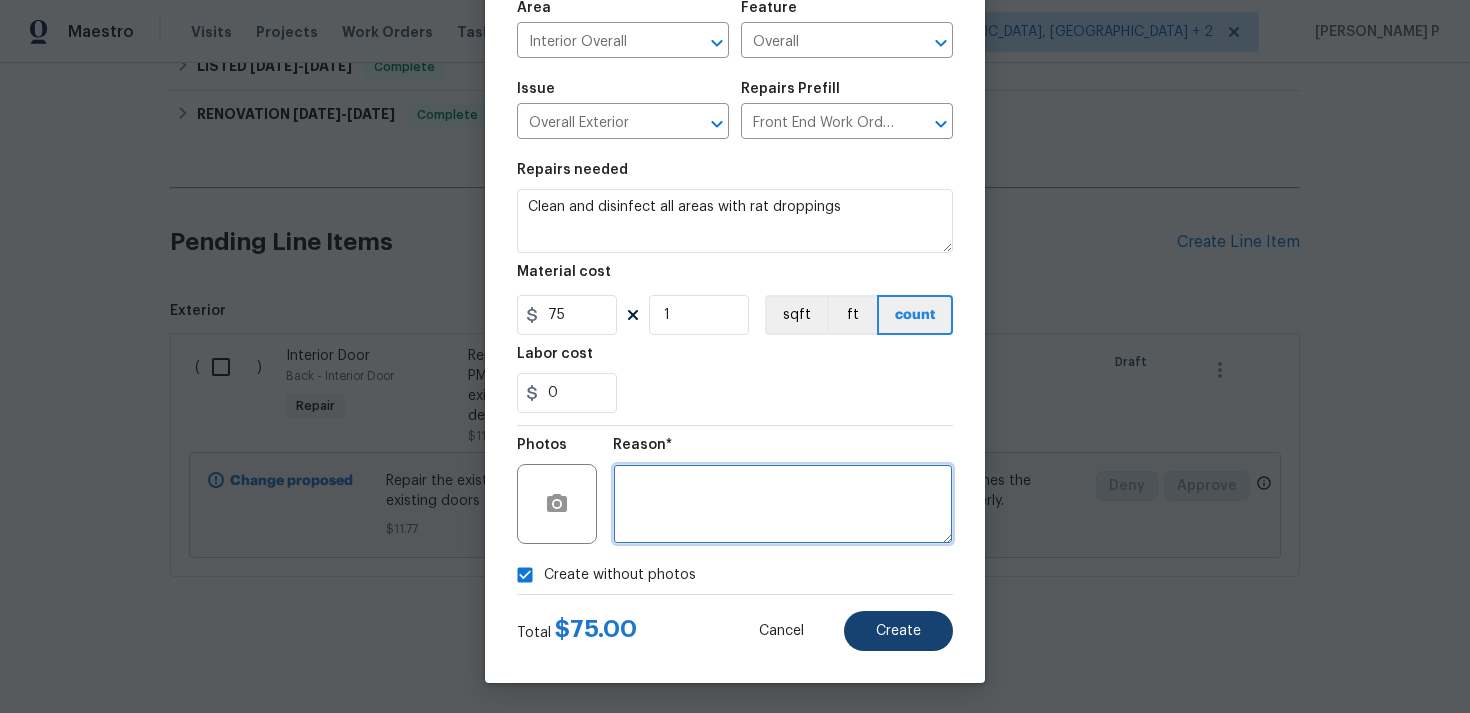 type 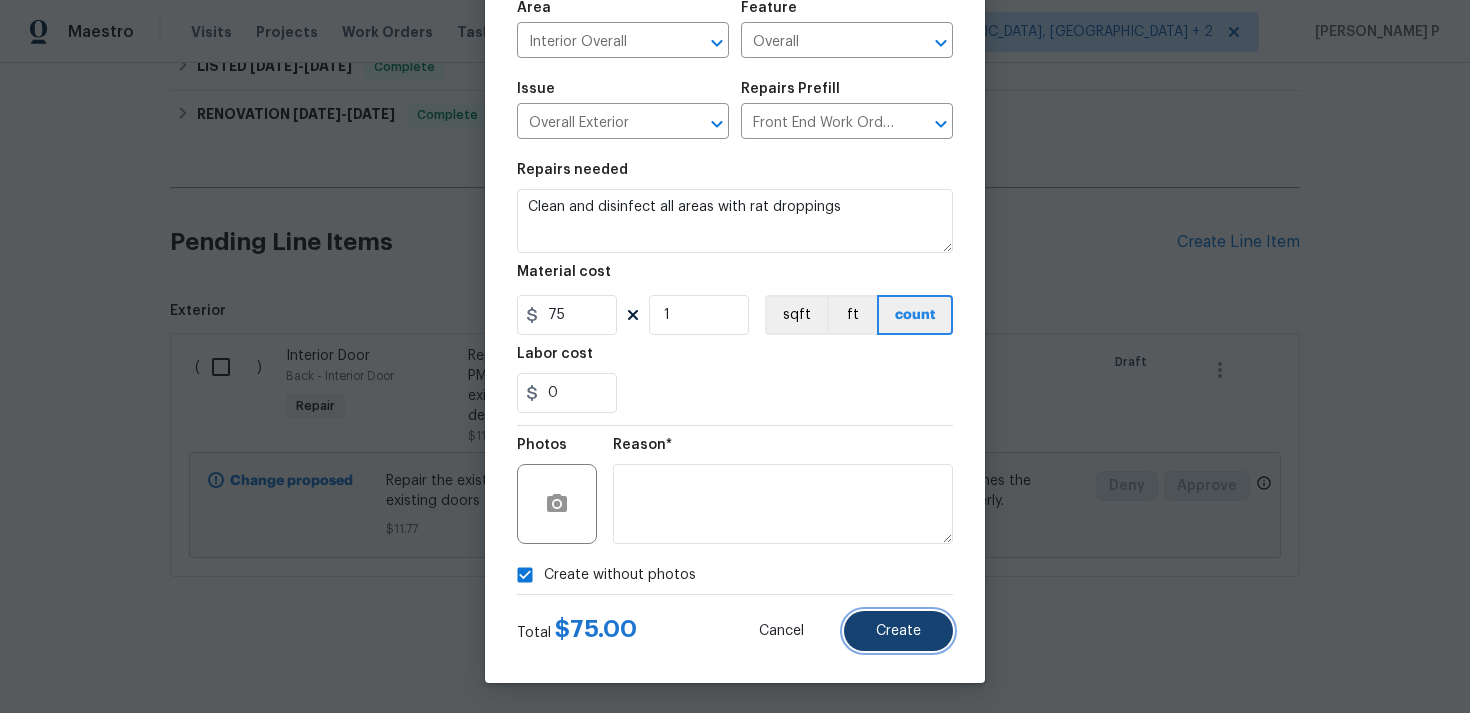 click on "Create" at bounding box center [898, 631] 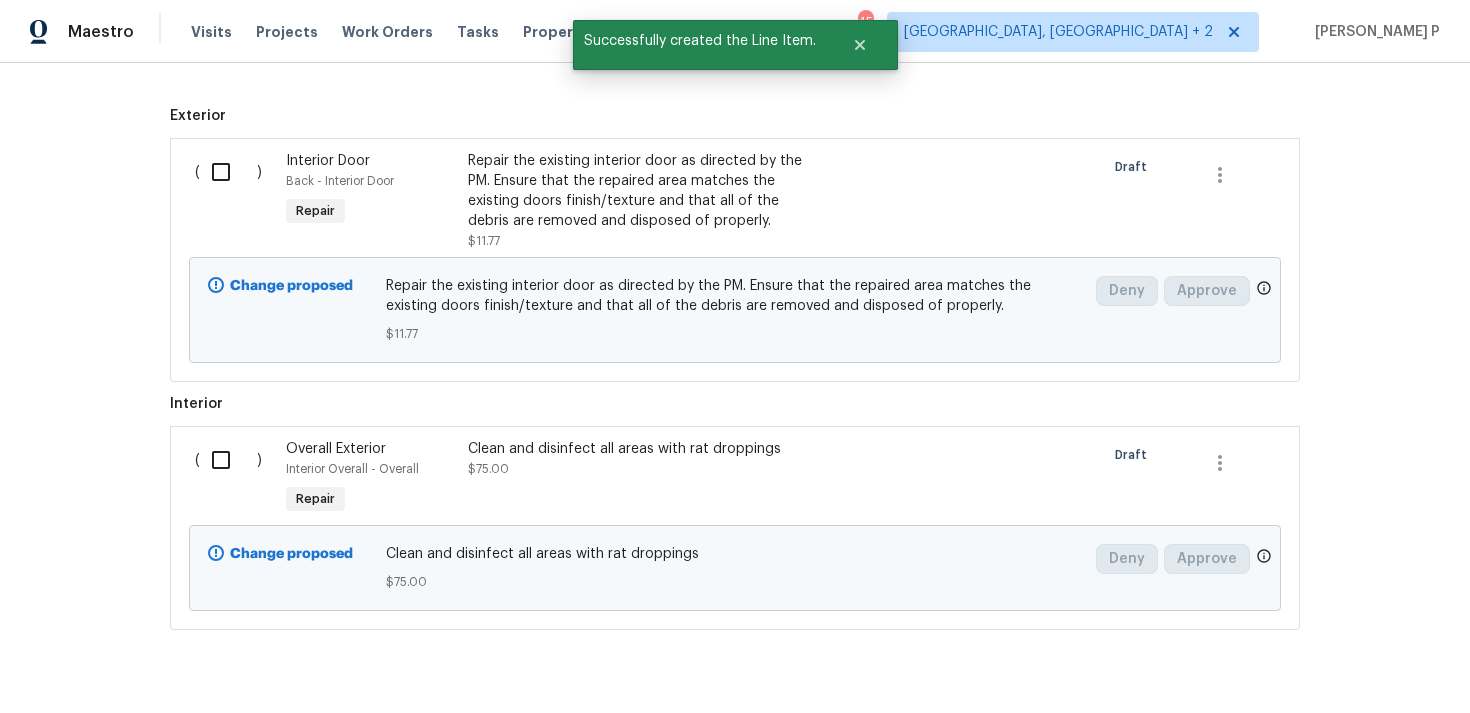 scroll, scrollTop: 542, scrollLeft: 0, axis: vertical 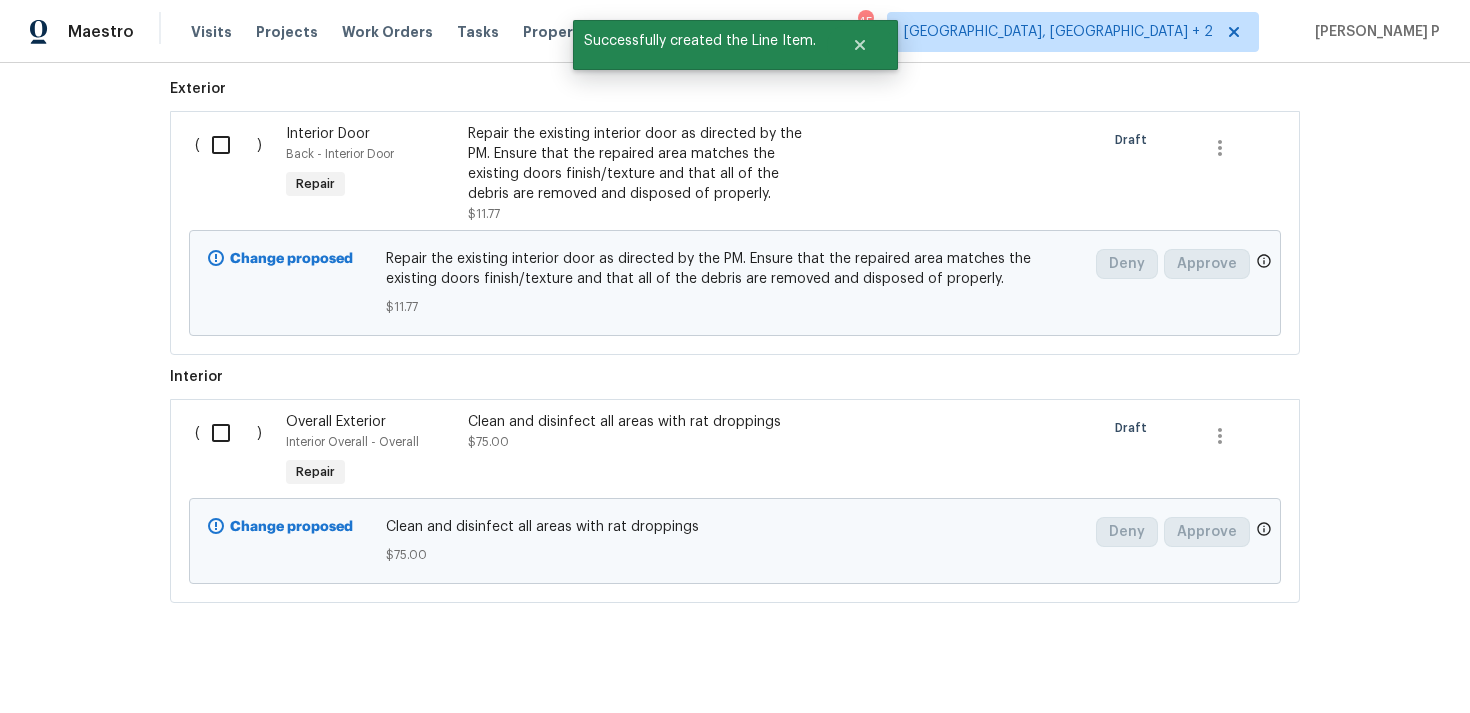 click at bounding box center [228, 433] 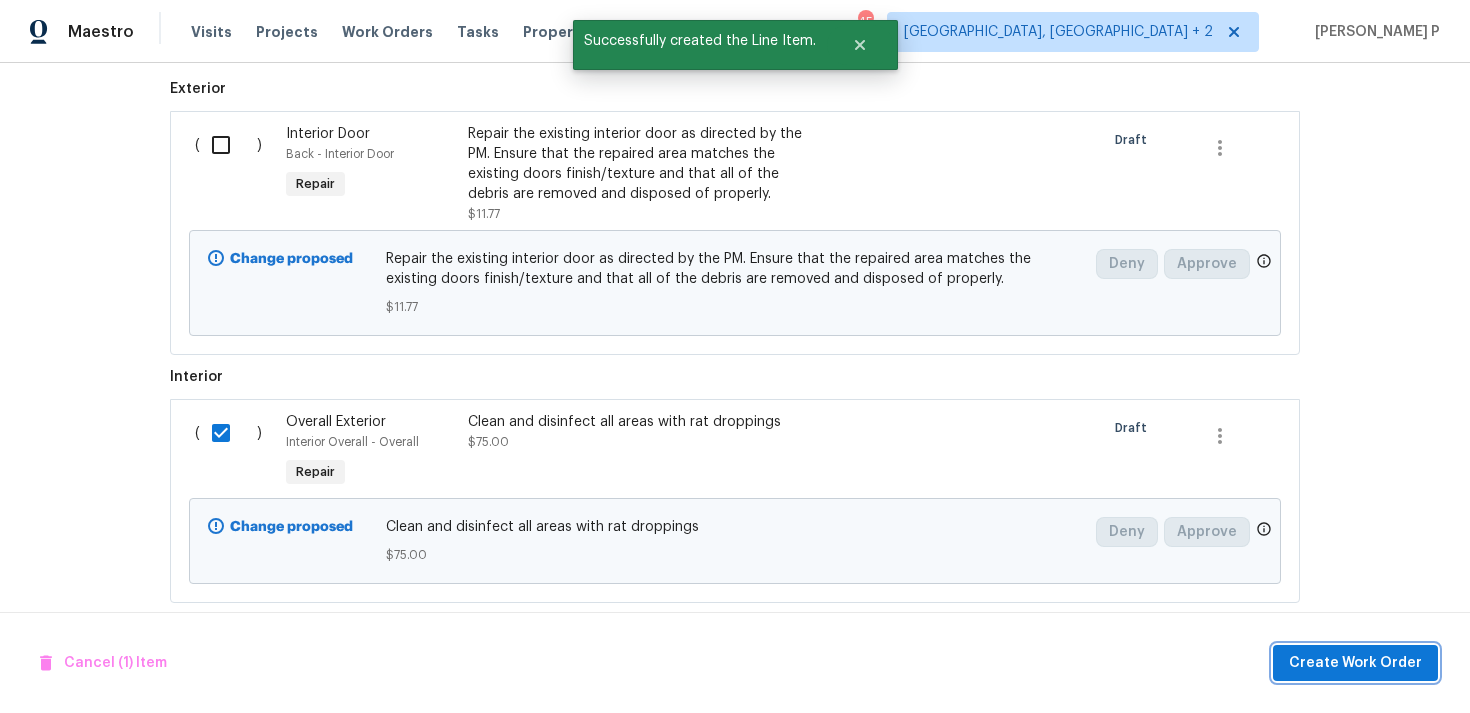 click on "Create Work Order" at bounding box center (1355, 663) 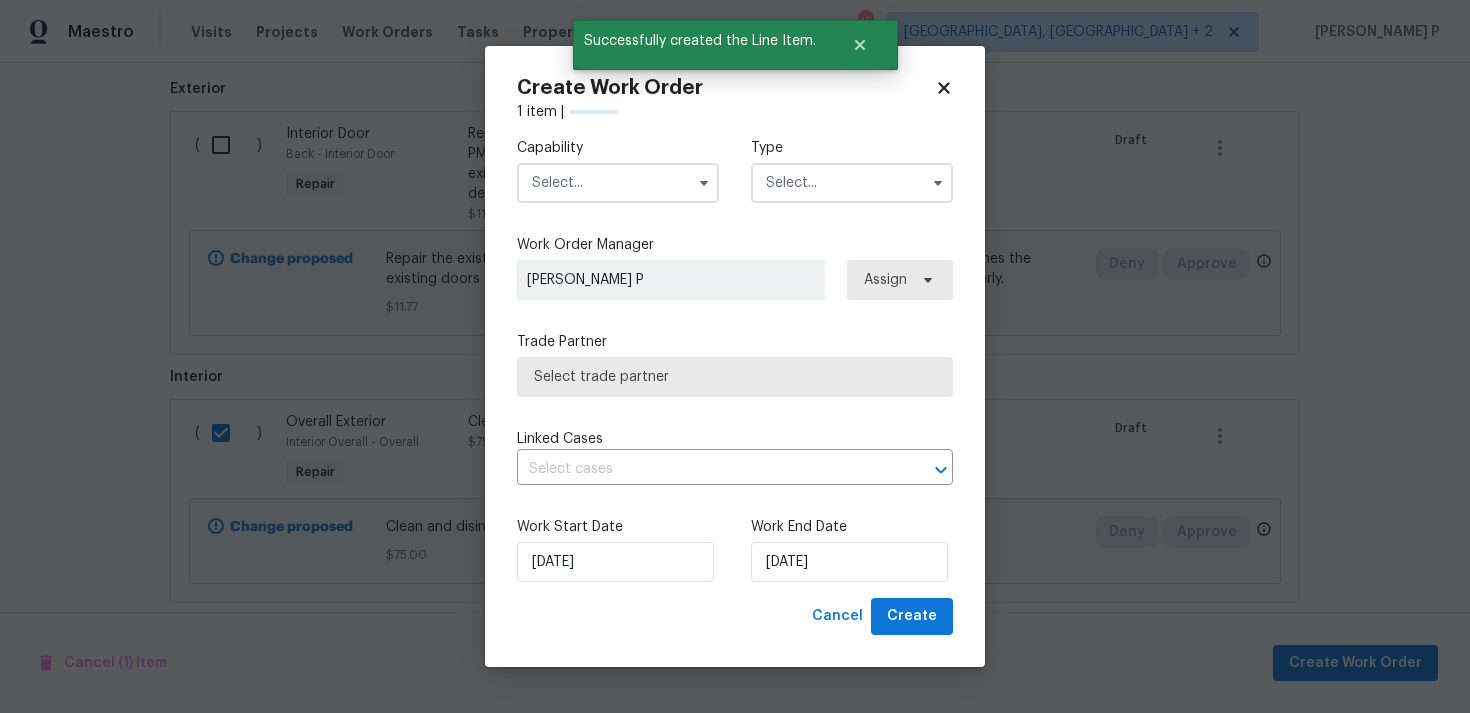 checkbox on "false" 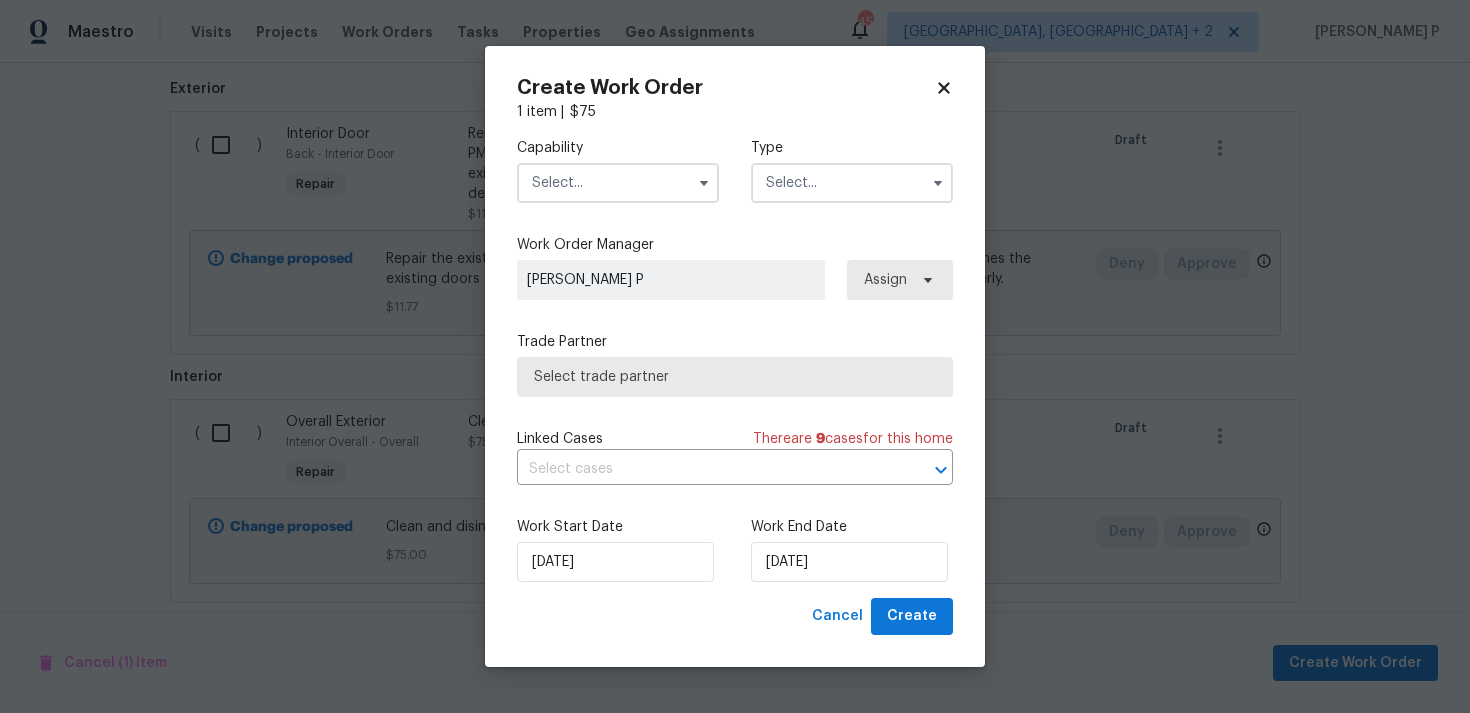 click at bounding box center (852, 183) 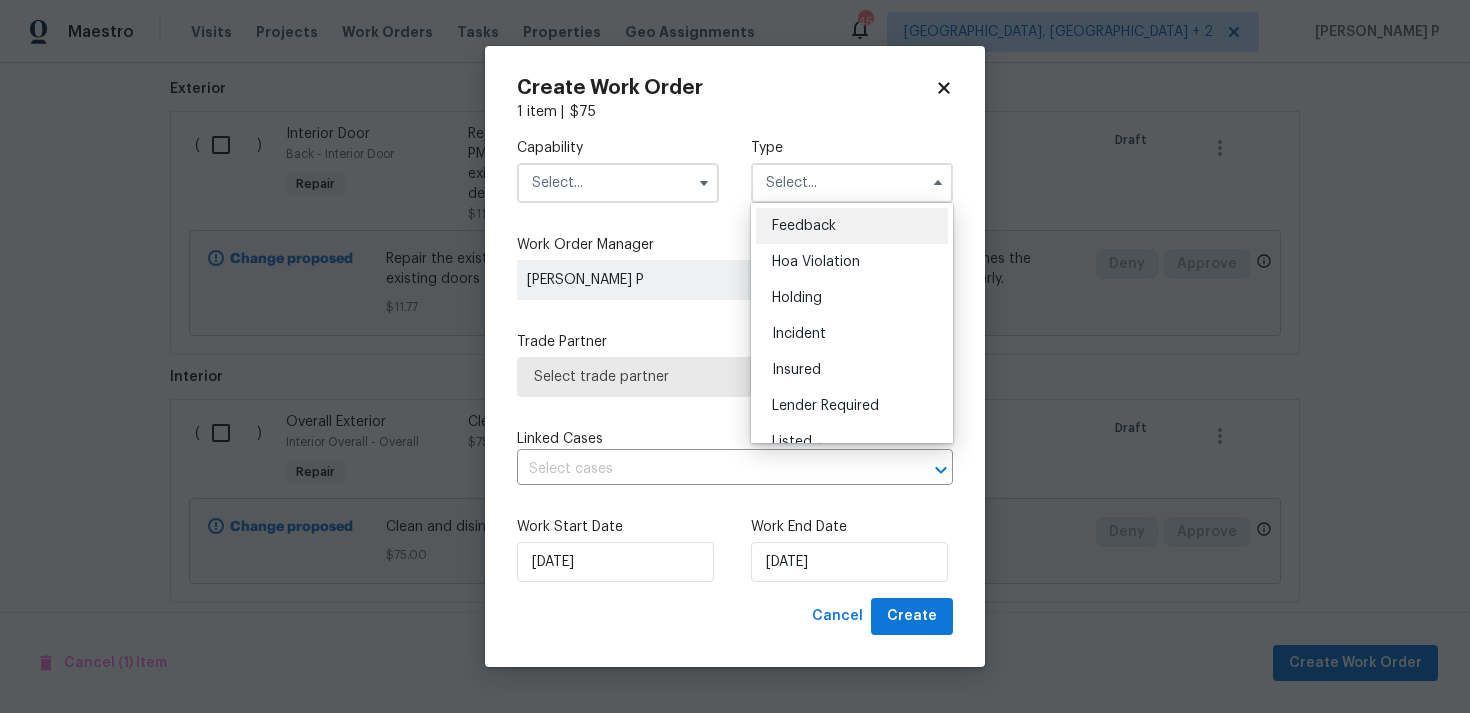 click on "Feedback" at bounding box center [804, 226] 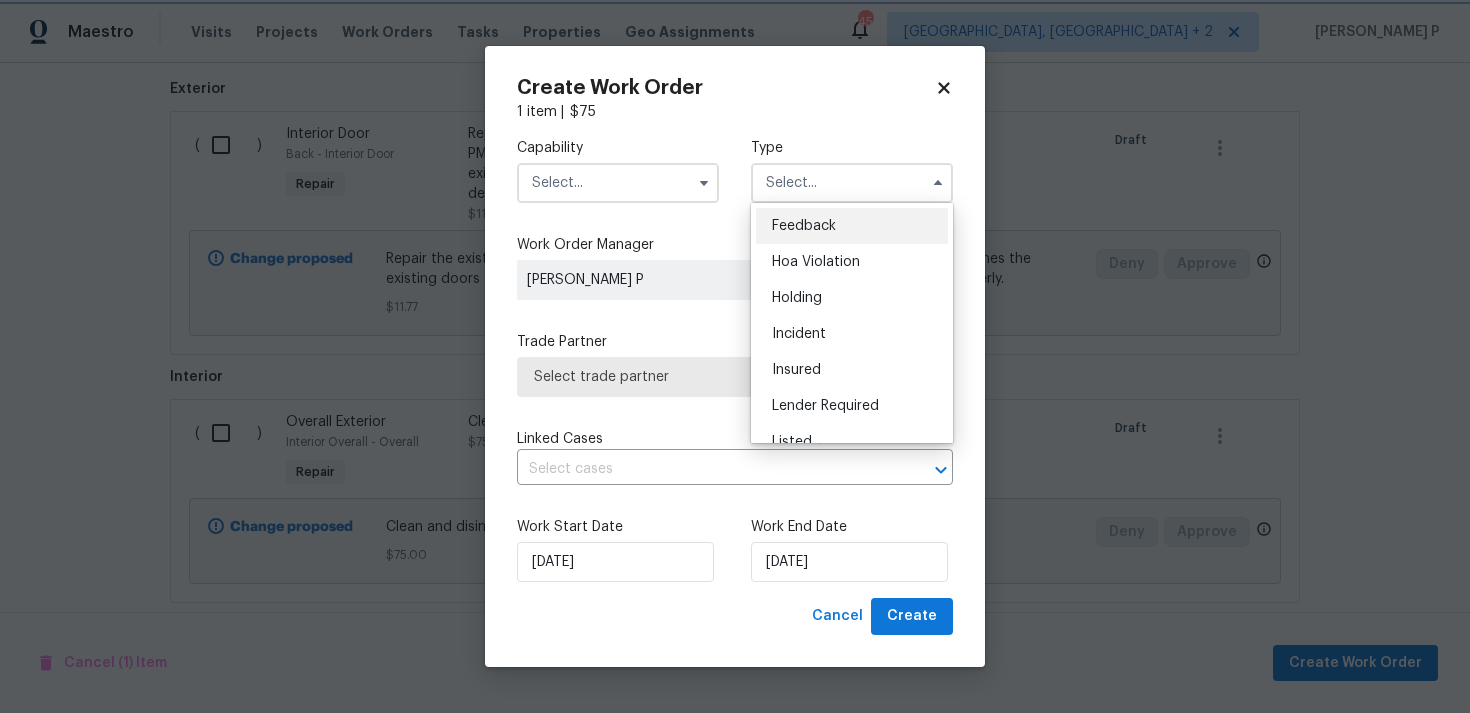 type on "Feedback" 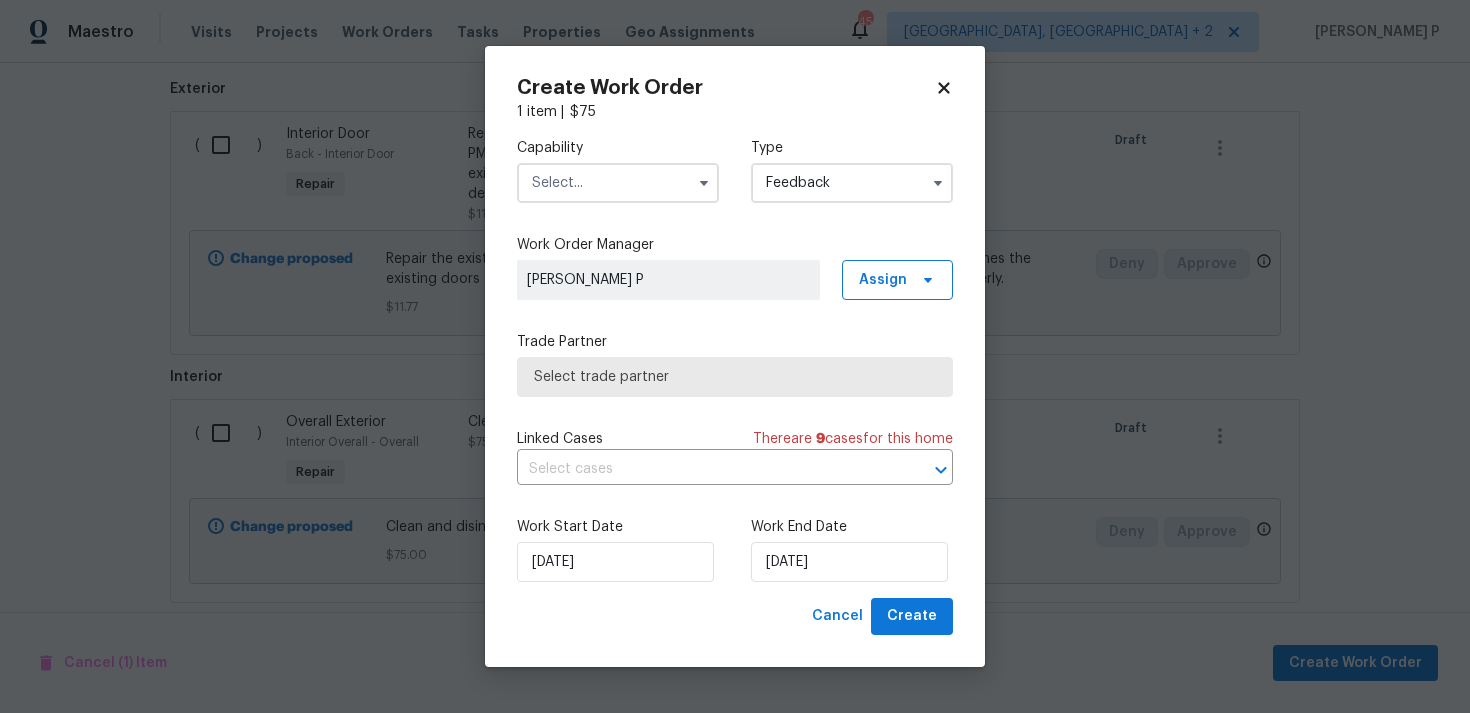 click at bounding box center [618, 183] 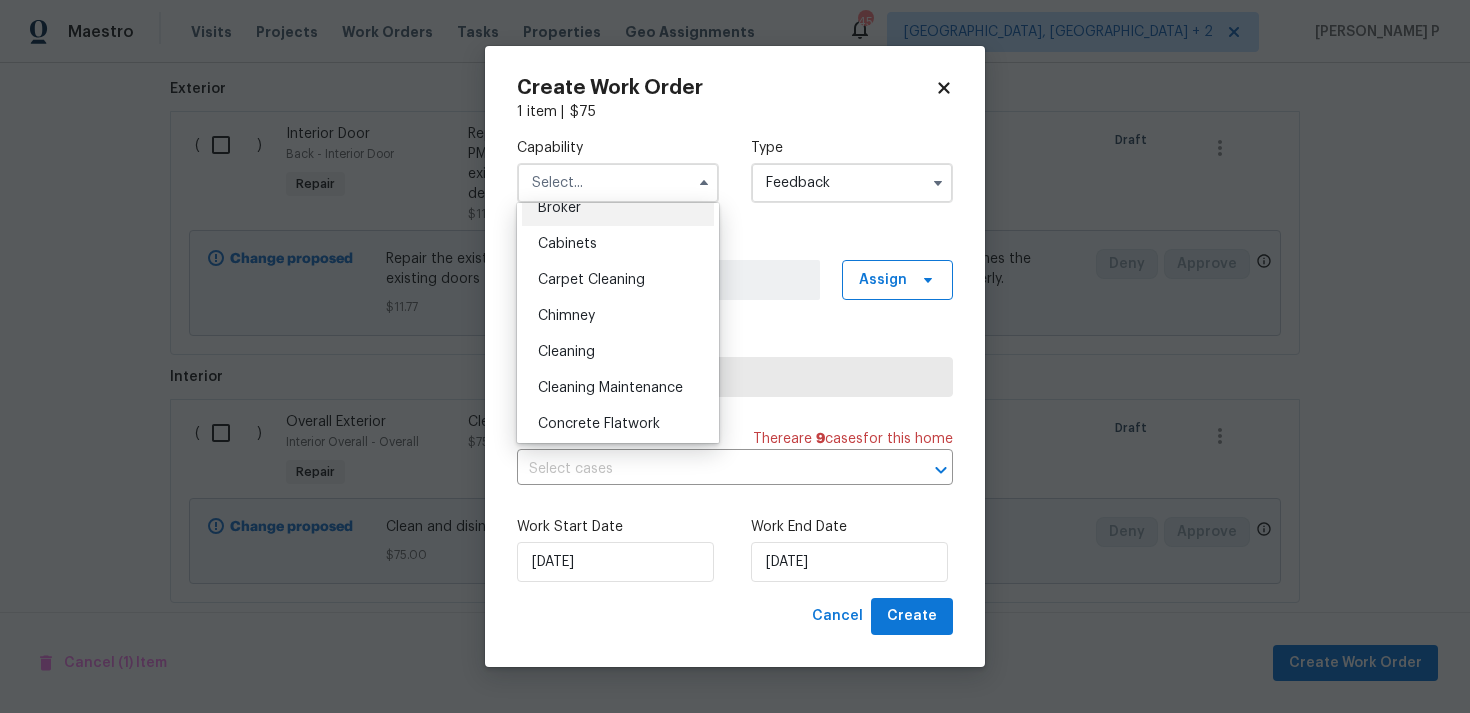 scroll, scrollTop: 160, scrollLeft: 0, axis: vertical 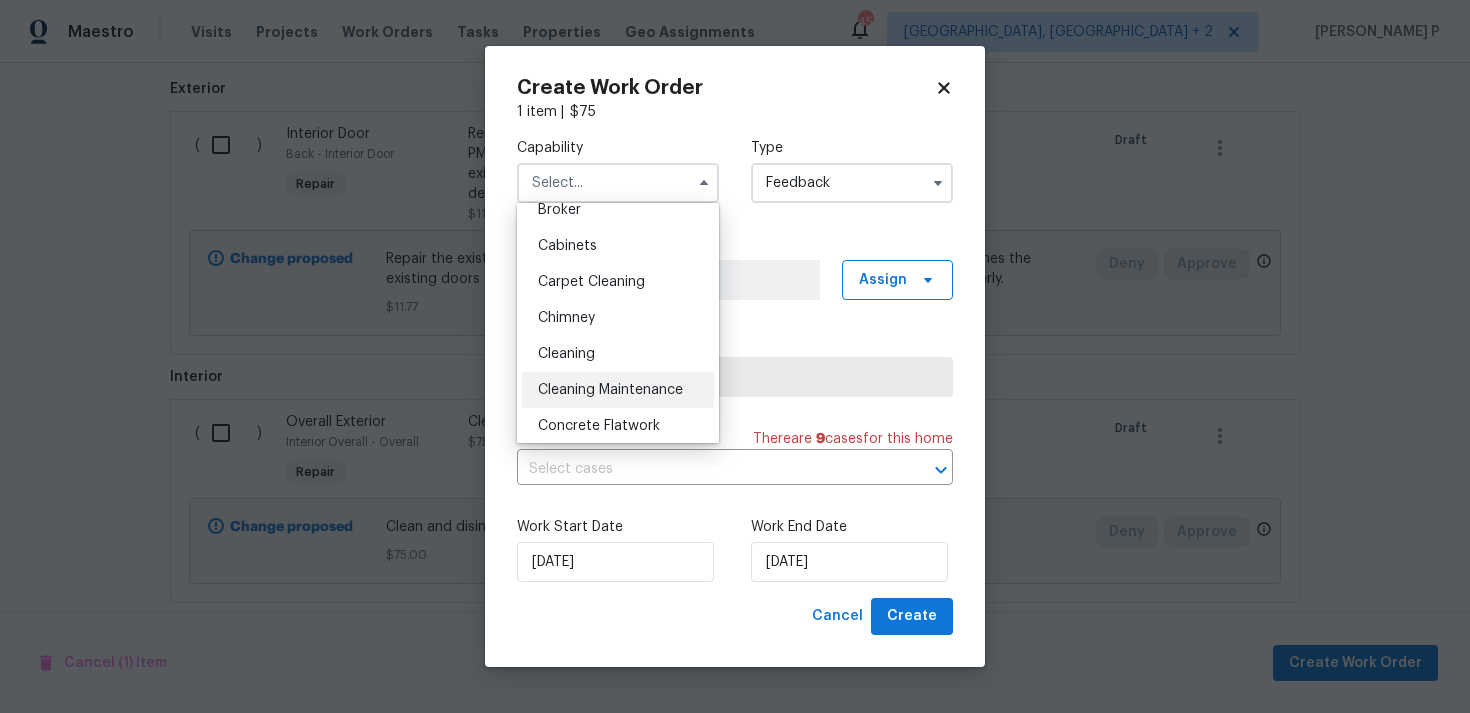 click on "Cleaning Maintenance" at bounding box center [610, 390] 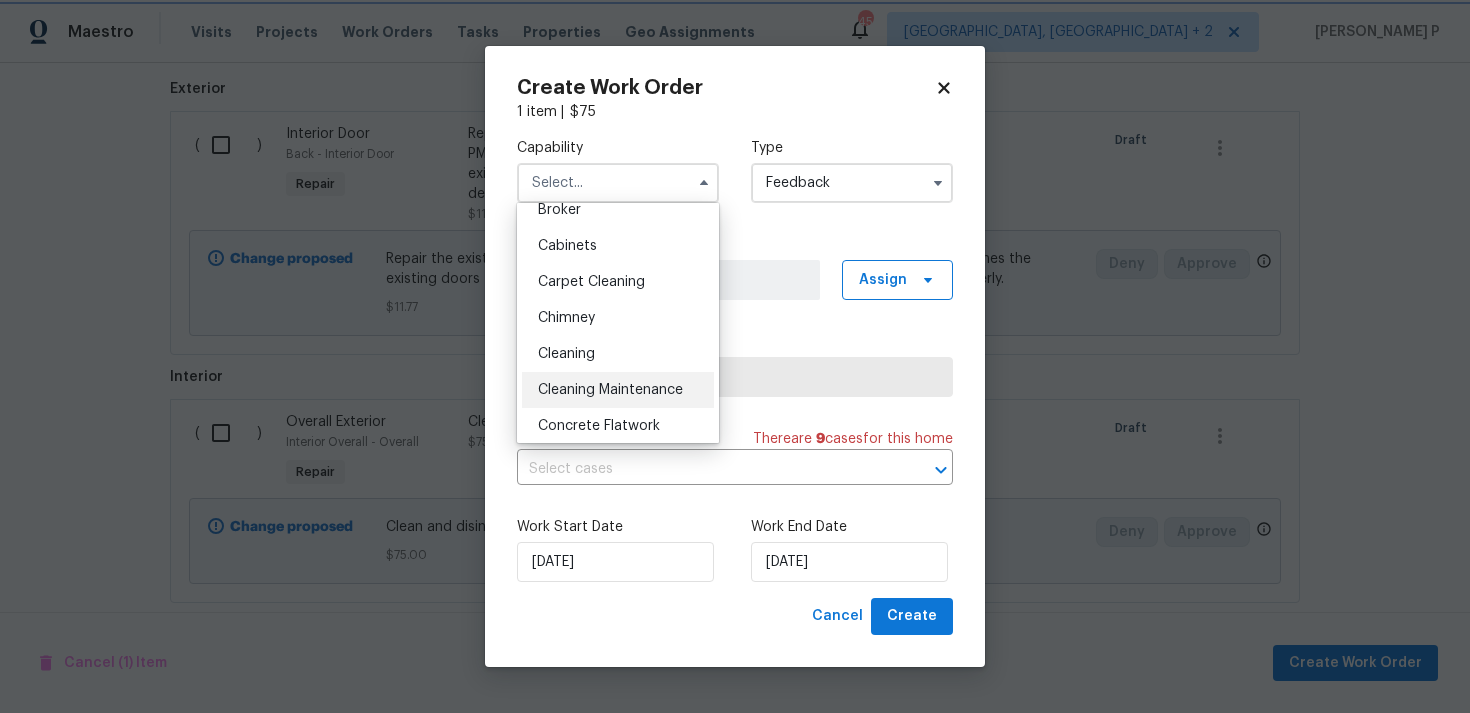type on "Cleaning Maintenance" 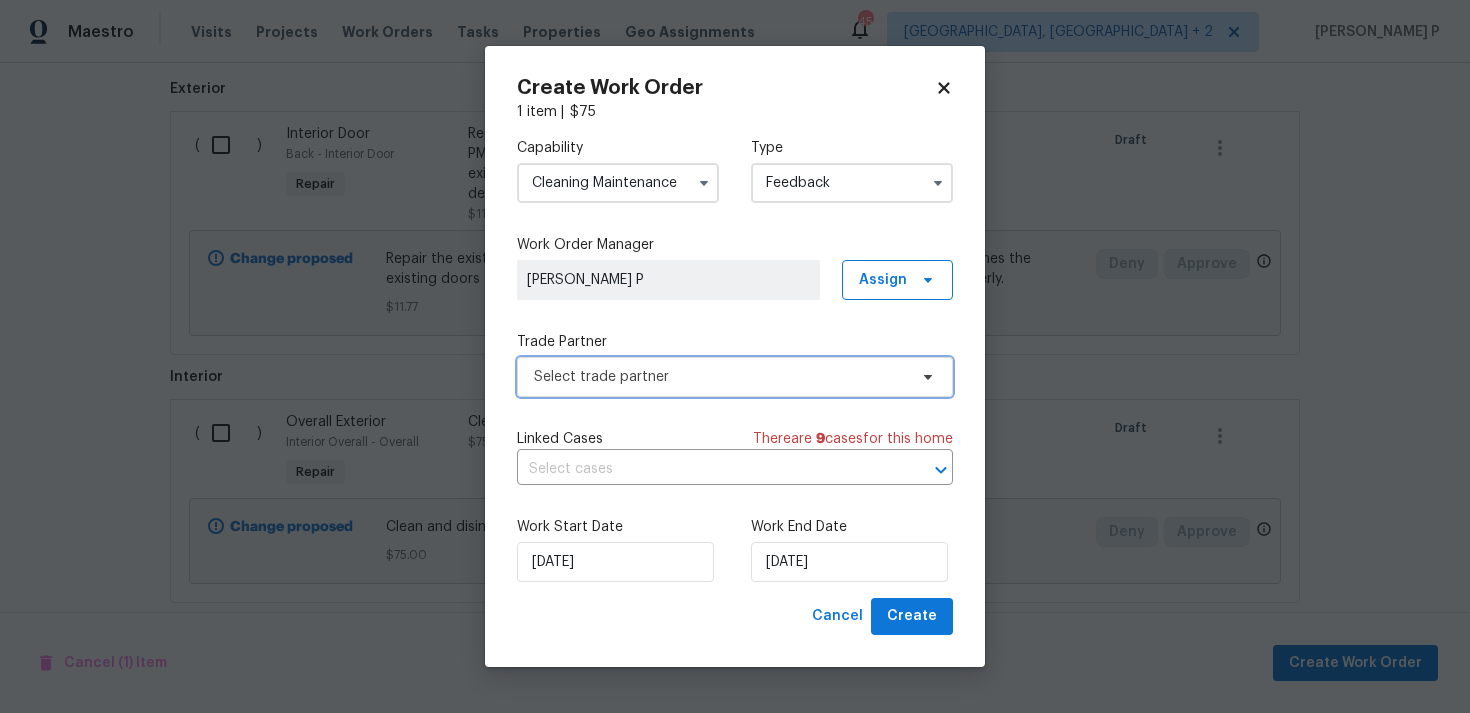 click on "Select trade partner" at bounding box center [720, 377] 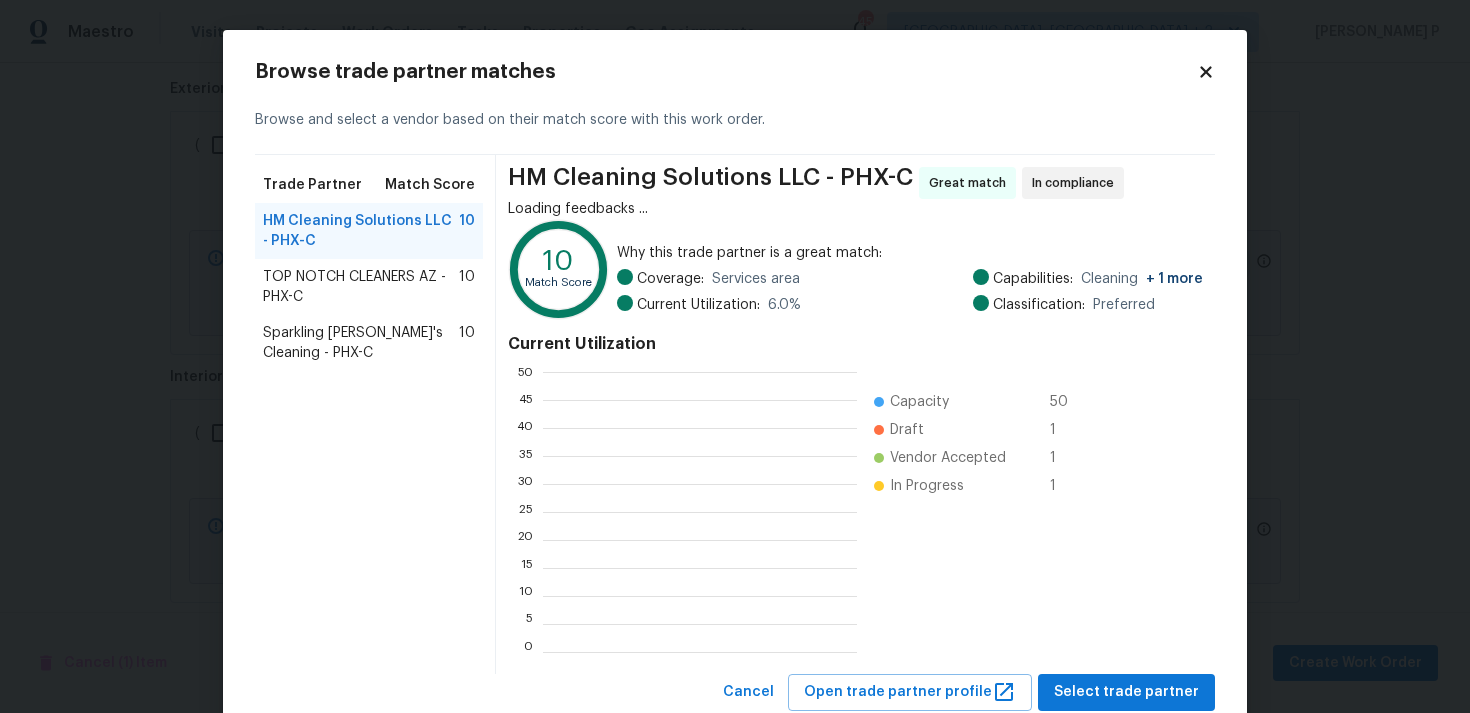 scroll, scrollTop: 2, scrollLeft: 1, axis: both 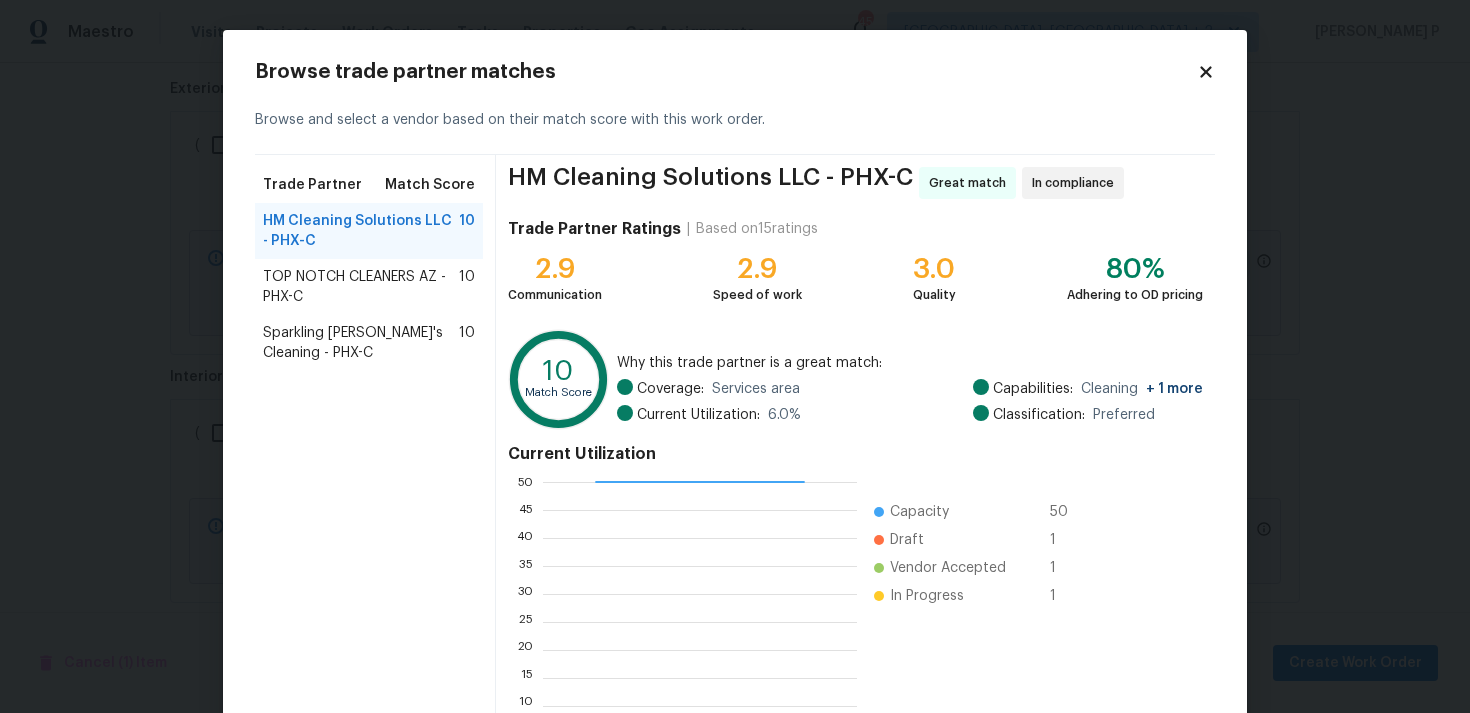 click on "TOP NOTCH CLEANERS AZ - PHX-C" at bounding box center [361, 287] 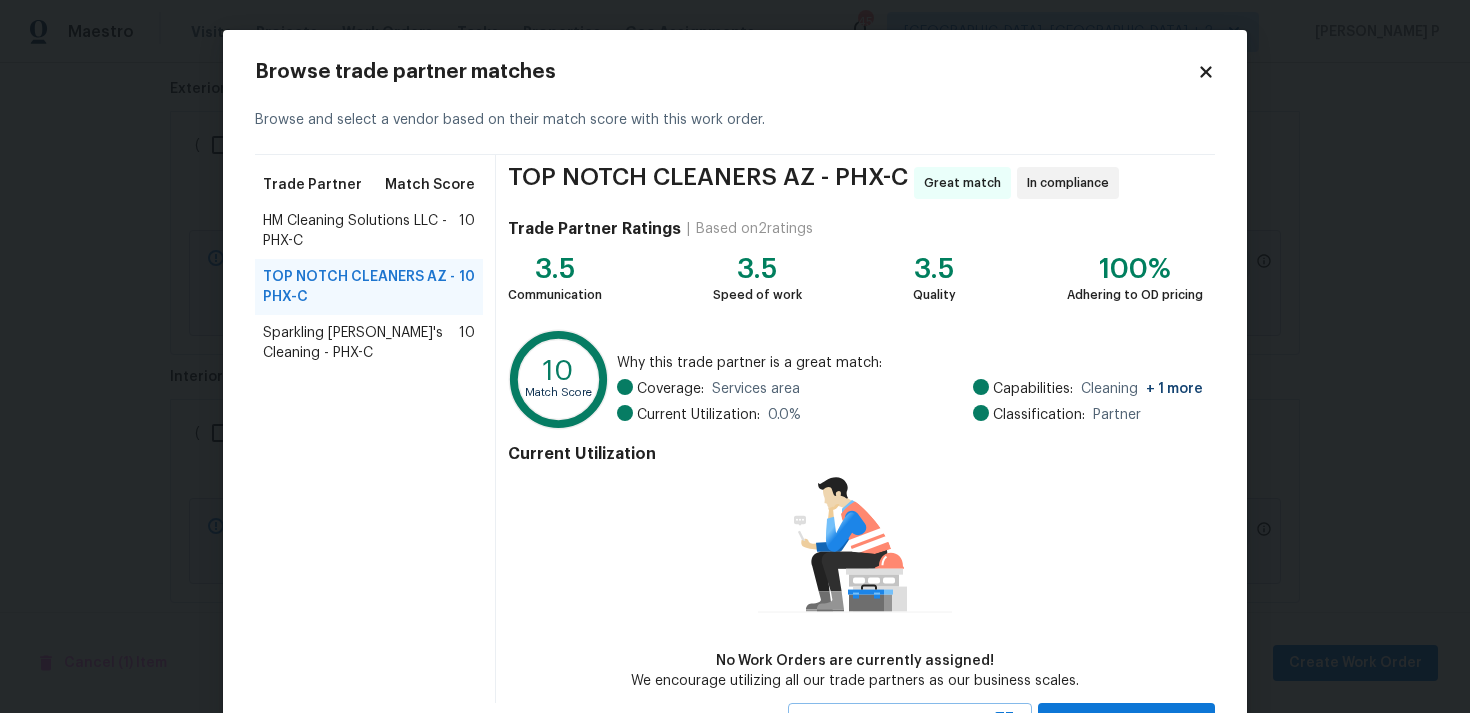 scroll, scrollTop: 87, scrollLeft: 0, axis: vertical 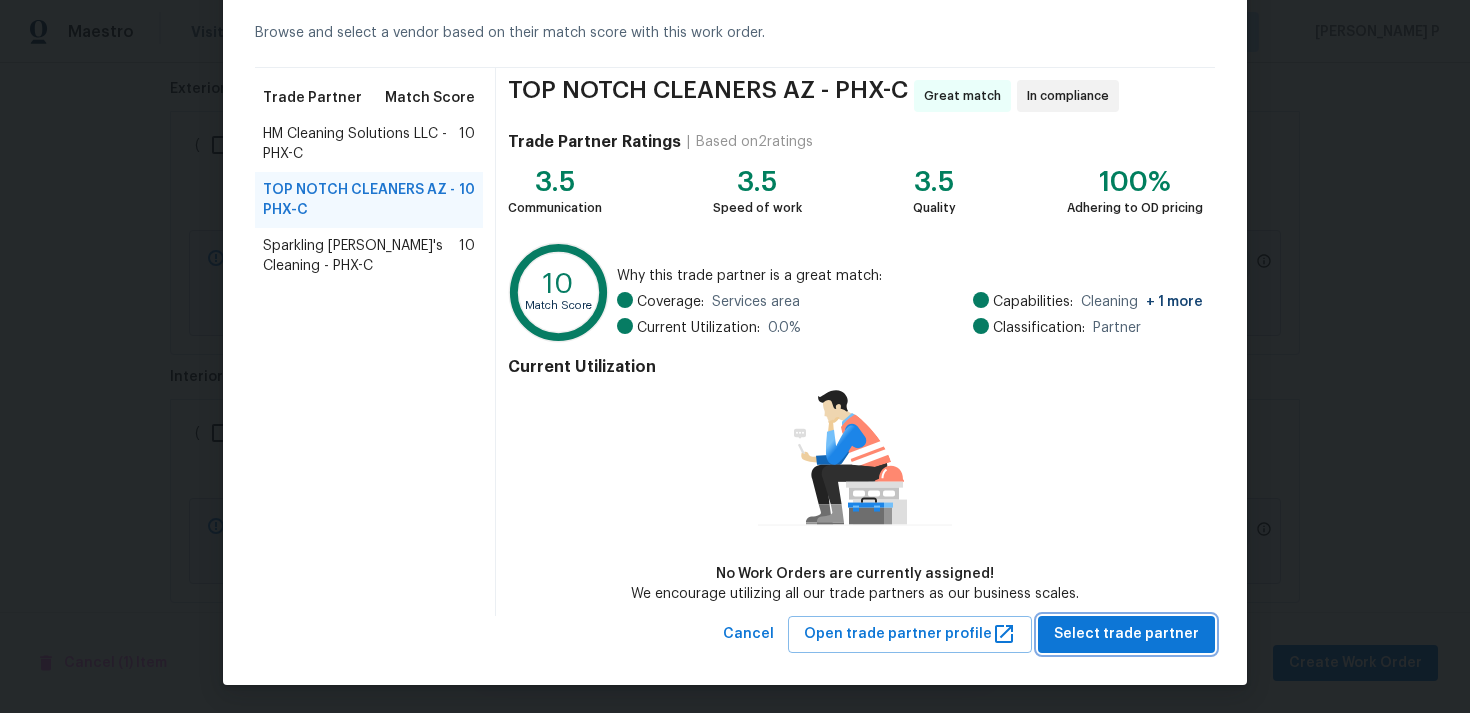click on "Select trade partner" at bounding box center (1126, 634) 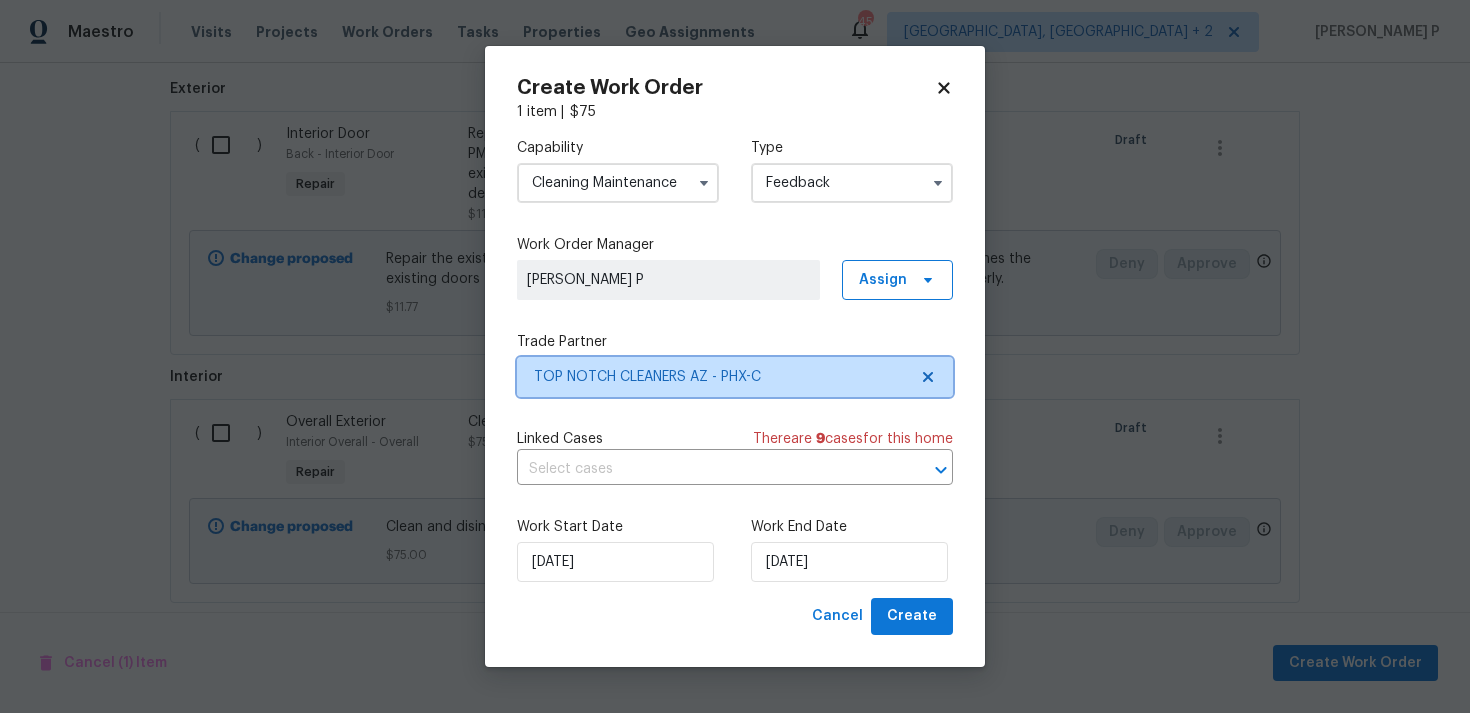 scroll, scrollTop: 0, scrollLeft: 0, axis: both 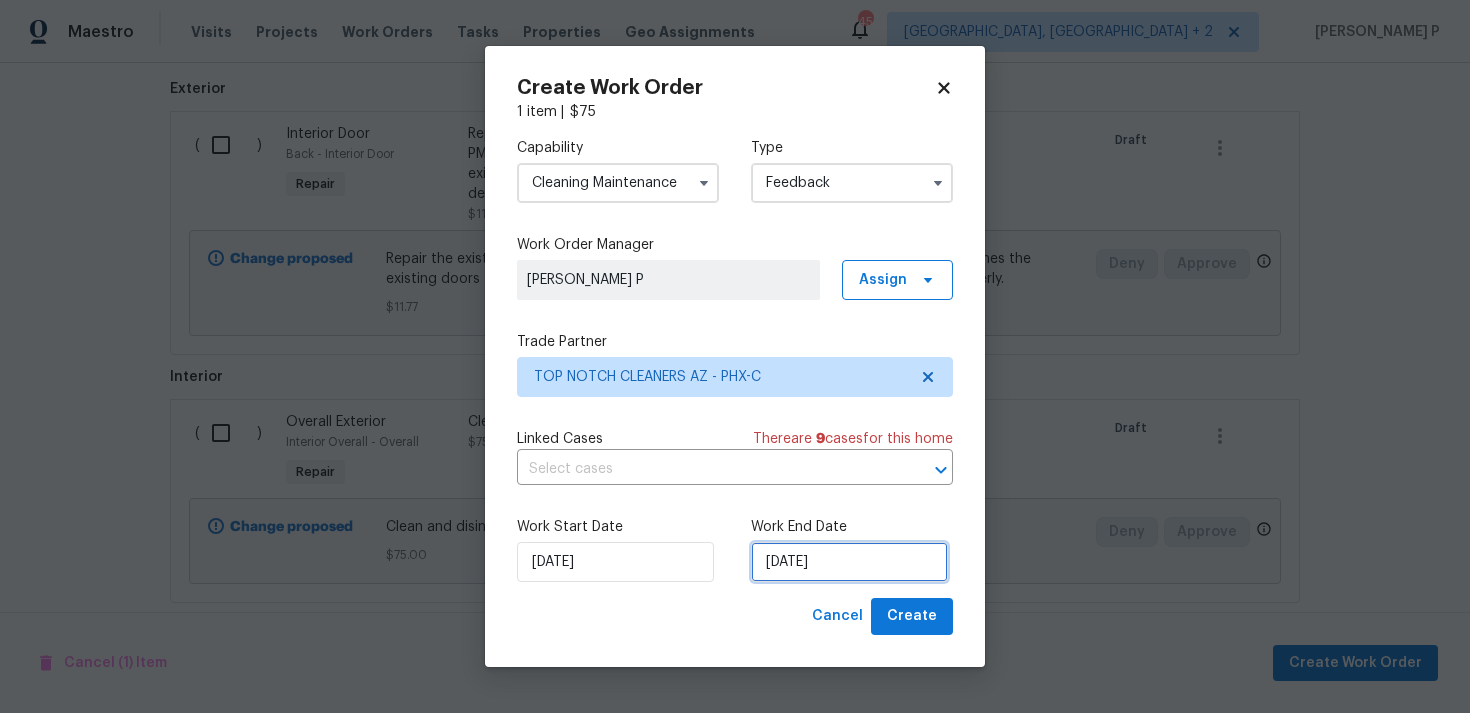 click on "11/07/2025" at bounding box center (849, 562) 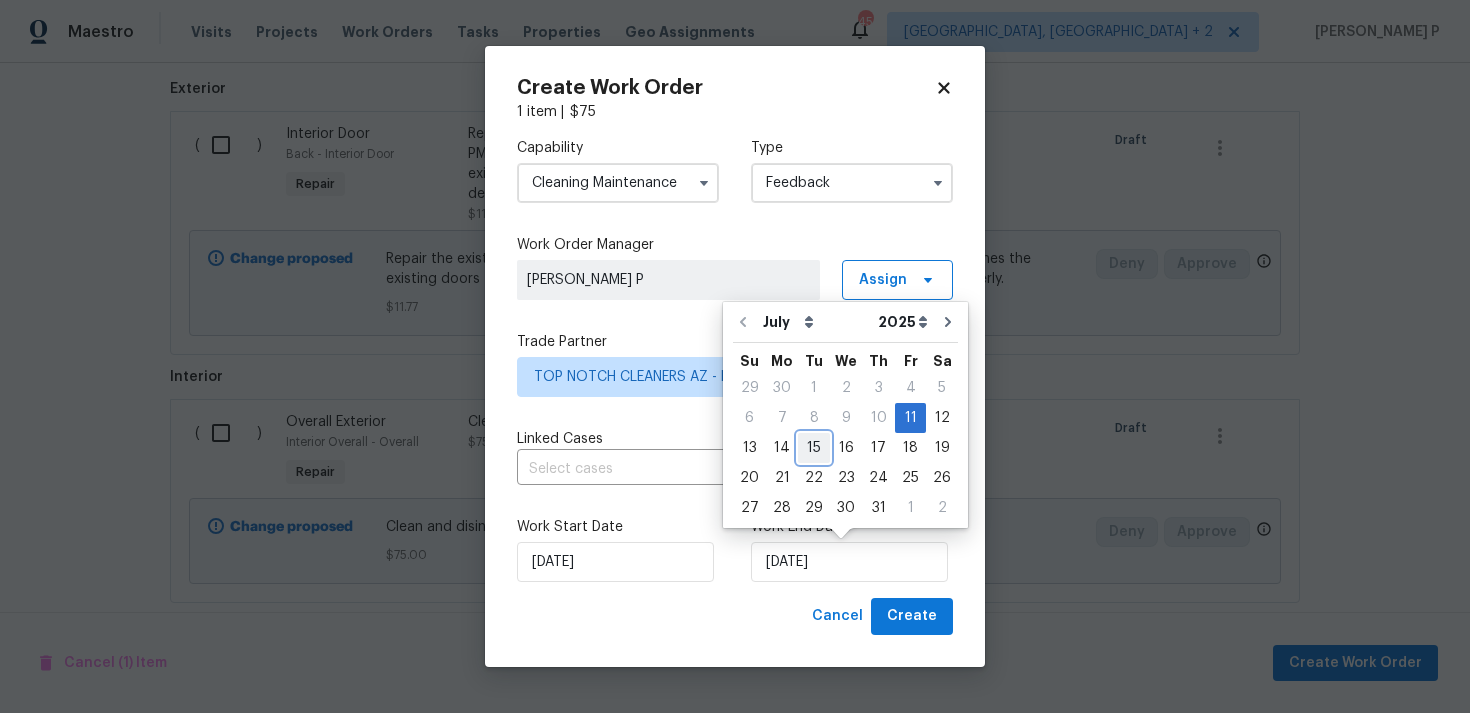 click on "15" at bounding box center (814, 448) 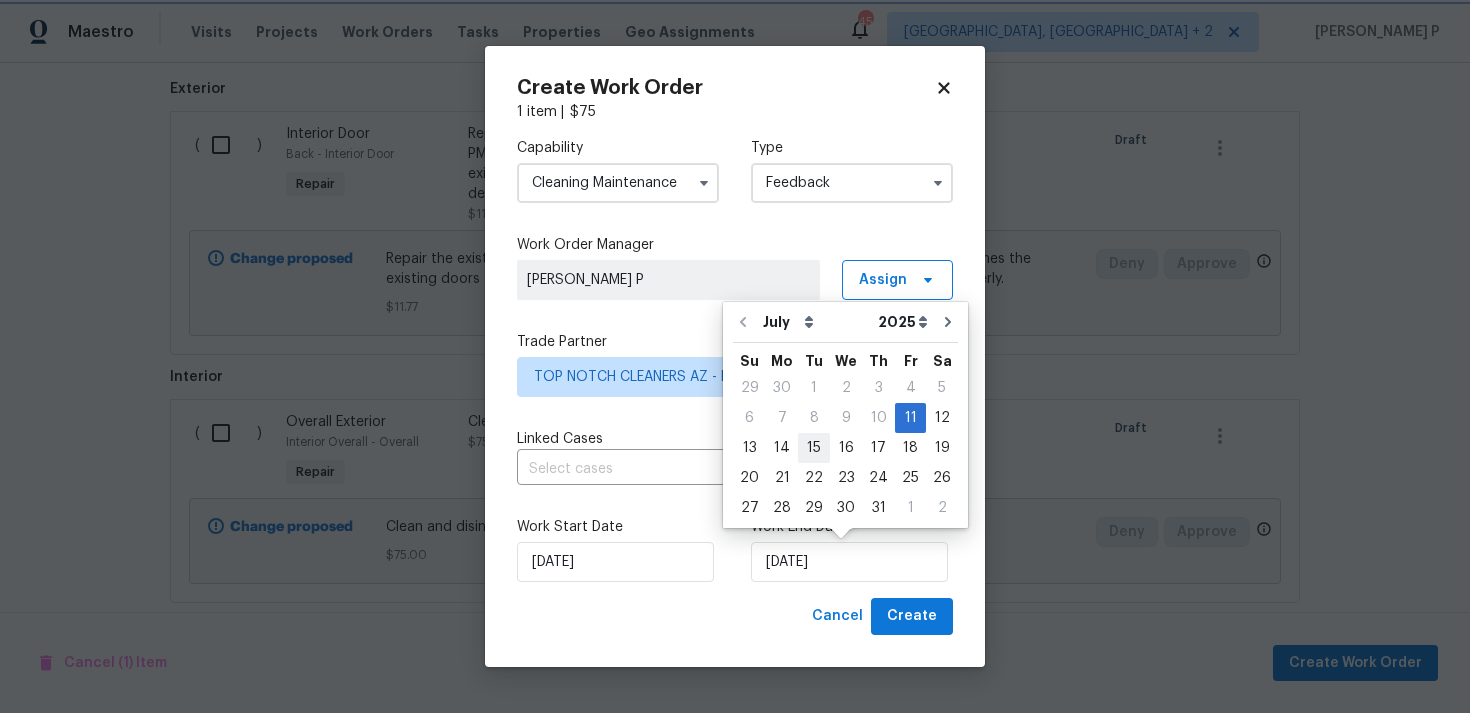 type on "15/07/2025" 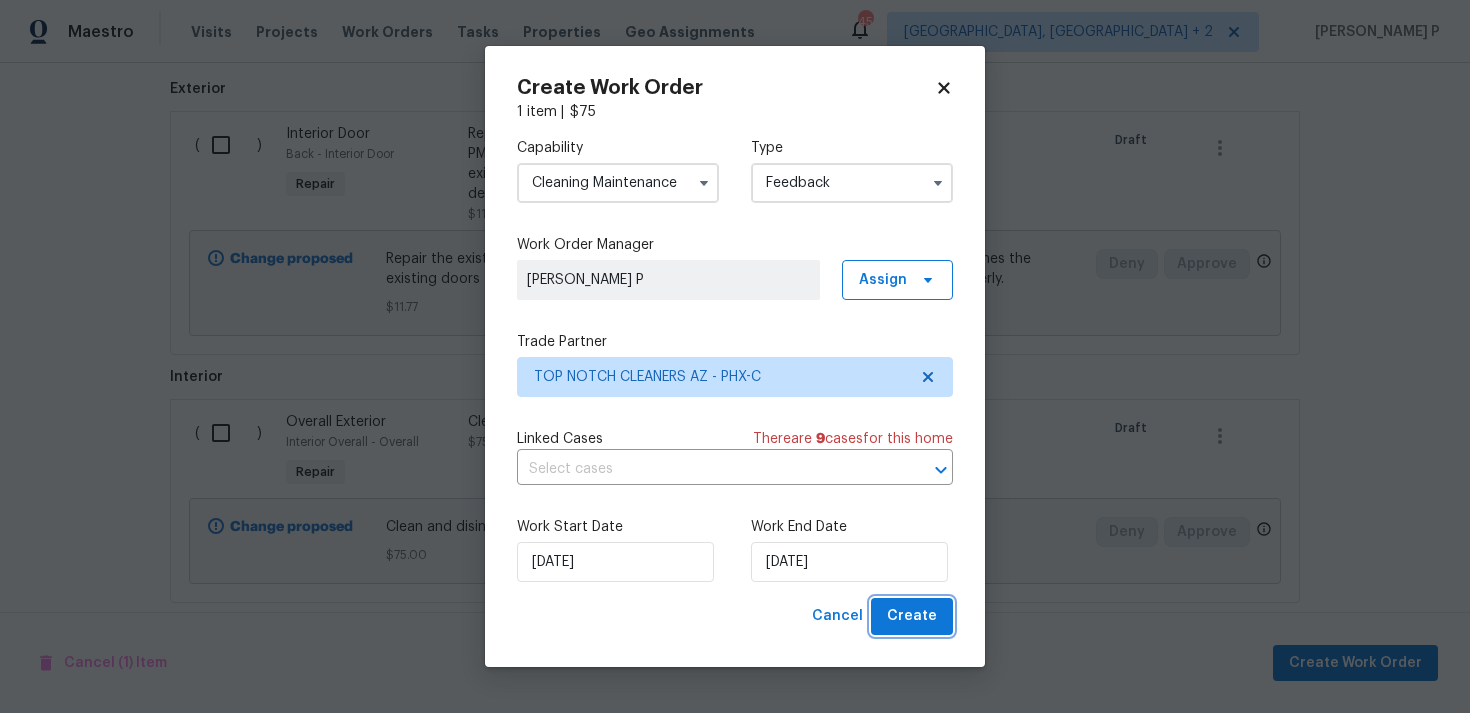 click on "Create" at bounding box center [912, 616] 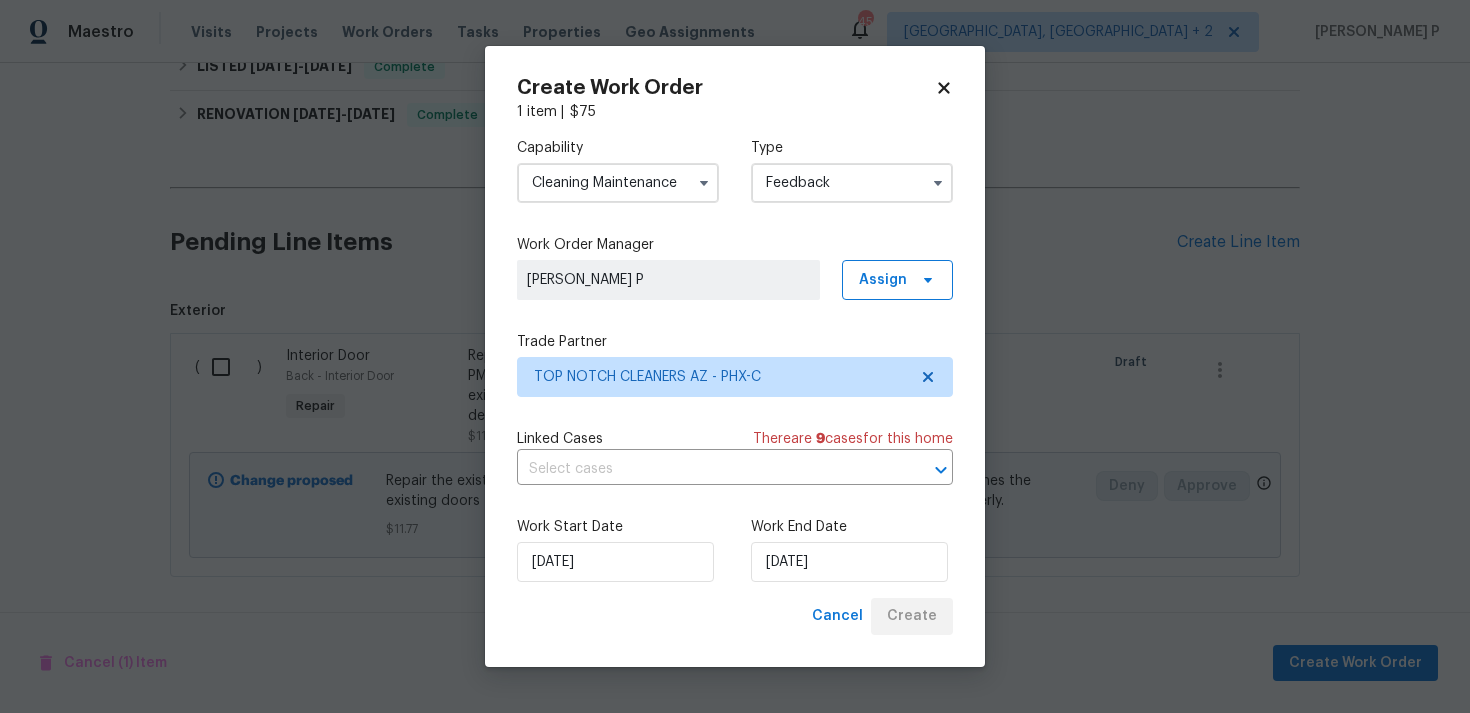 scroll, scrollTop: 368, scrollLeft: 0, axis: vertical 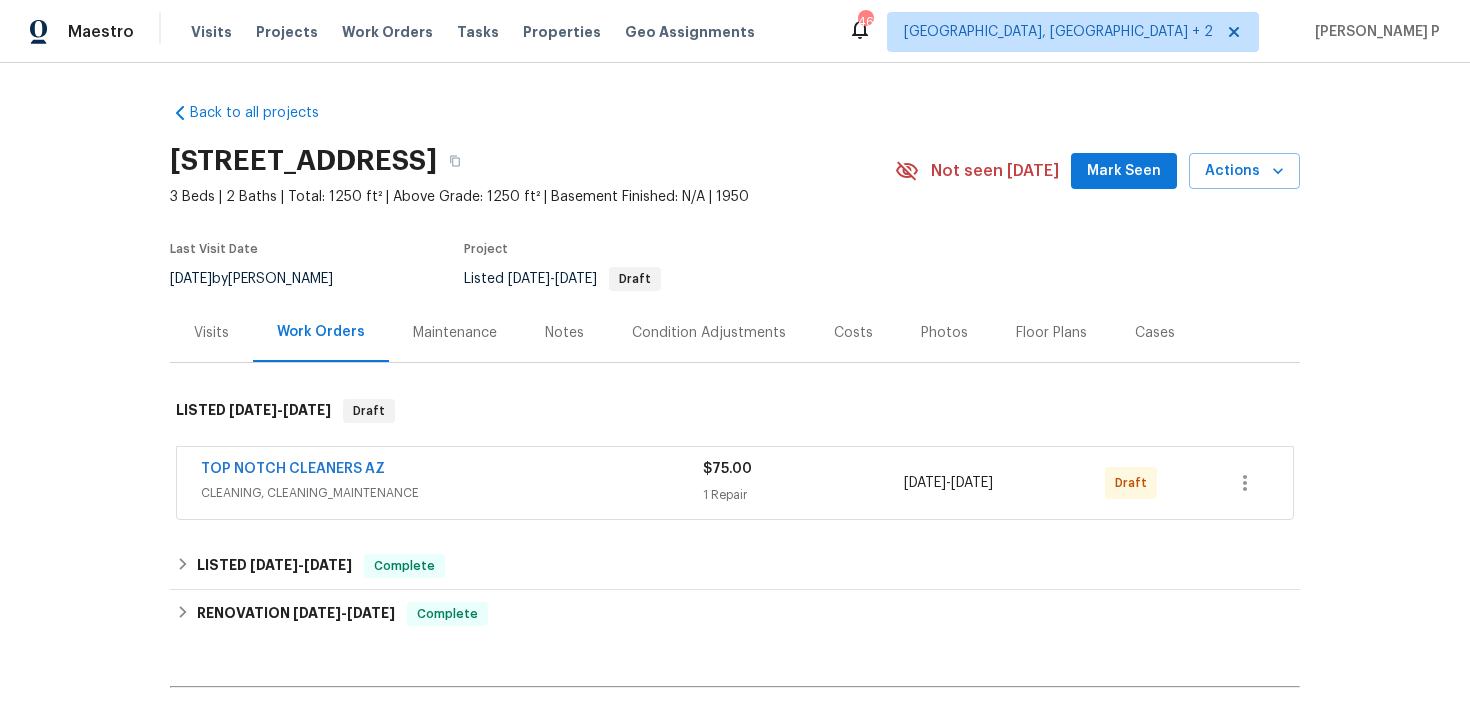 click on "TOP NOTCH CLEANERS AZ" at bounding box center (293, 469) 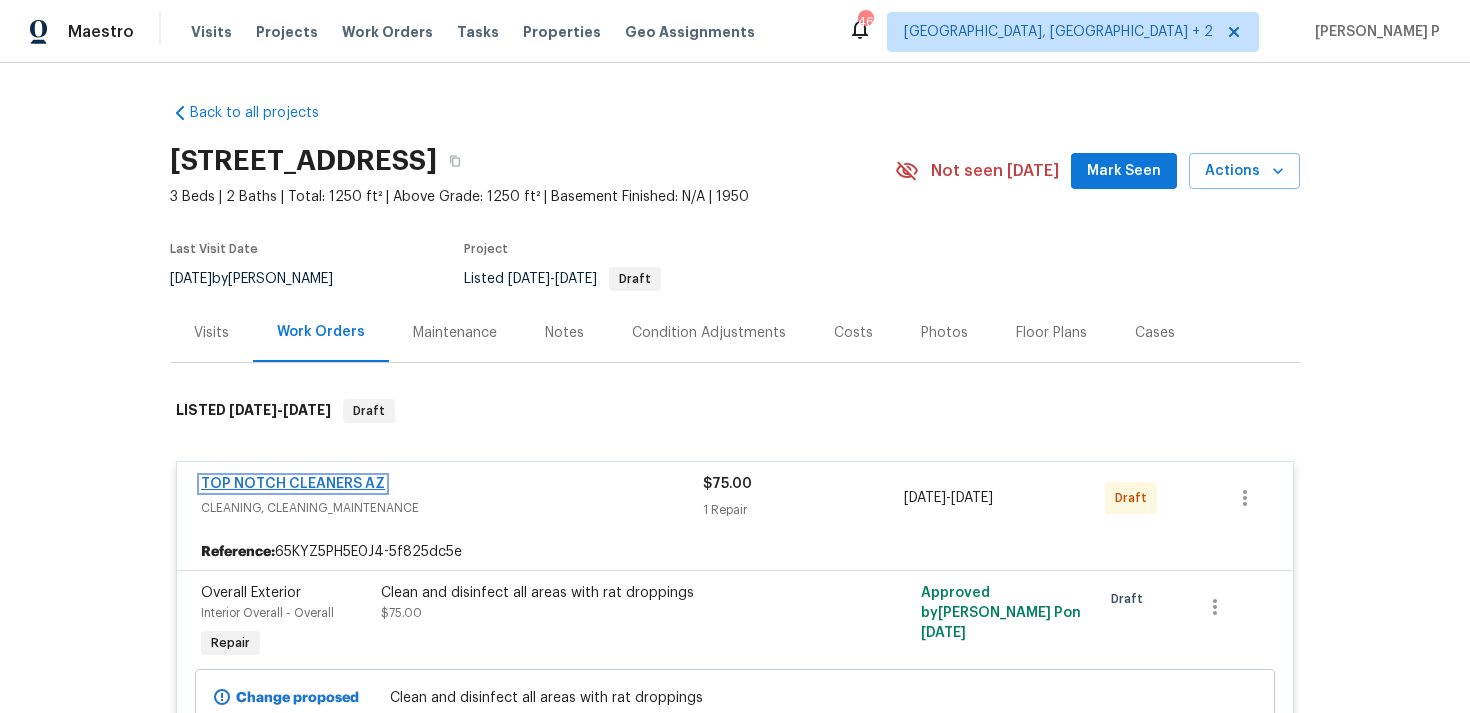 click on "TOP NOTCH CLEANERS AZ" at bounding box center (293, 484) 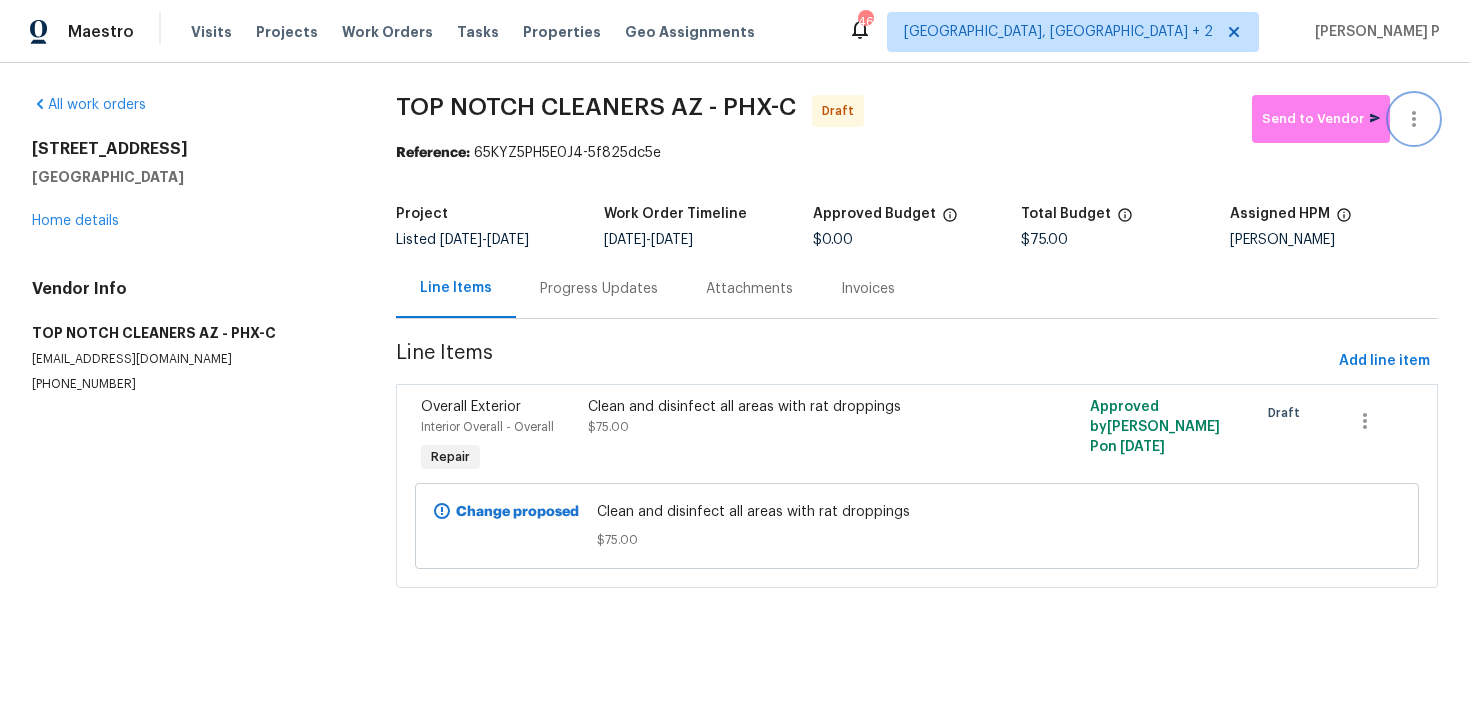 click 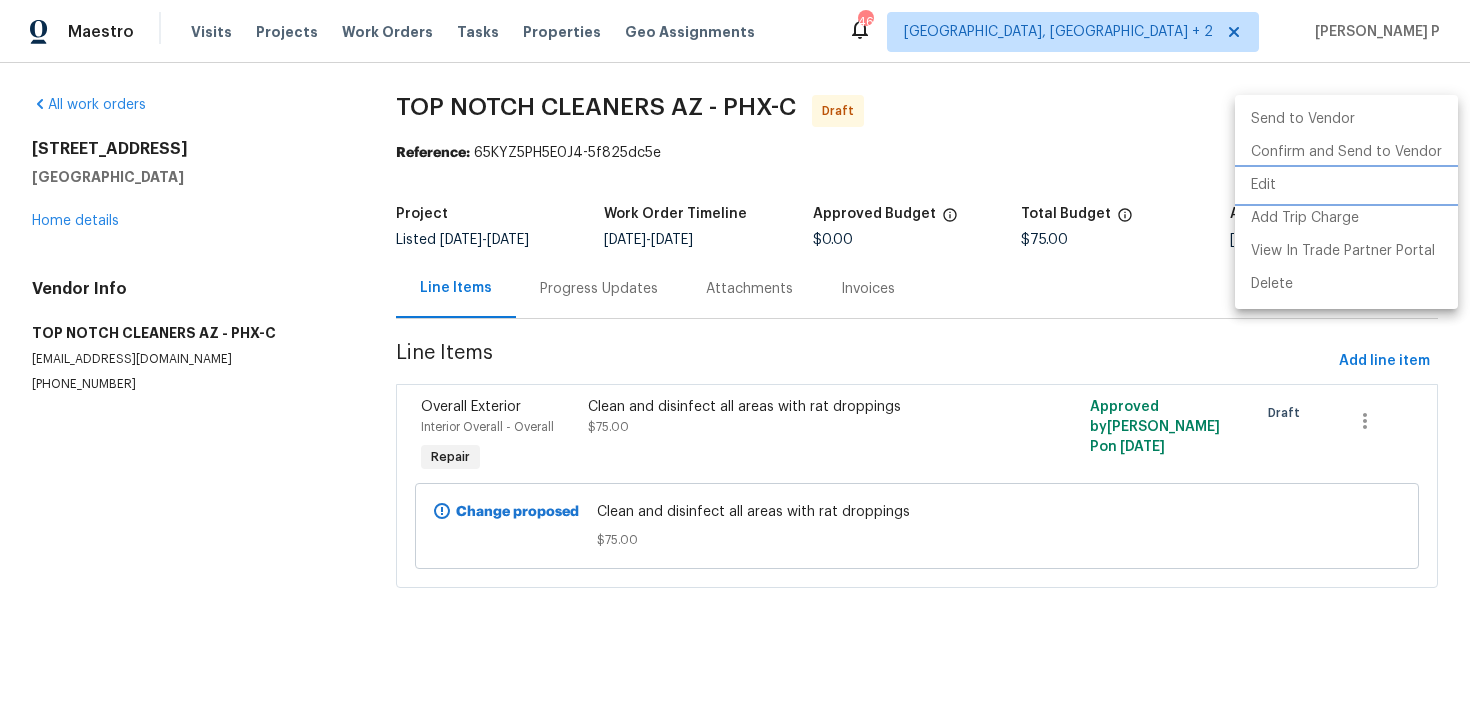 click on "Edit" at bounding box center [1346, 185] 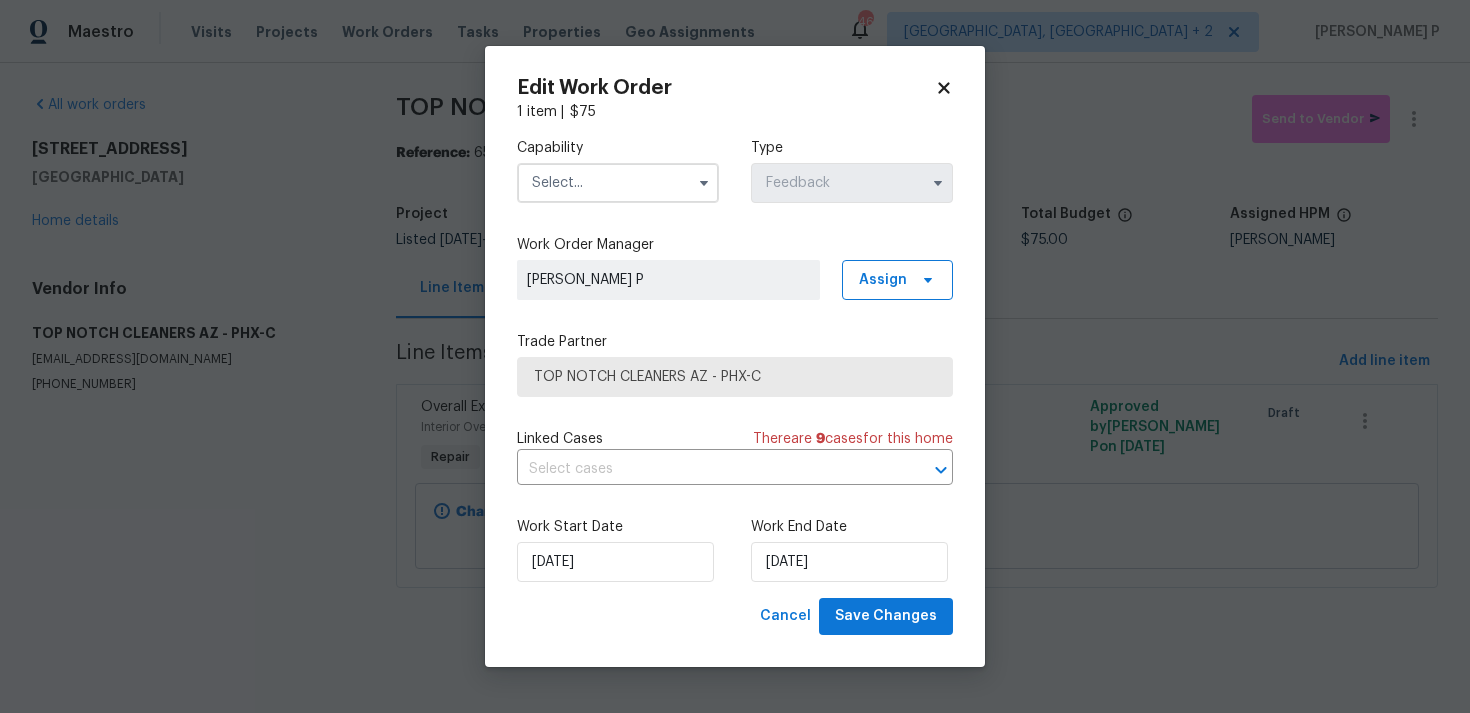 click at bounding box center [618, 183] 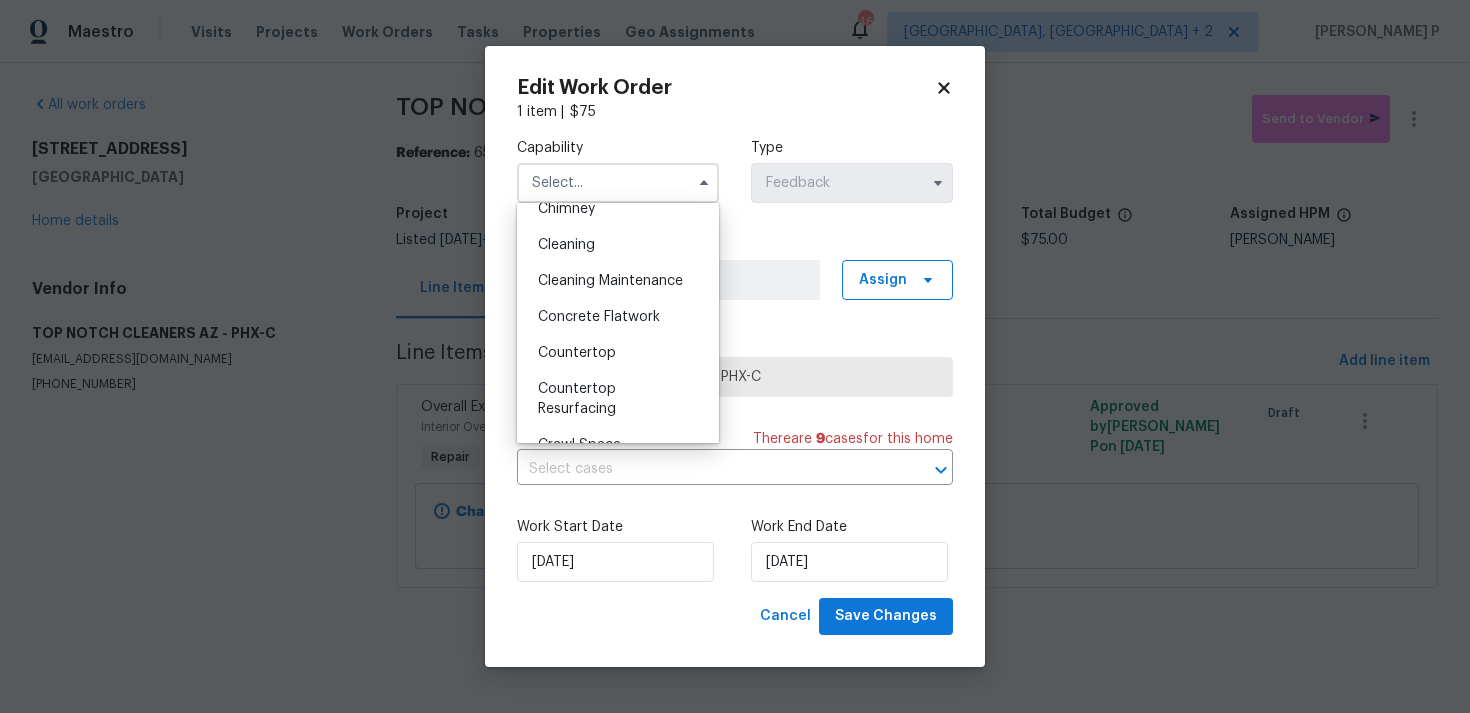 scroll, scrollTop: 262, scrollLeft: 0, axis: vertical 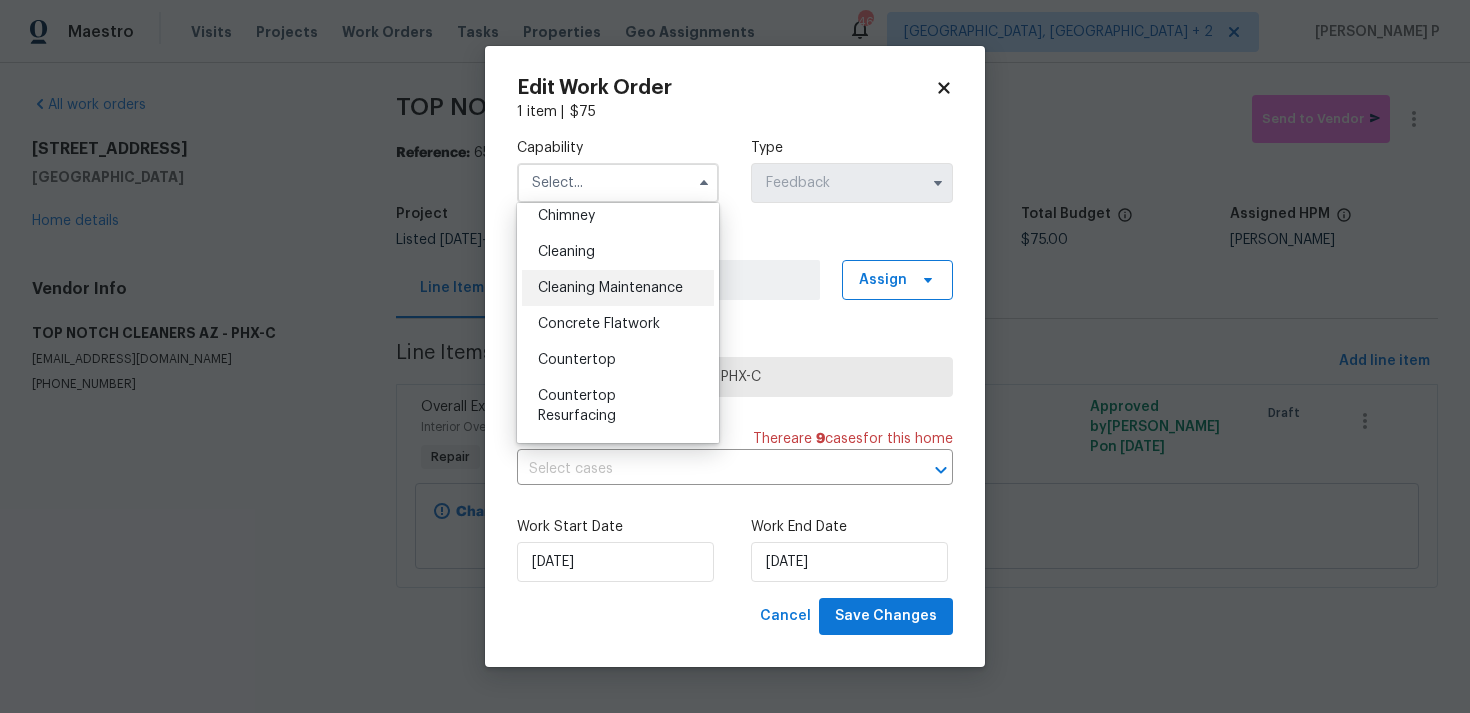 click on "Cleaning Maintenance" at bounding box center [610, 288] 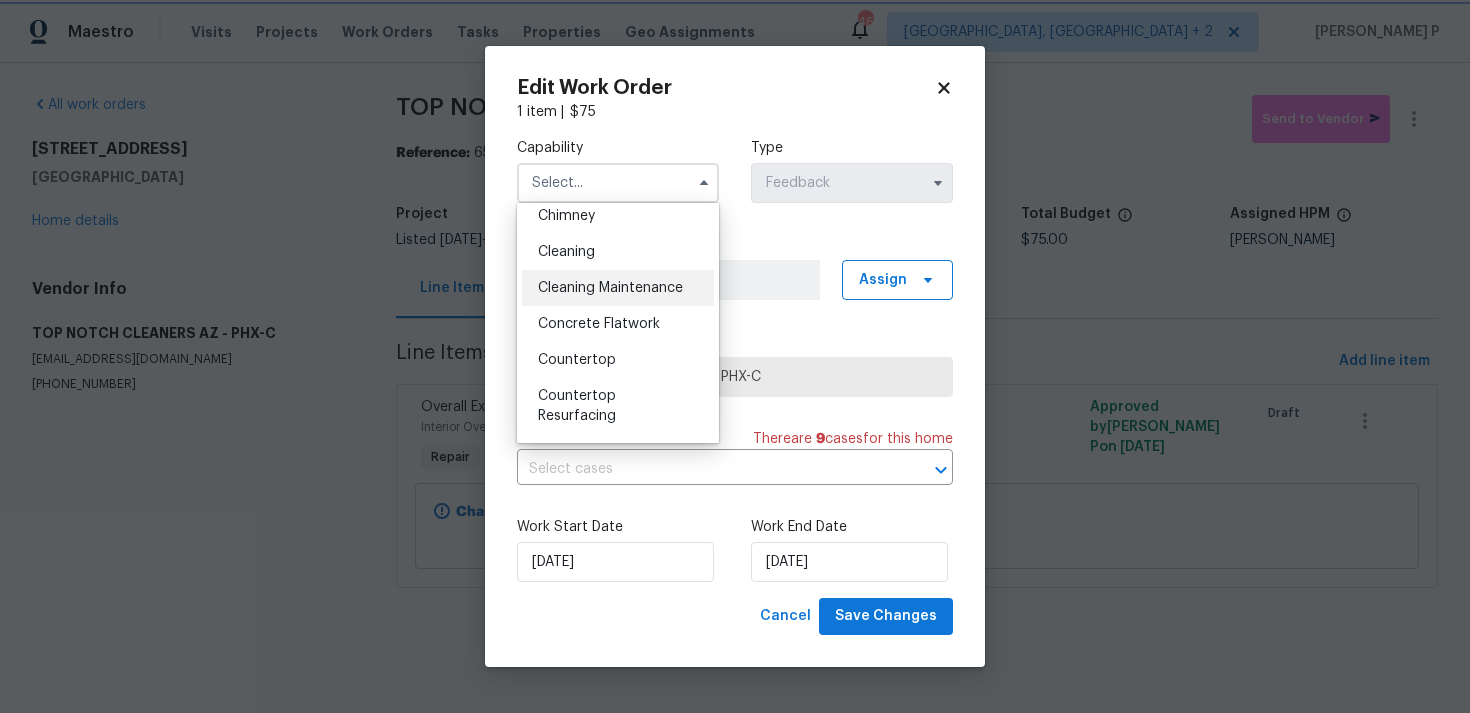 type on "Cleaning Maintenance" 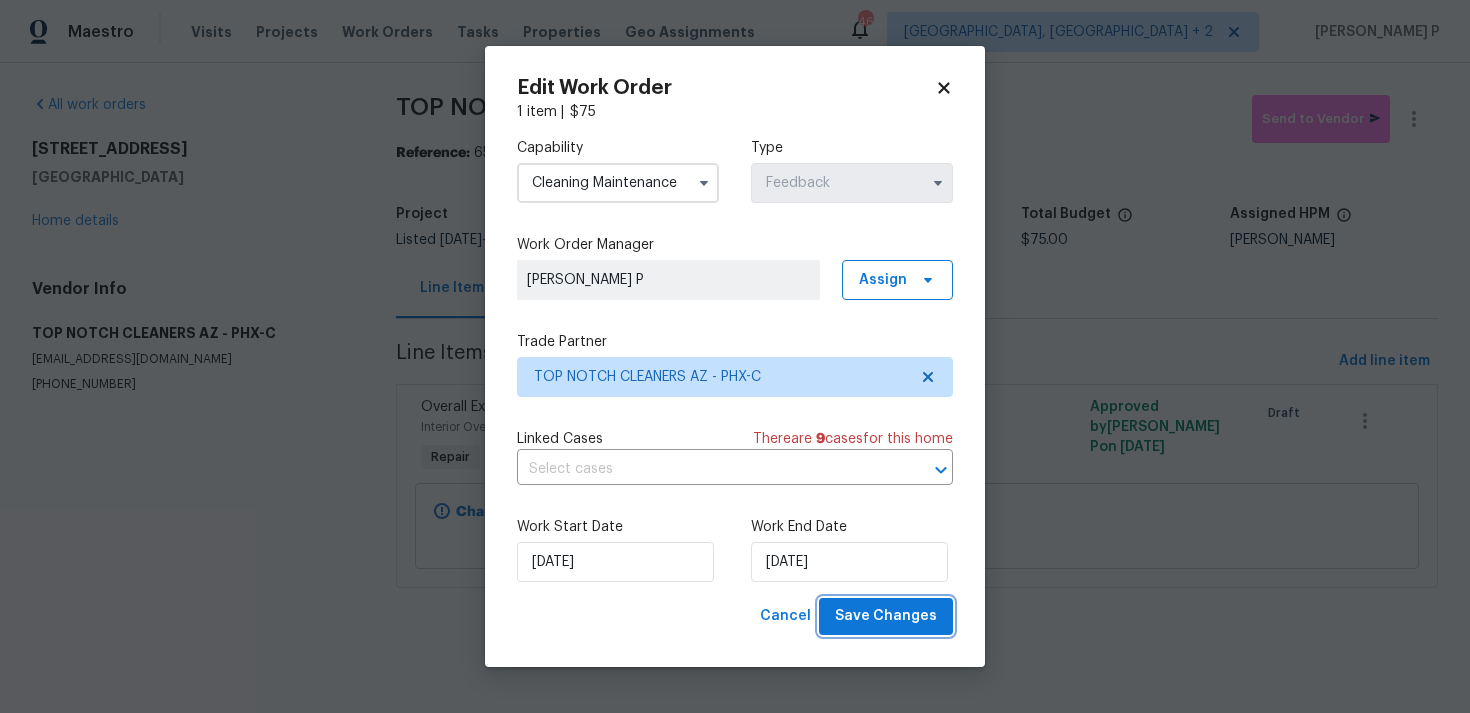 click on "Save Changes" at bounding box center (886, 616) 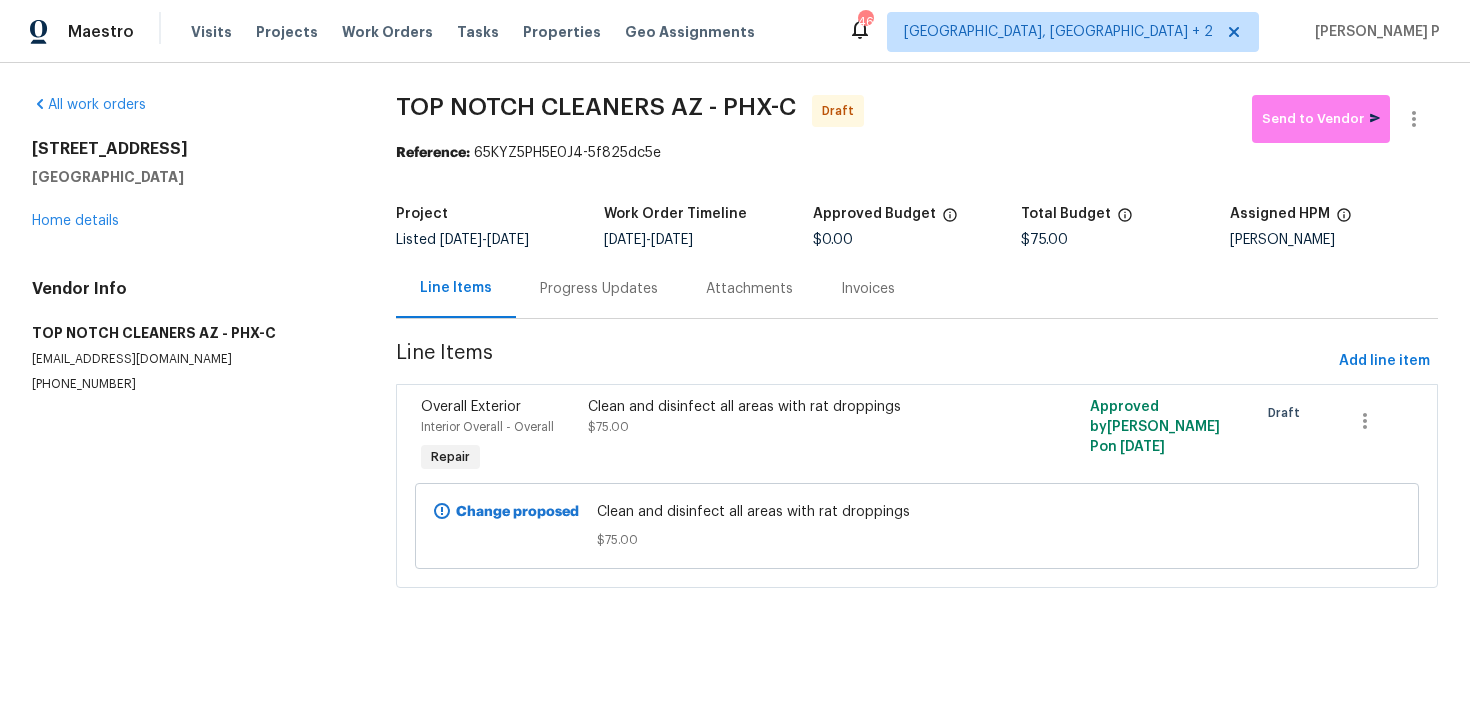 click on "Progress Updates" at bounding box center [599, 289] 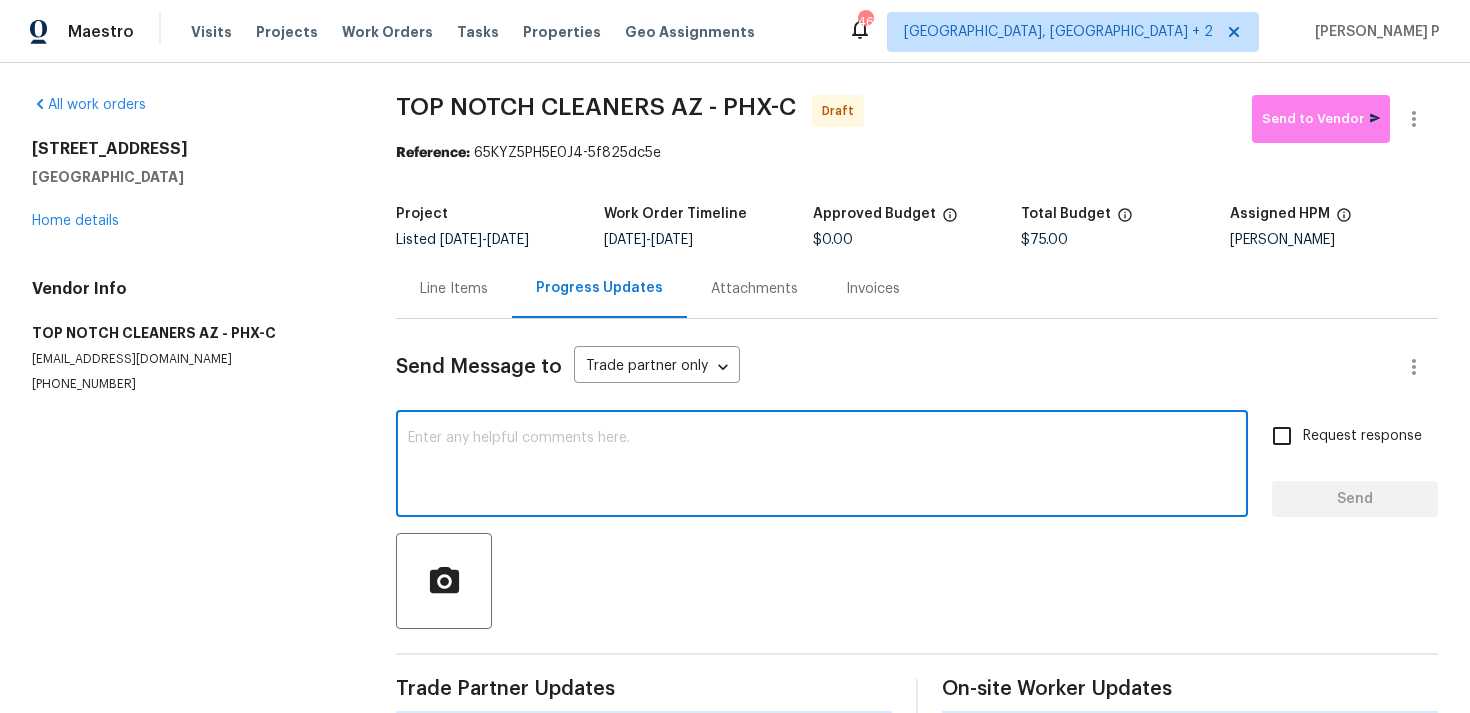 click at bounding box center (822, 466) 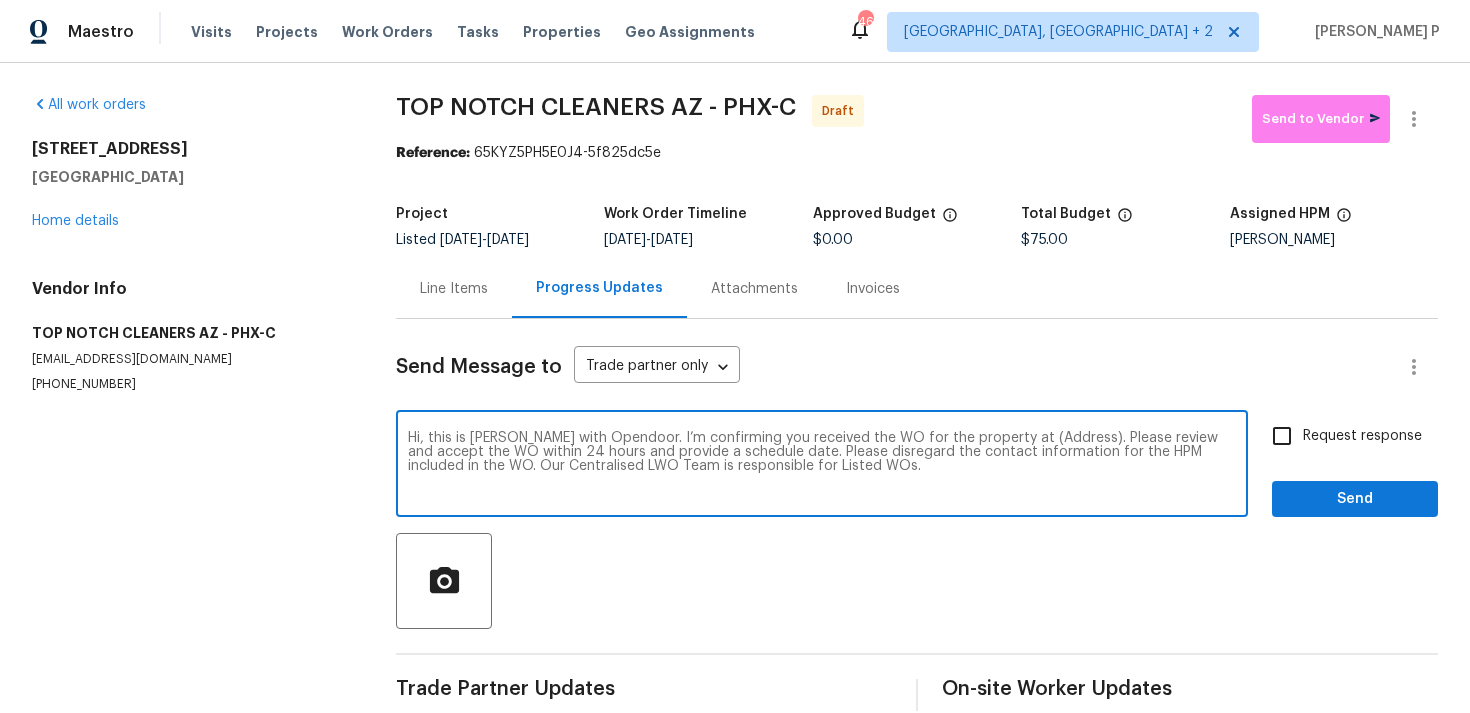 drag, startPoint x: 1002, startPoint y: 437, endPoint x: 1064, endPoint y: 433, distance: 62.1289 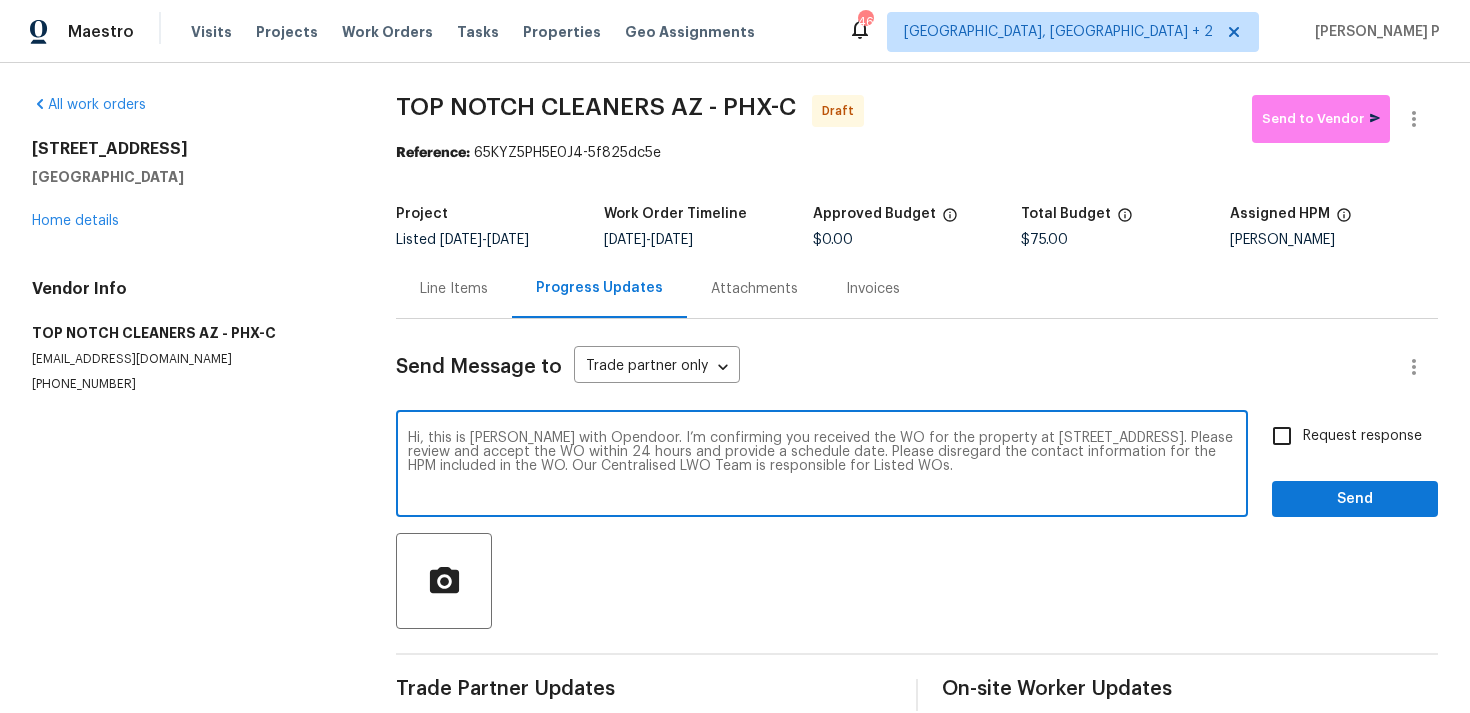 type on "Hi, this is Ramyasri with Opendoor. I’m confirming you received the WO for the property at 710 W 1st St, Mesa, AZ 85201. Please review and accept the WO within 24 hours and provide a schedule date. Please disregard the contact information for the HPM included in the WO. Our Centralised LWO Team is responsible for Listed WOs." 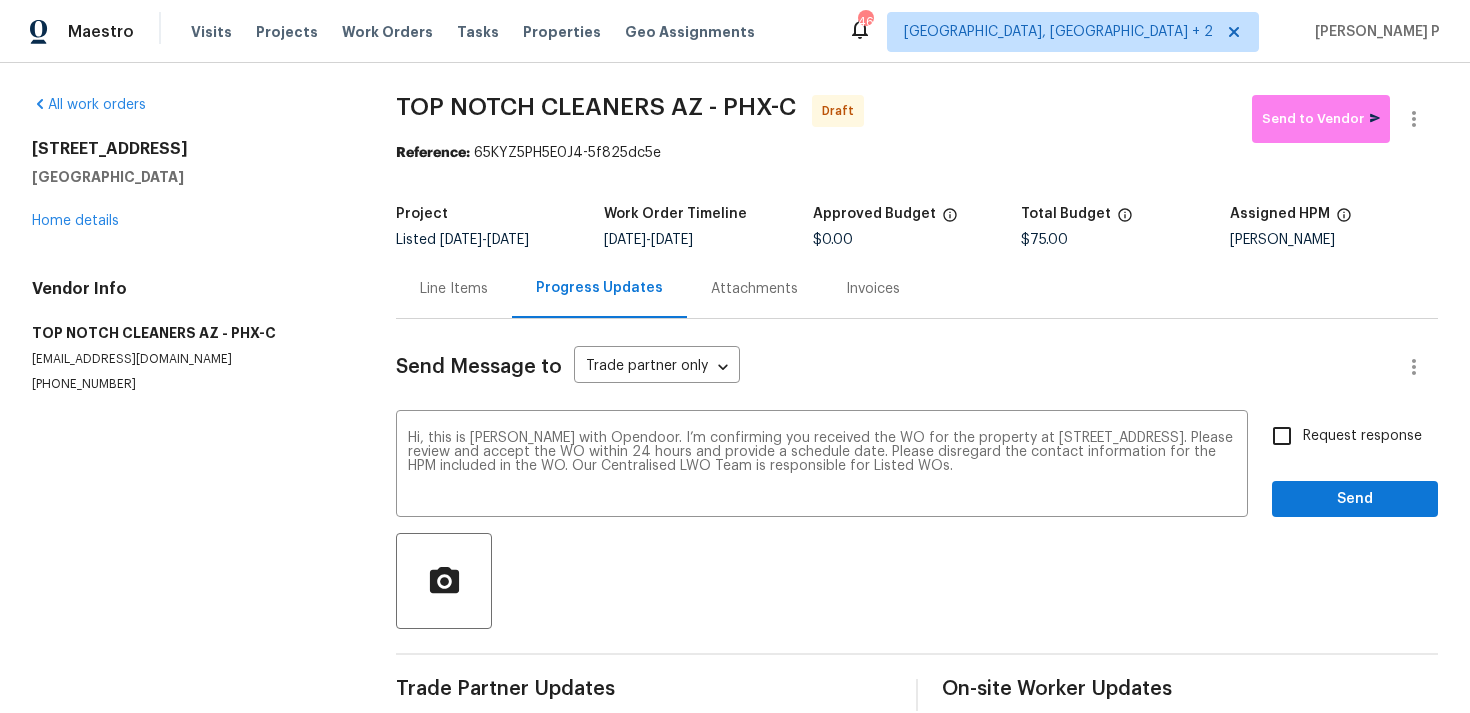 click on "Request response" at bounding box center [1282, 436] 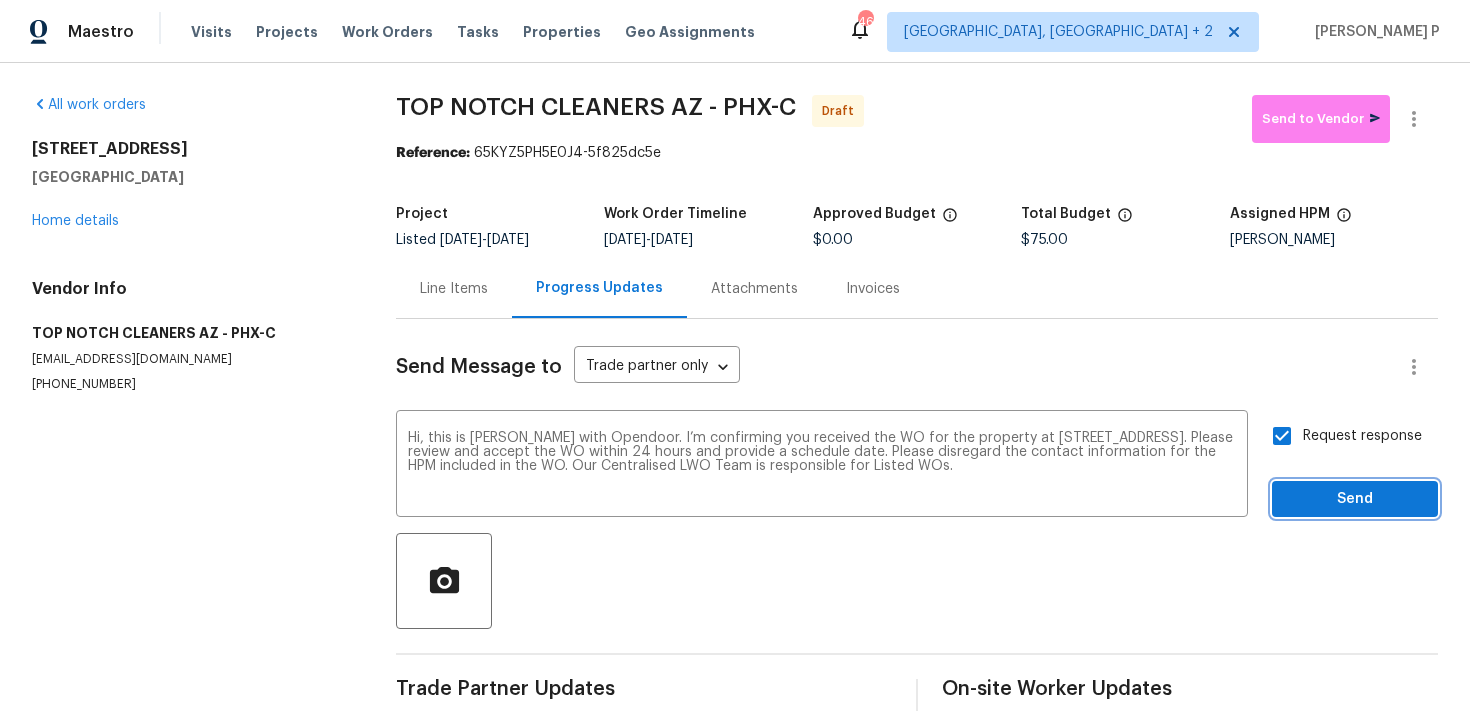 click on "Send" at bounding box center (1355, 499) 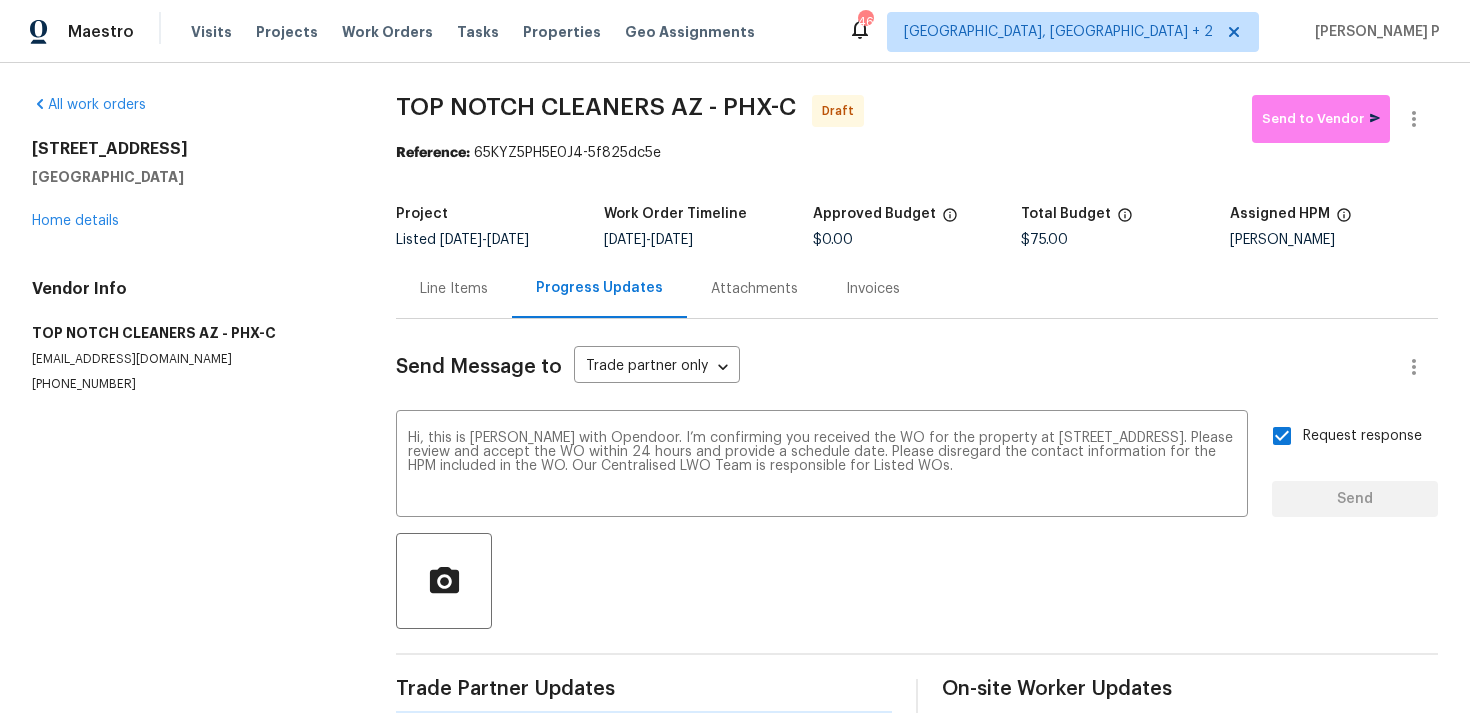 type 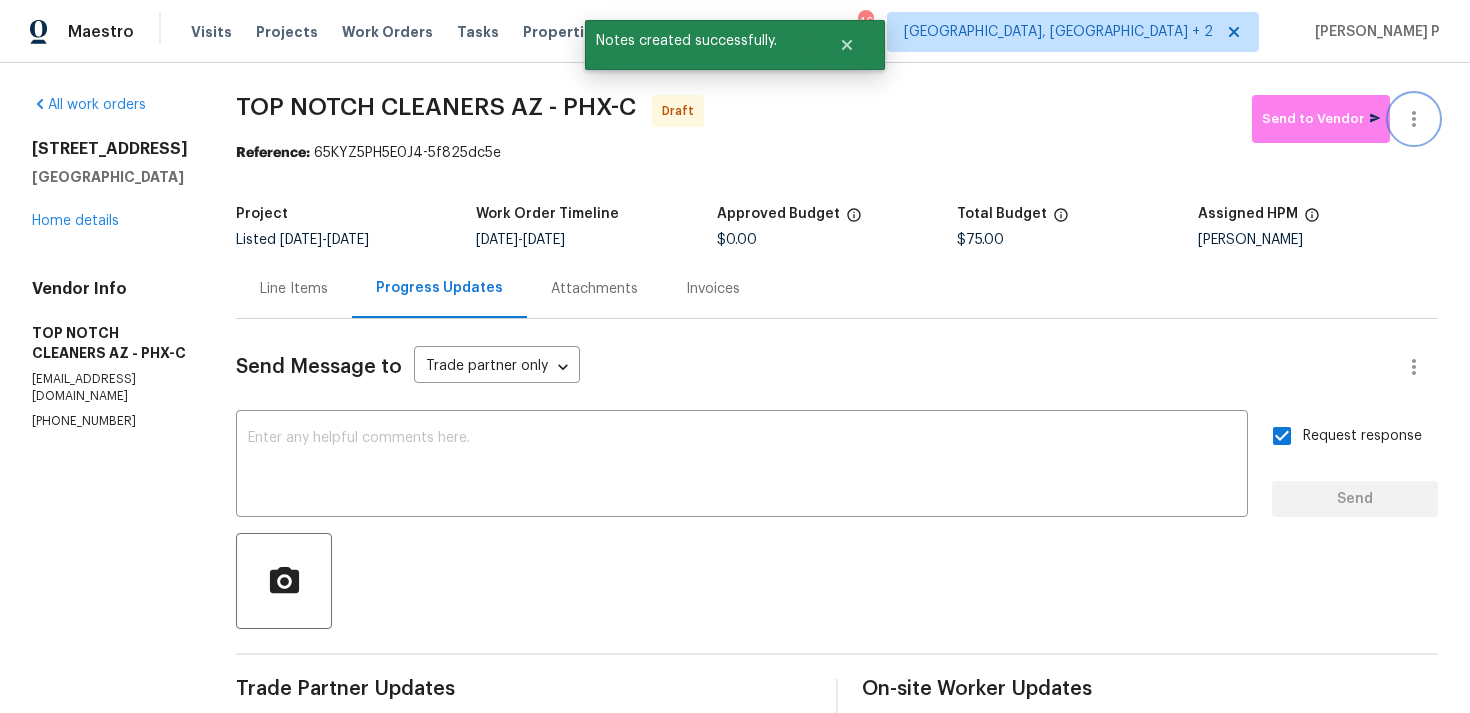 click 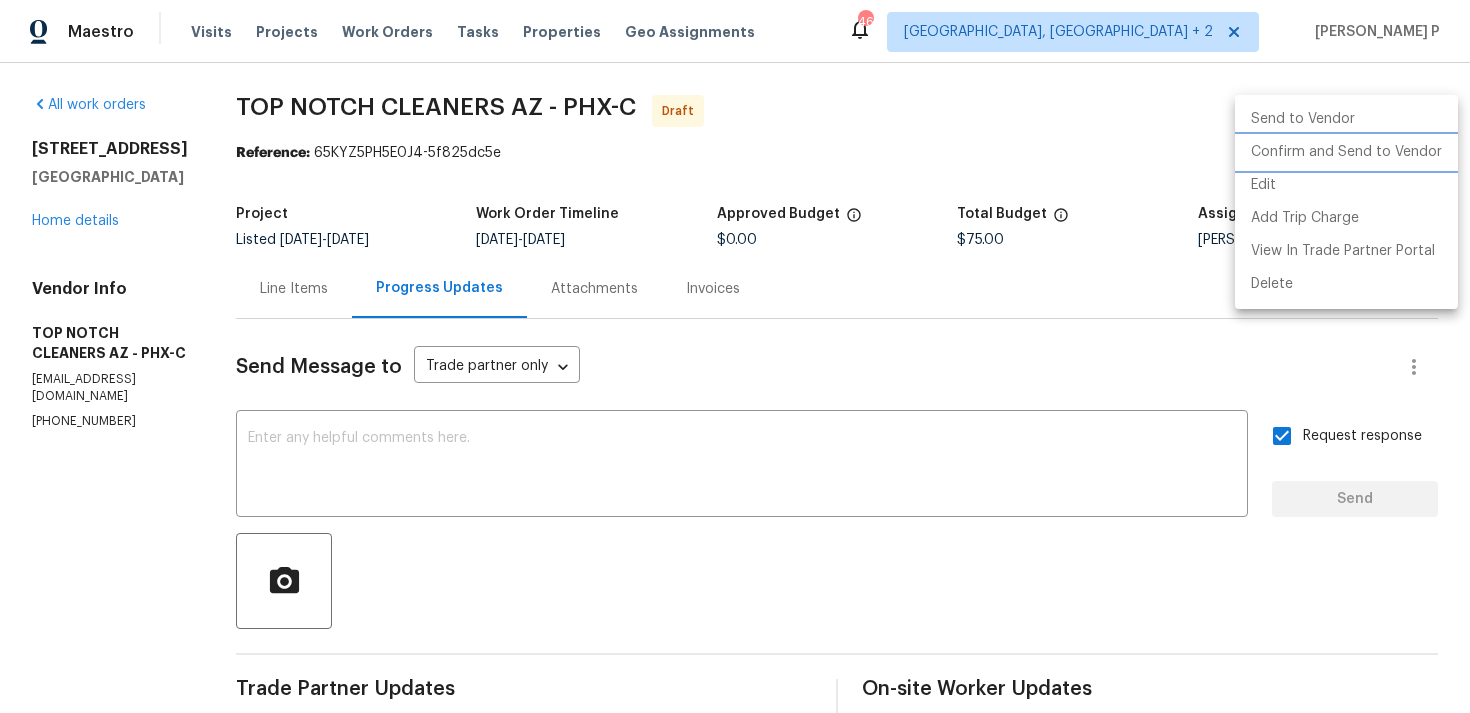 click on "Confirm and Send to Vendor" at bounding box center [1346, 152] 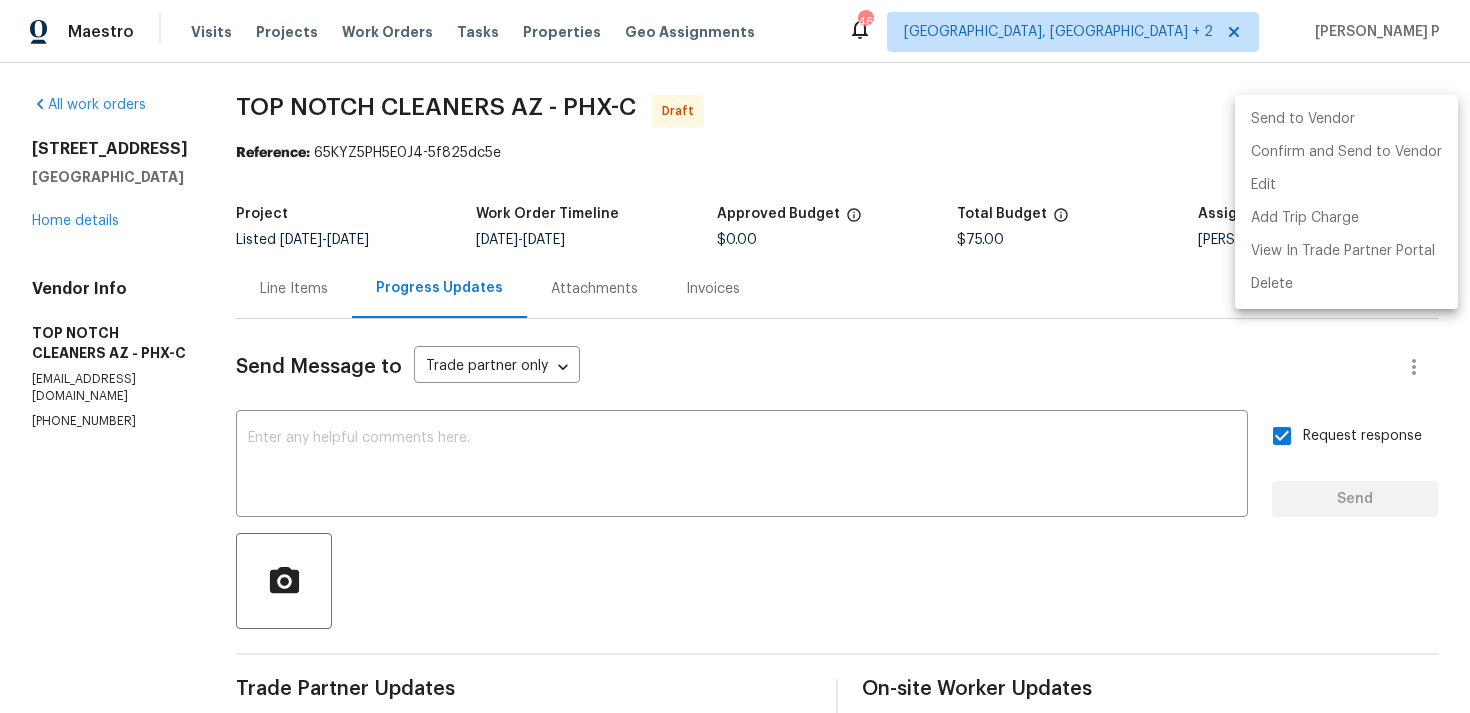 click at bounding box center (735, 356) 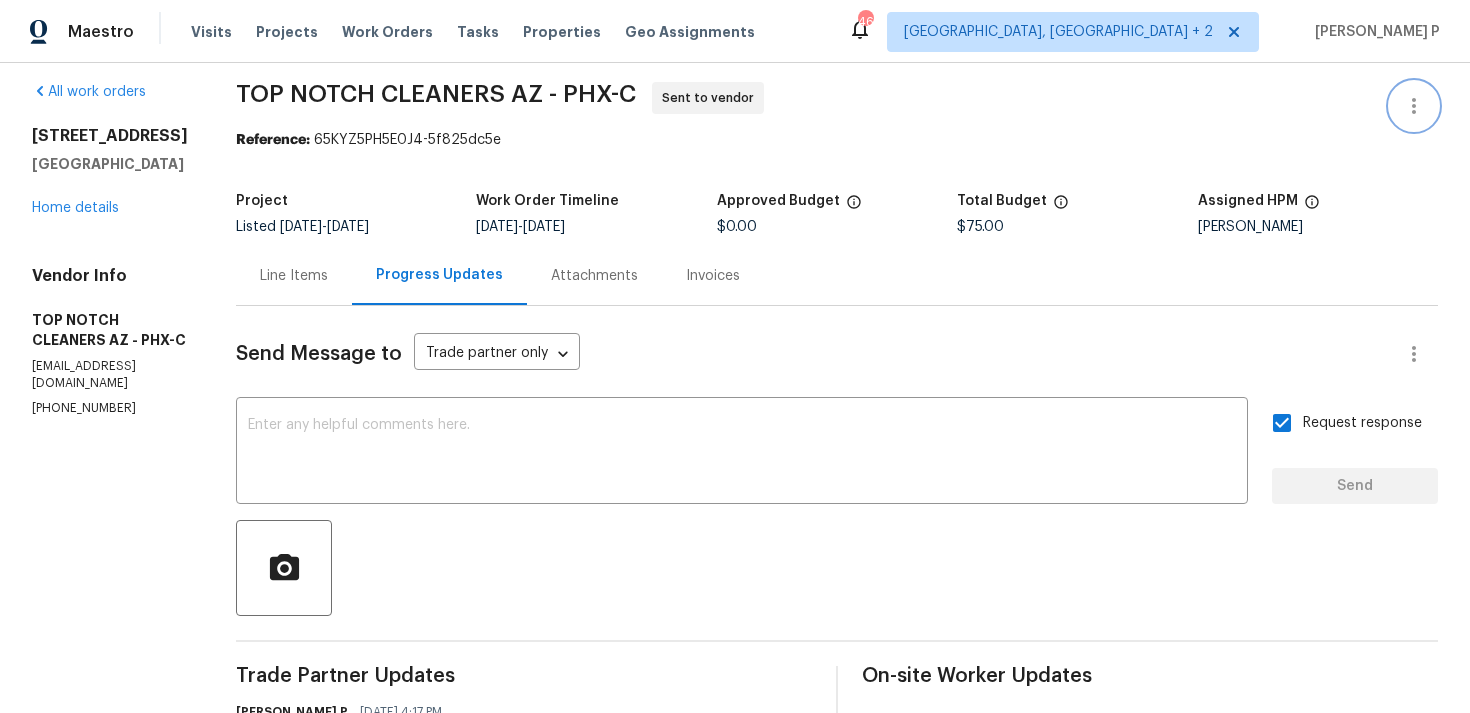 scroll, scrollTop: 0, scrollLeft: 0, axis: both 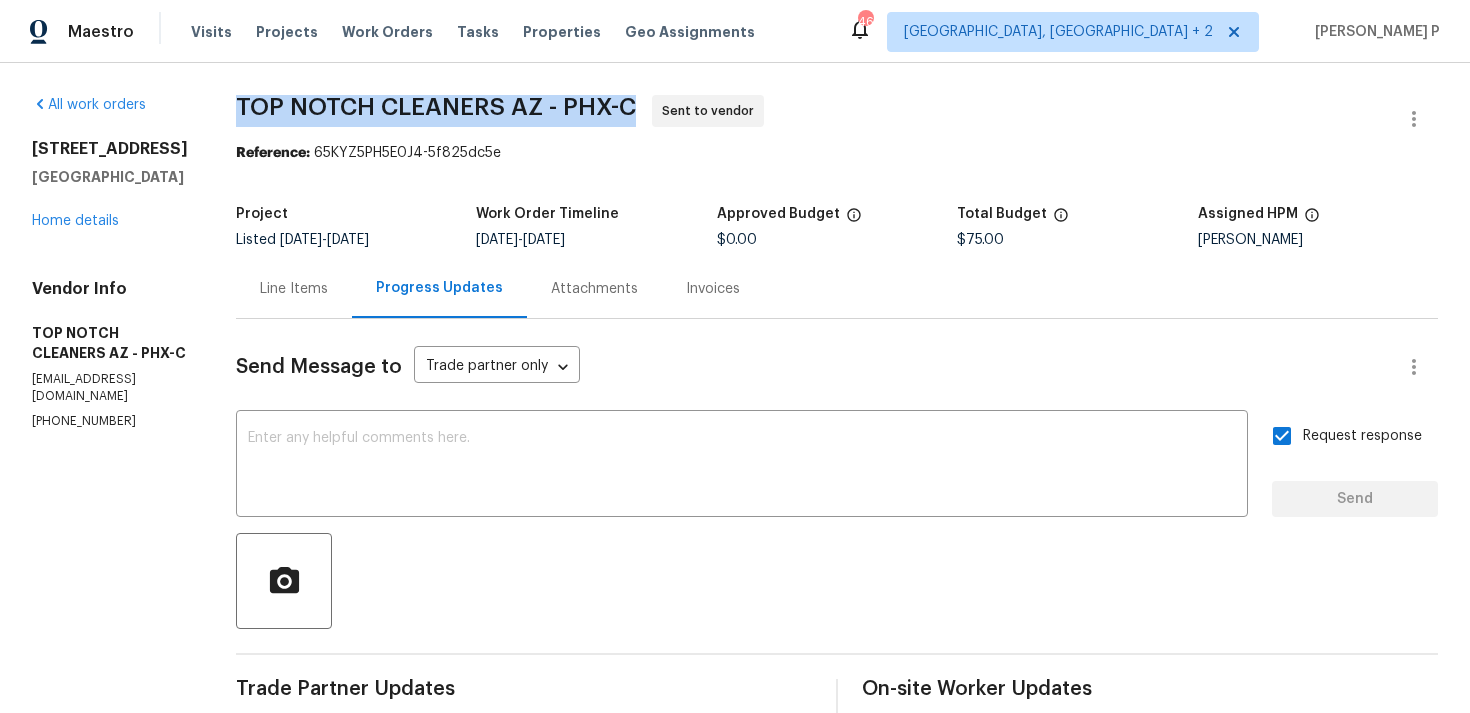 drag, startPoint x: 225, startPoint y: 97, endPoint x: 641, endPoint y: 102, distance: 416.03006 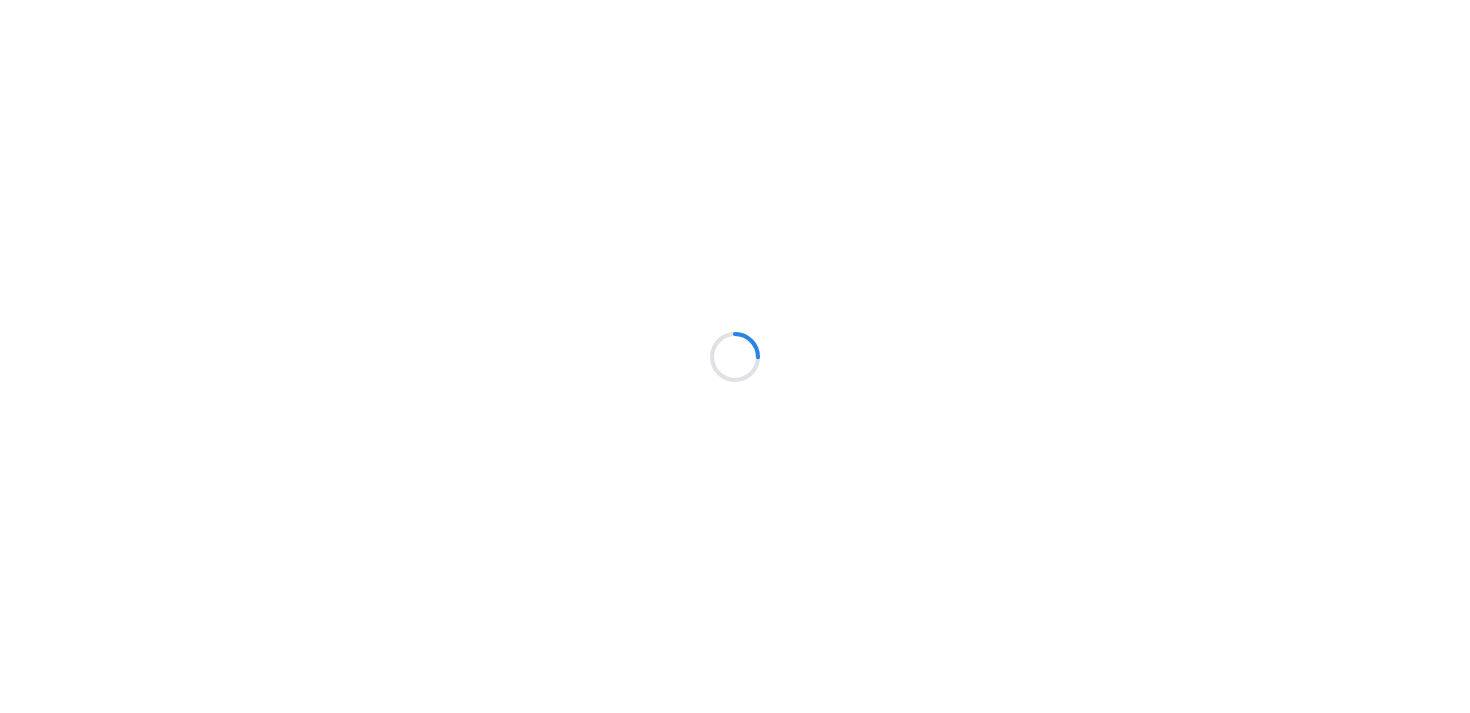 scroll, scrollTop: 0, scrollLeft: 0, axis: both 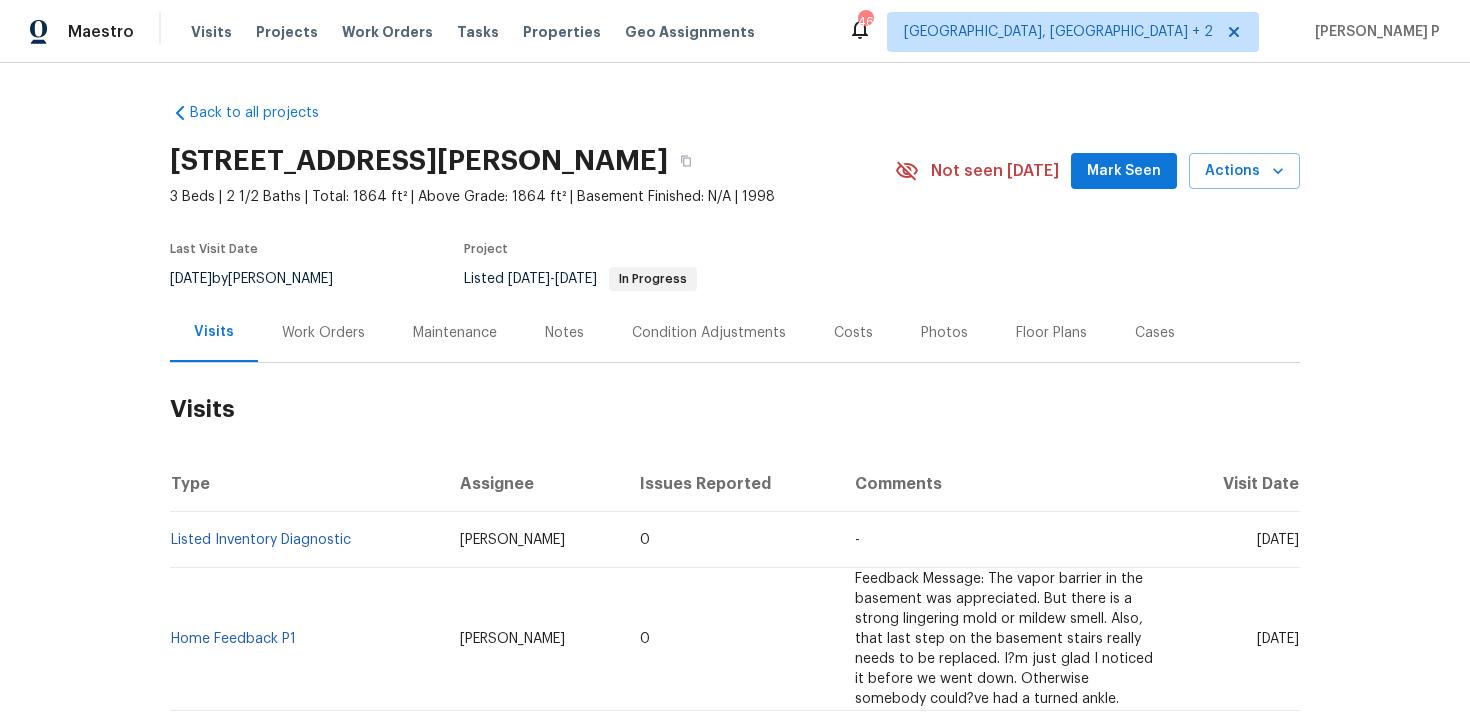click on "Work Orders" at bounding box center [323, 332] 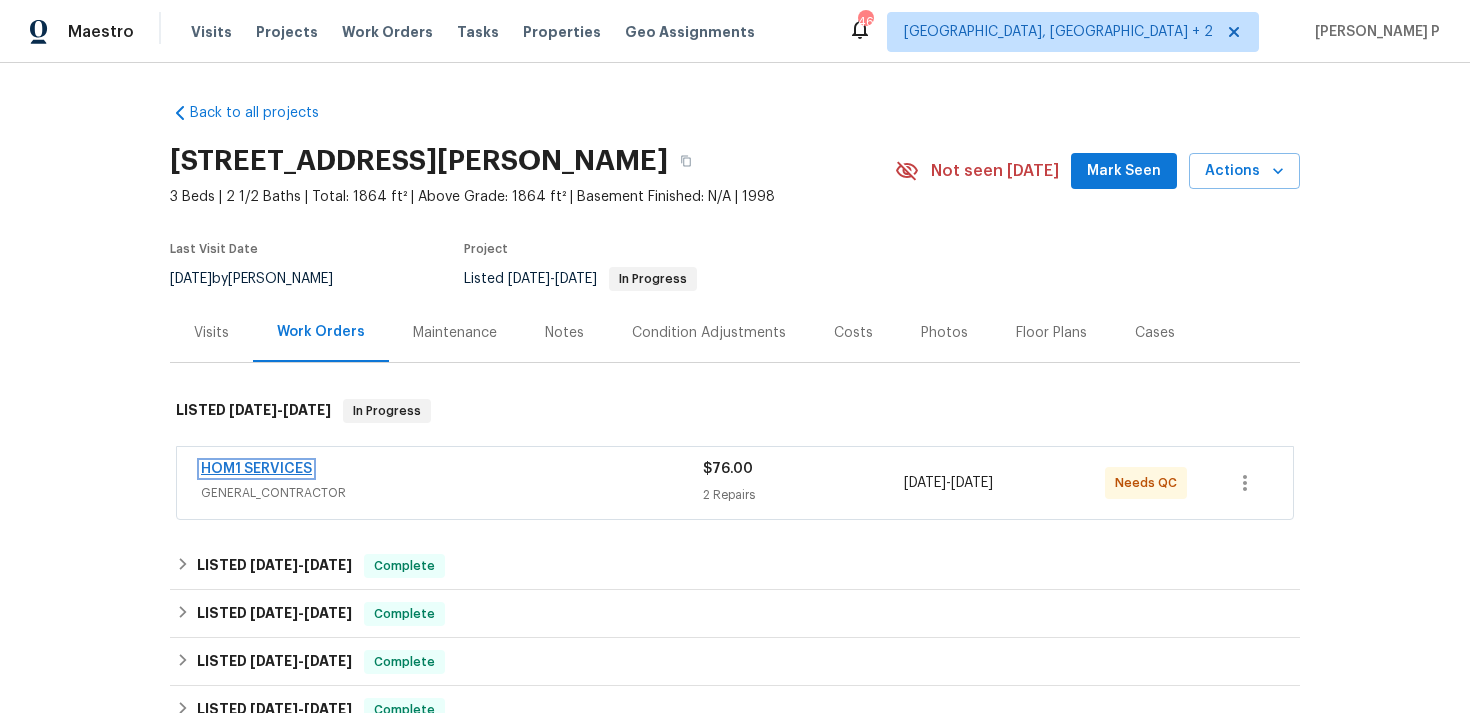 click on "HOM1 SERVICES" at bounding box center (256, 469) 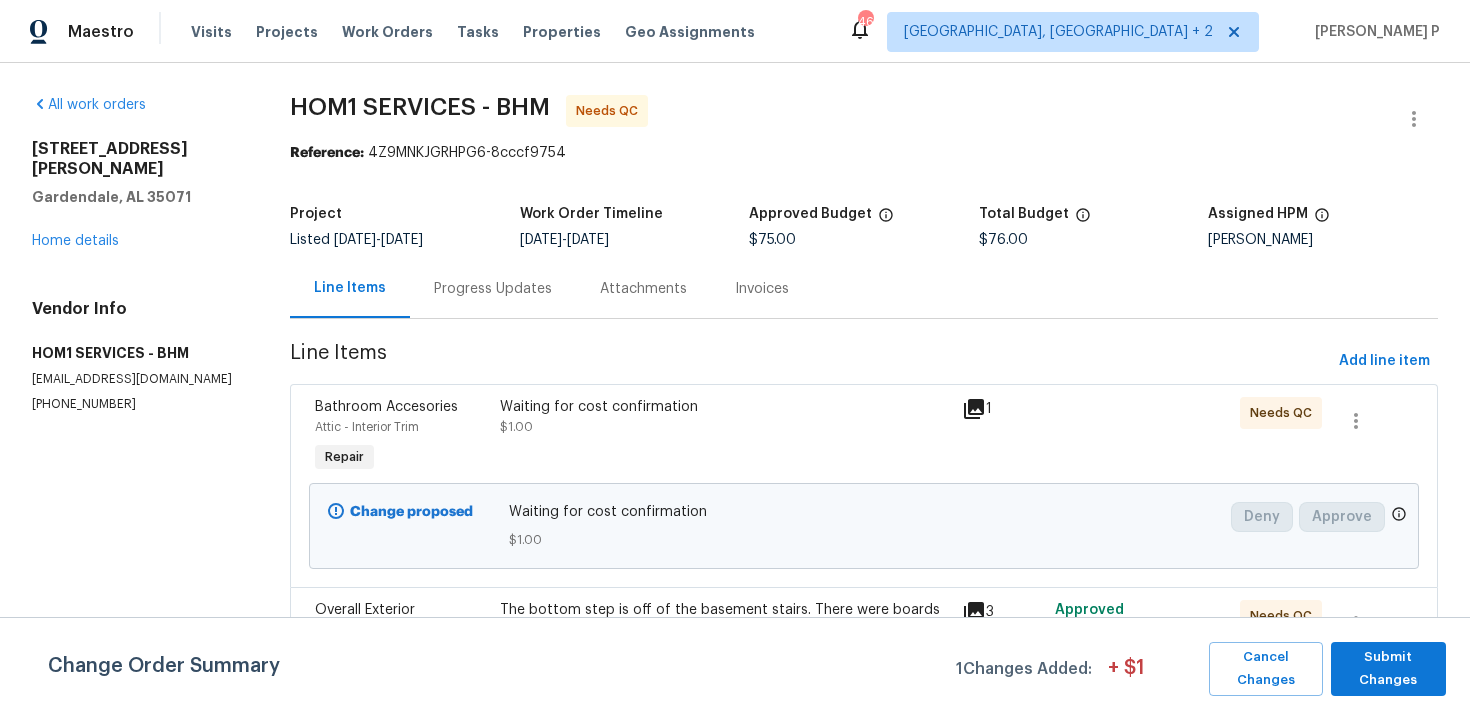 click on "Progress Updates" at bounding box center [493, 289] 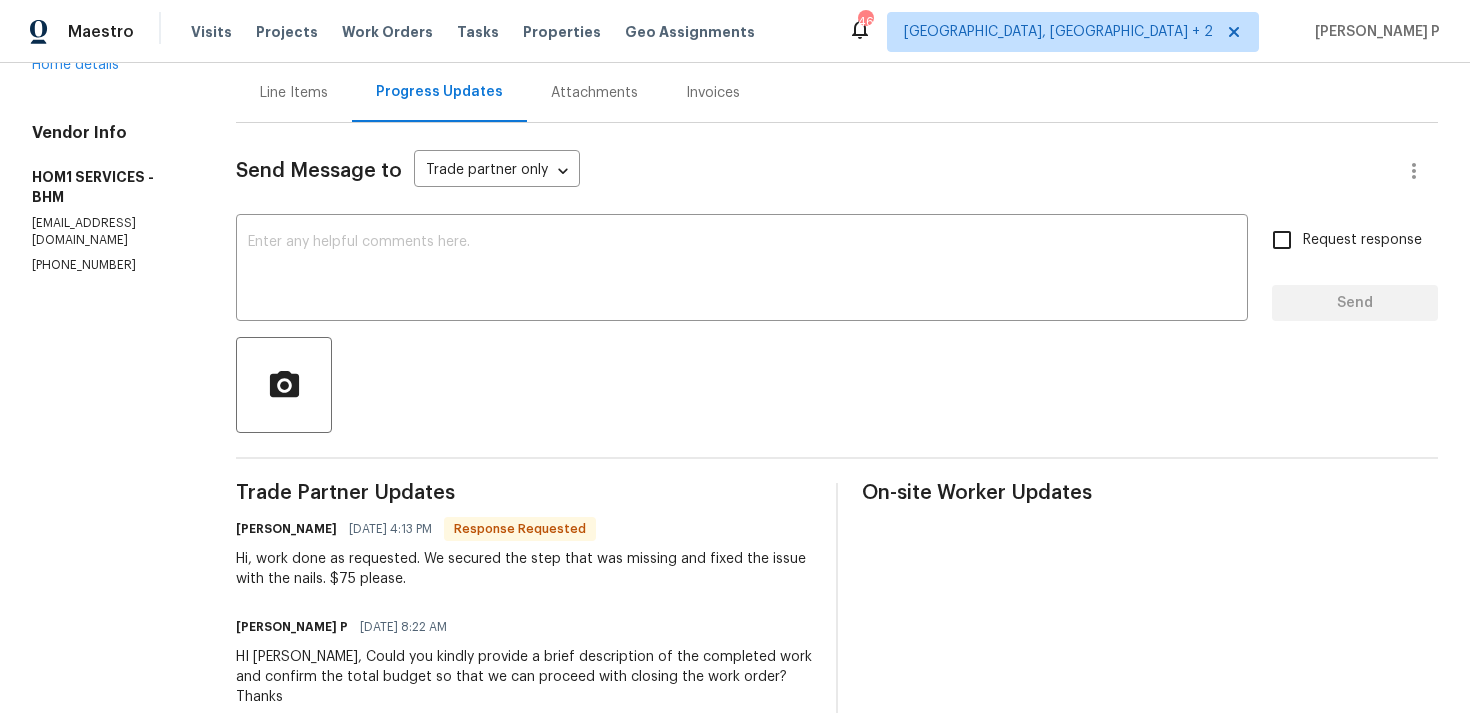 scroll, scrollTop: 0, scrollLeft: 0, axis: both 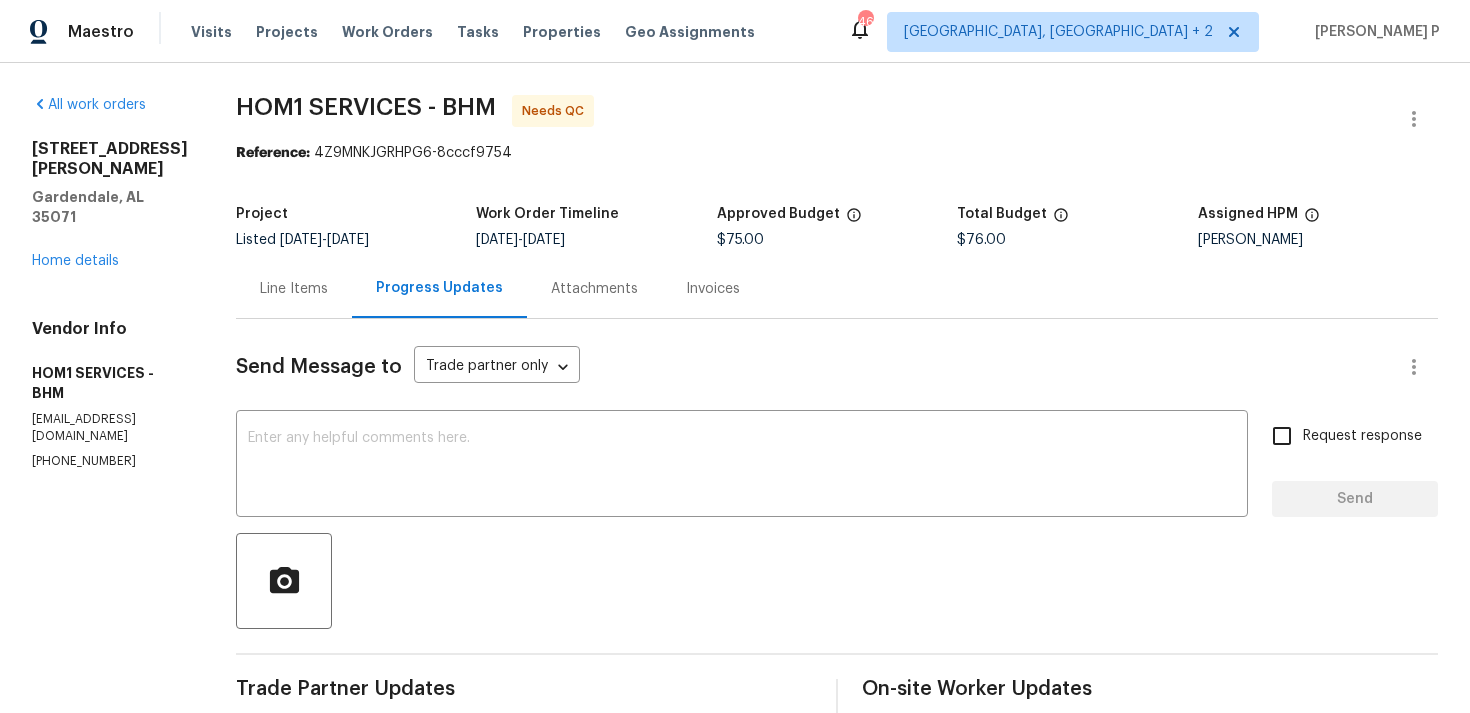 click on "Line Items" at bounding box center [294, 289] 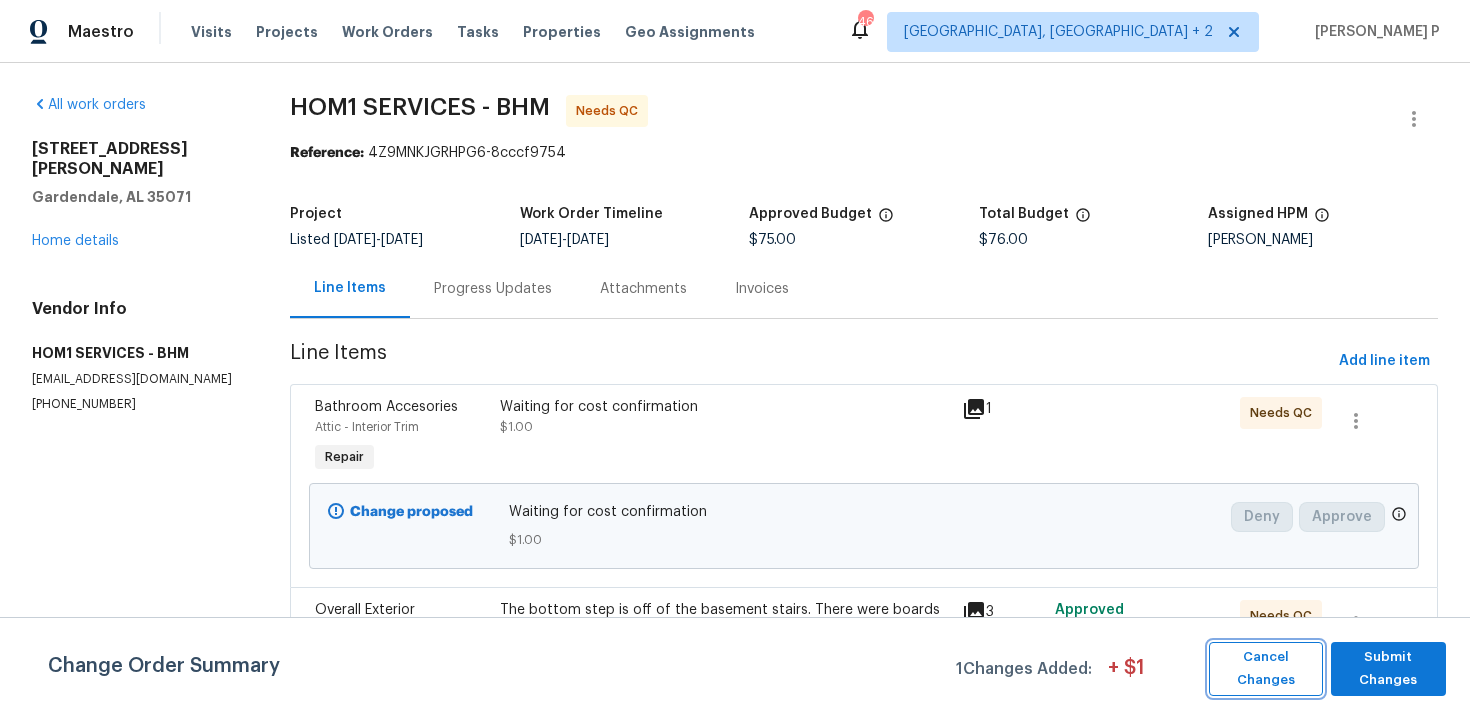 click on "Cancel Changes" at bounding box center (1266, 669) 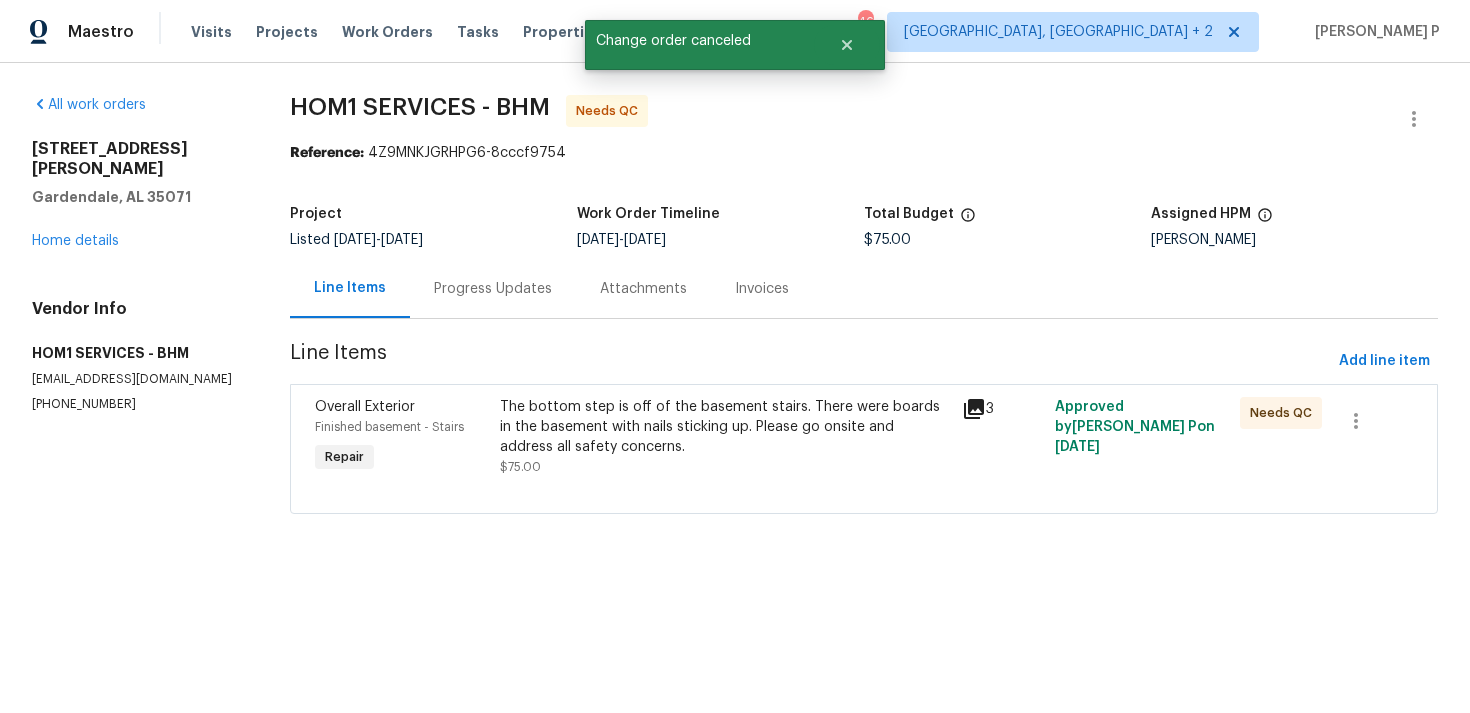 click on "Progress Updates" at bounding box center [493, 288] 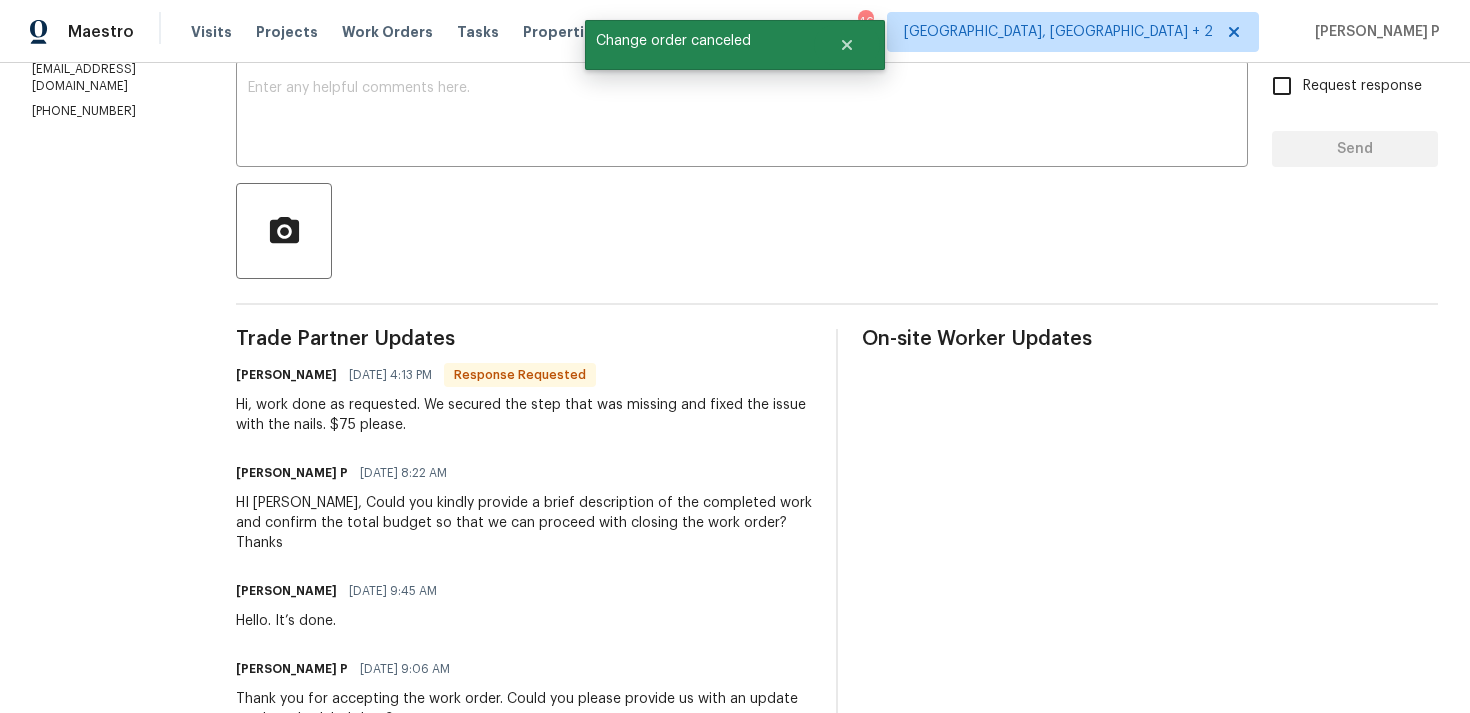 scroll, scrollTop: 260, scrollLeft: 0, axis: vertical 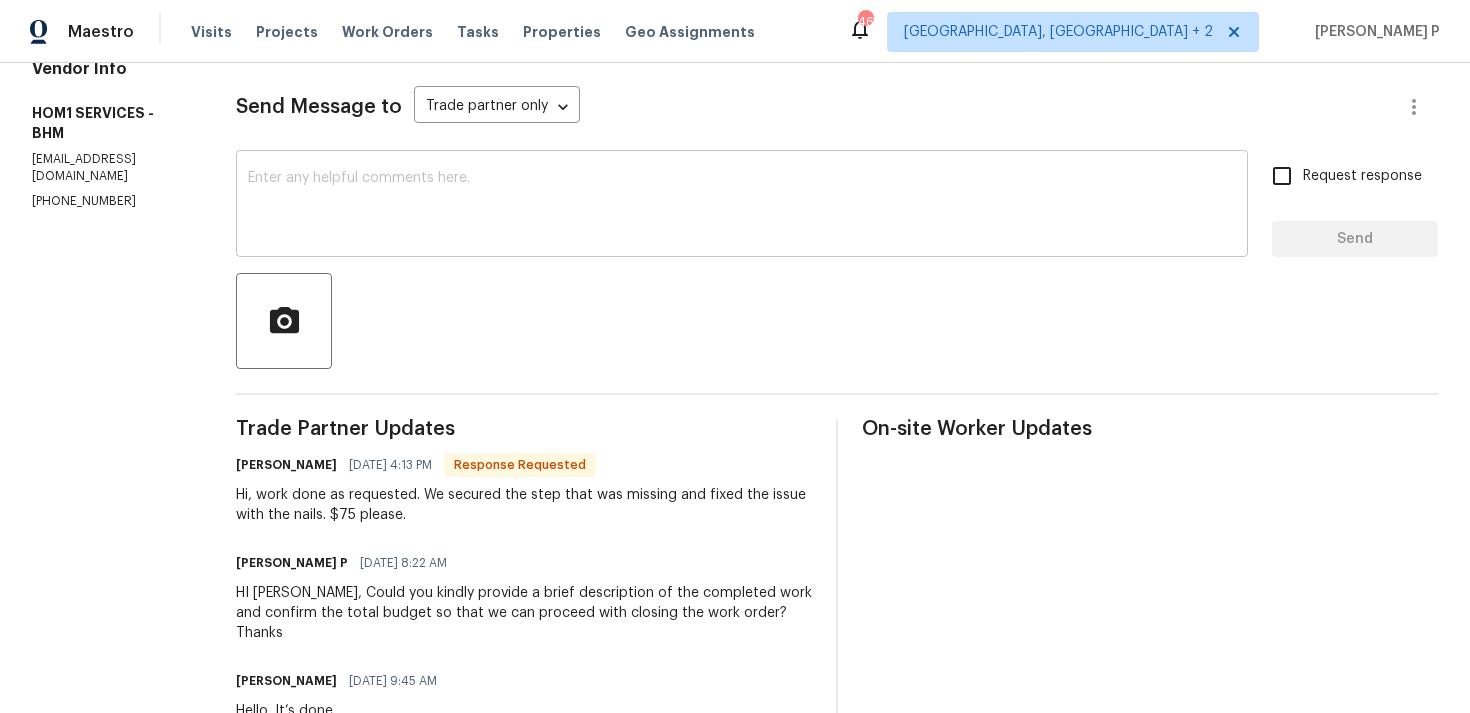click at bounding box center (742, 206) 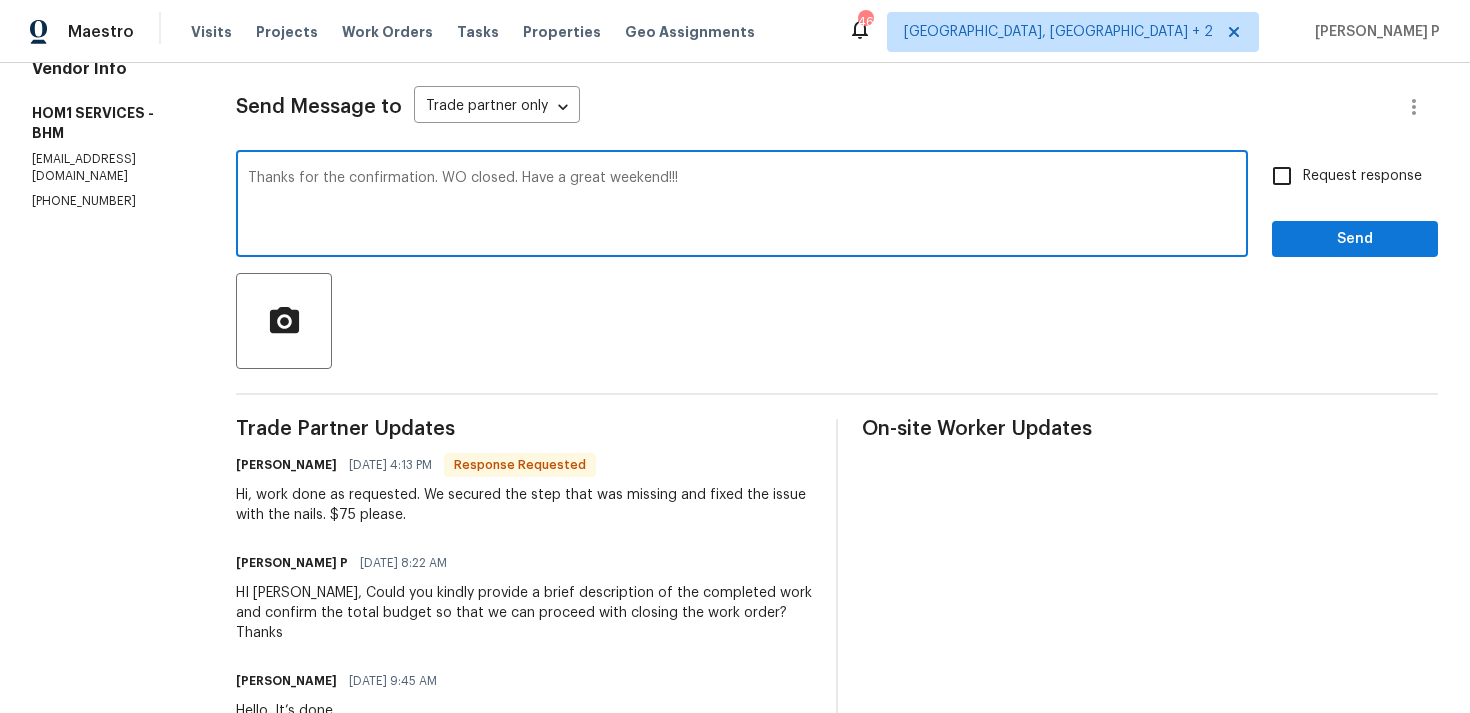 type on "Thanks for the confirmation. WO closed. Have a great weekend!!!" 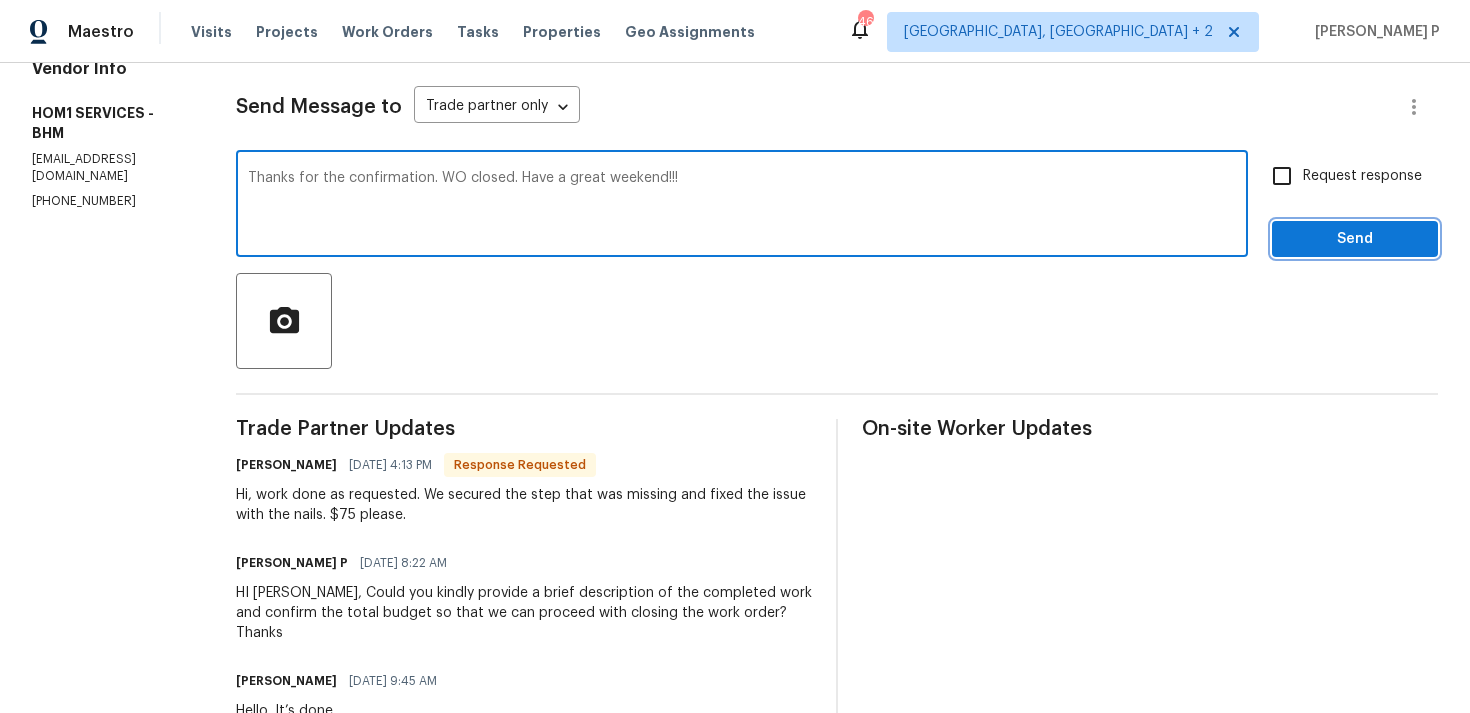 click on "Send" at bounding box center (1355, 239) 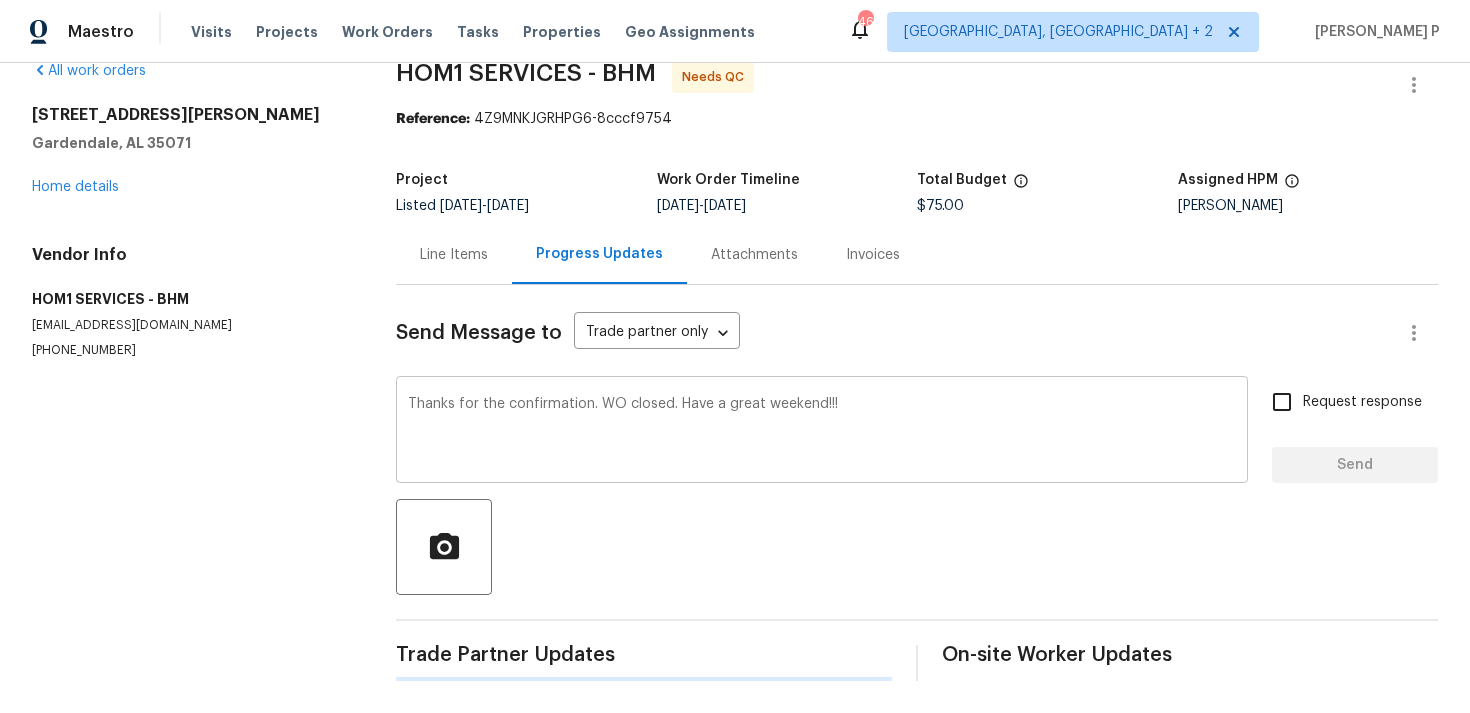type 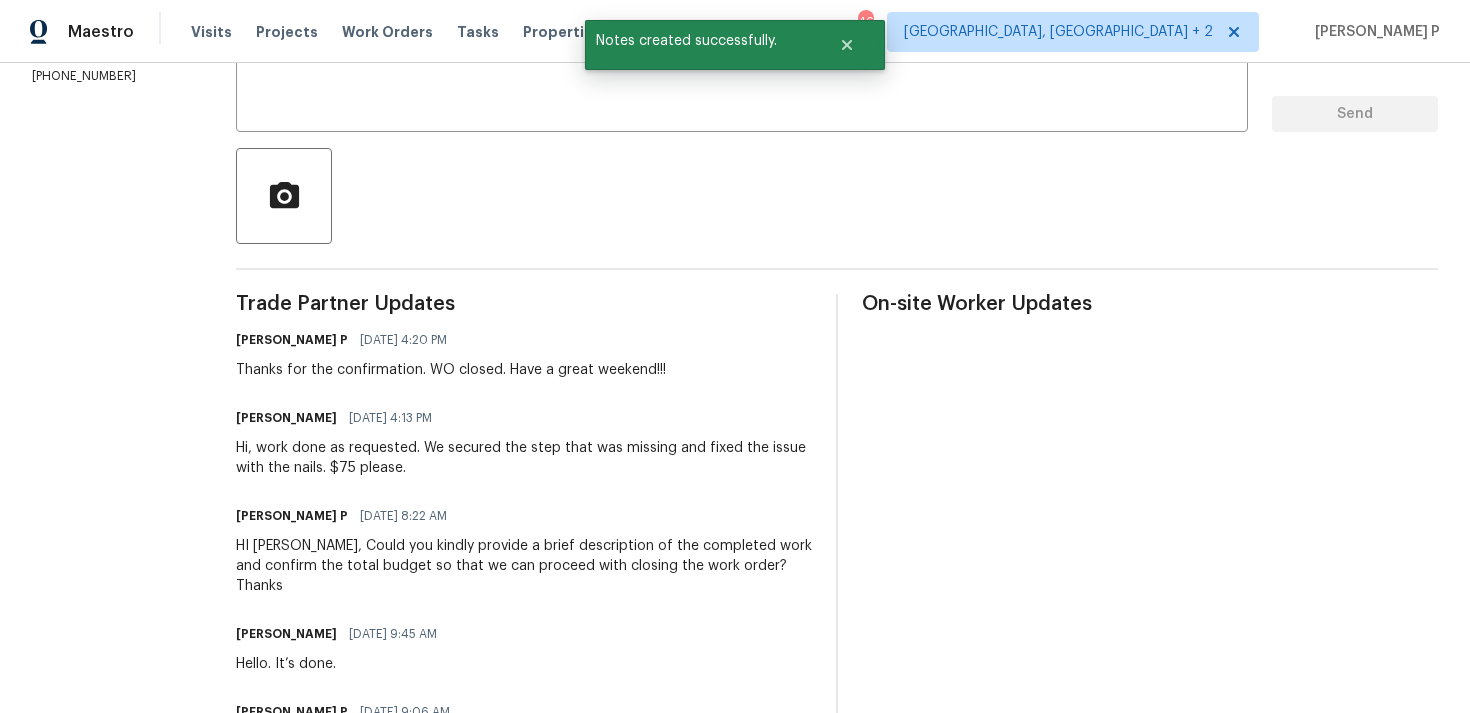 scroll, scrollTop: 396, scrollLeft: 0, axis: vertical 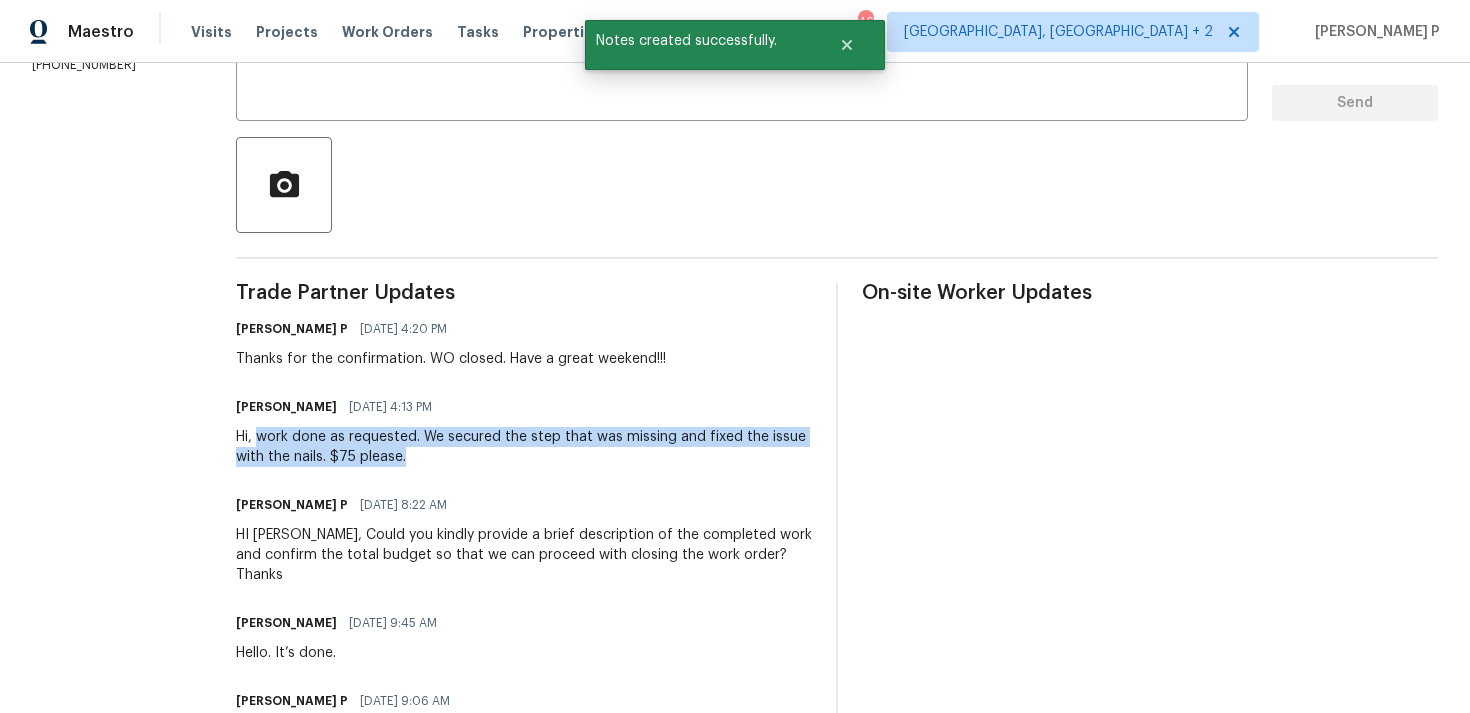 drag, startPoint x: 250, startPoint y: 438, endPoint x: 420, endPoint y: 453, distance: 170.66048 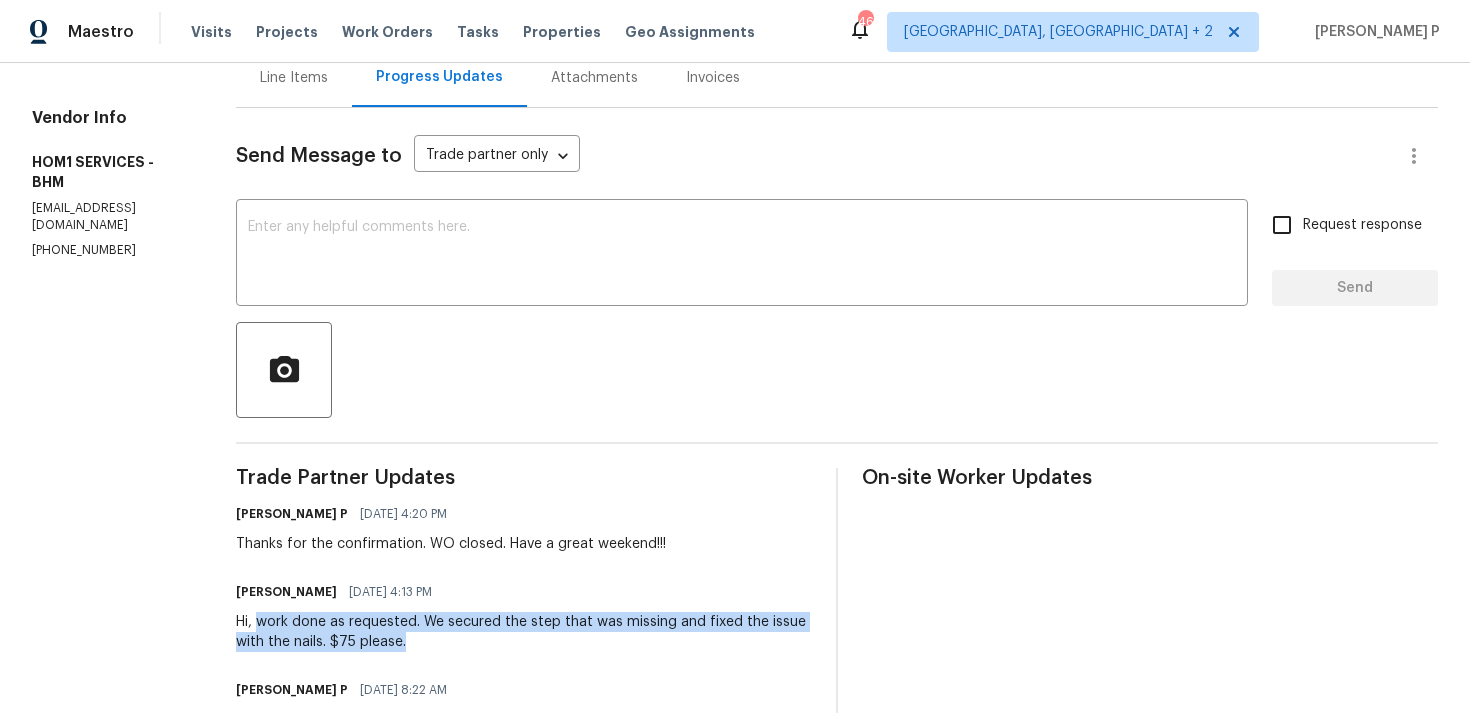 scroll, scrollTop: 0, scrollLeft: 0, axis: both 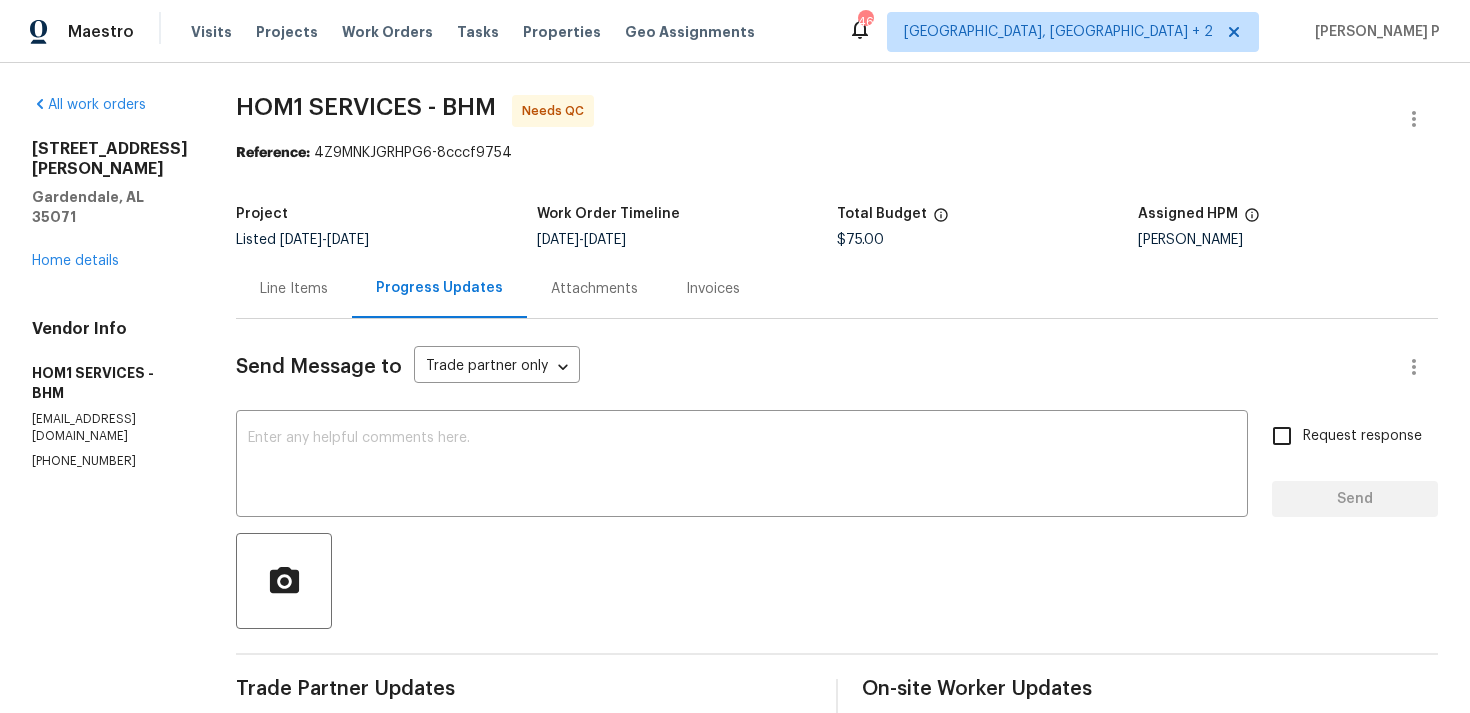 click on "Line Items" at bounding box center (294, 288) 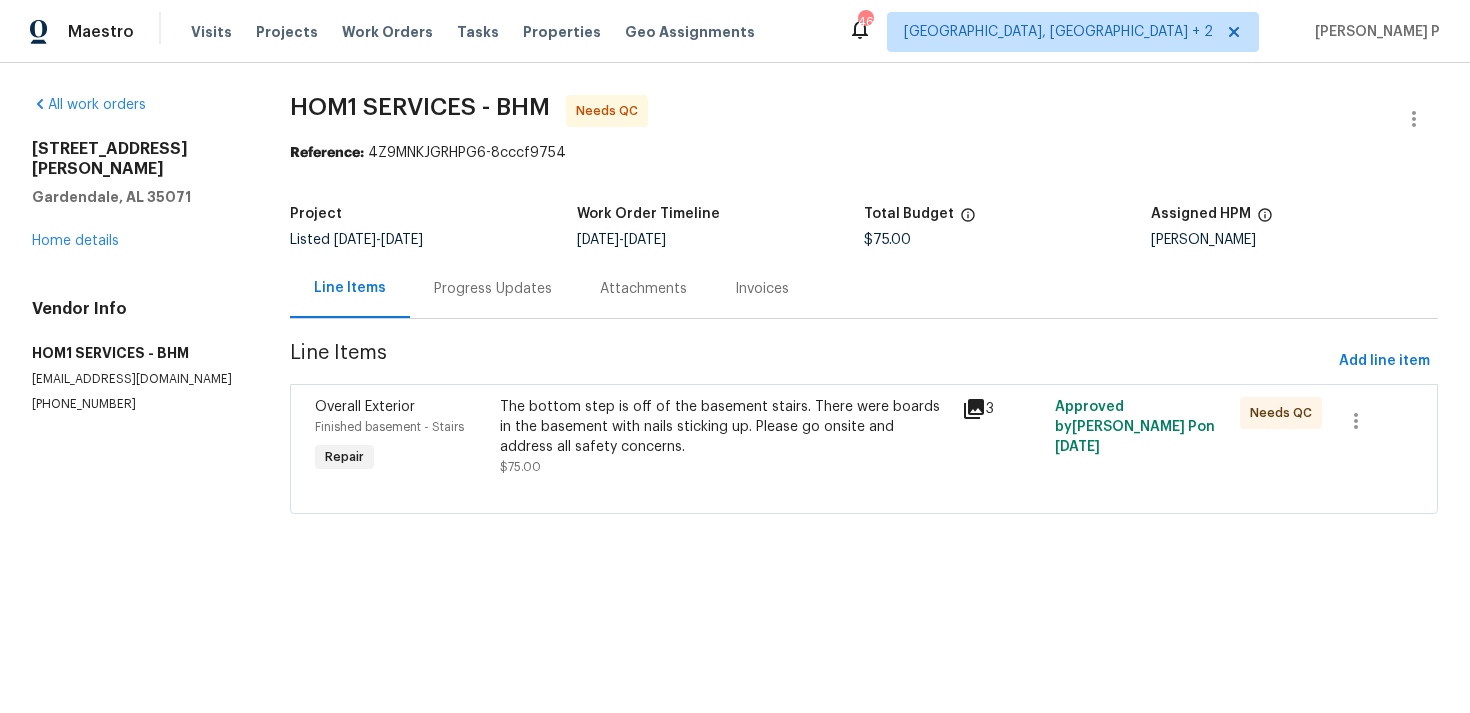 click on "Line Items" at bounding box center [810, 361] 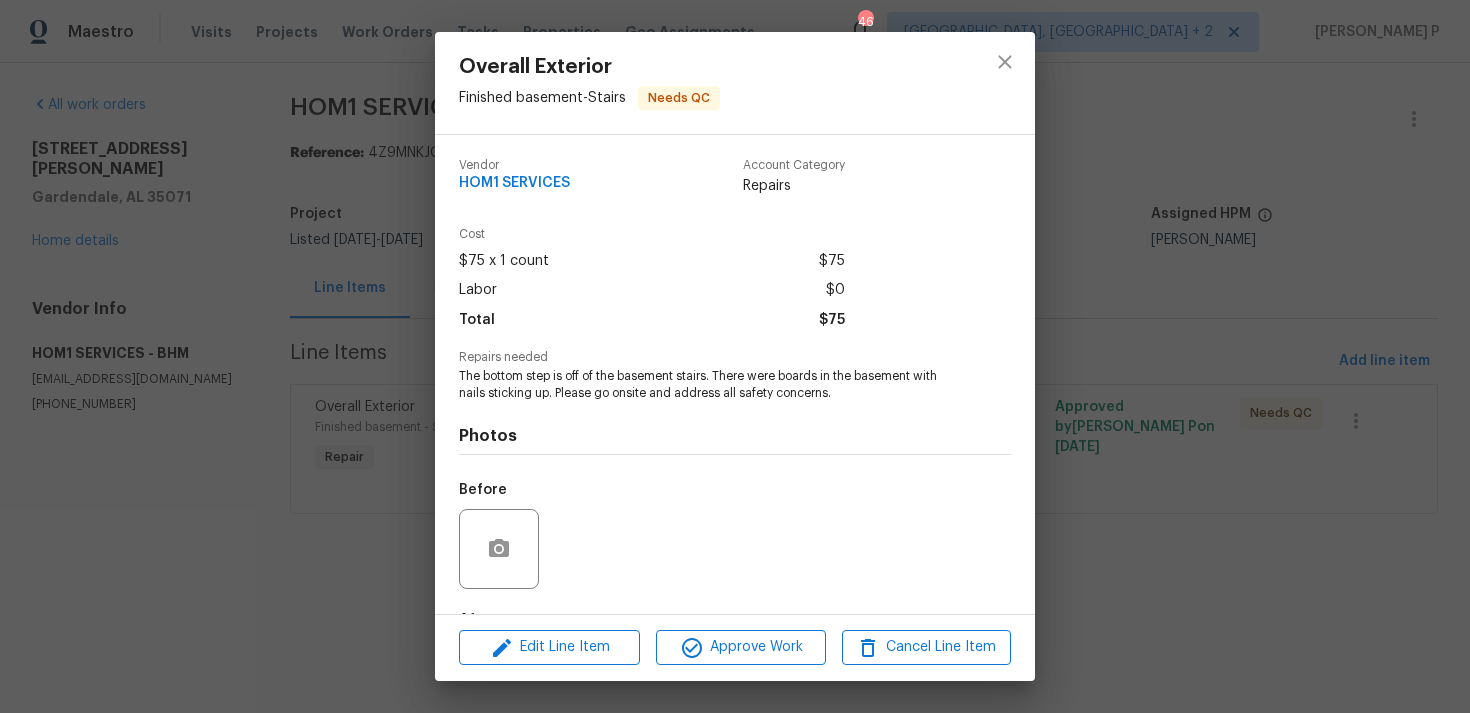 scroll, scrollTop: 125, scrollLeft: 0, axis: vertical 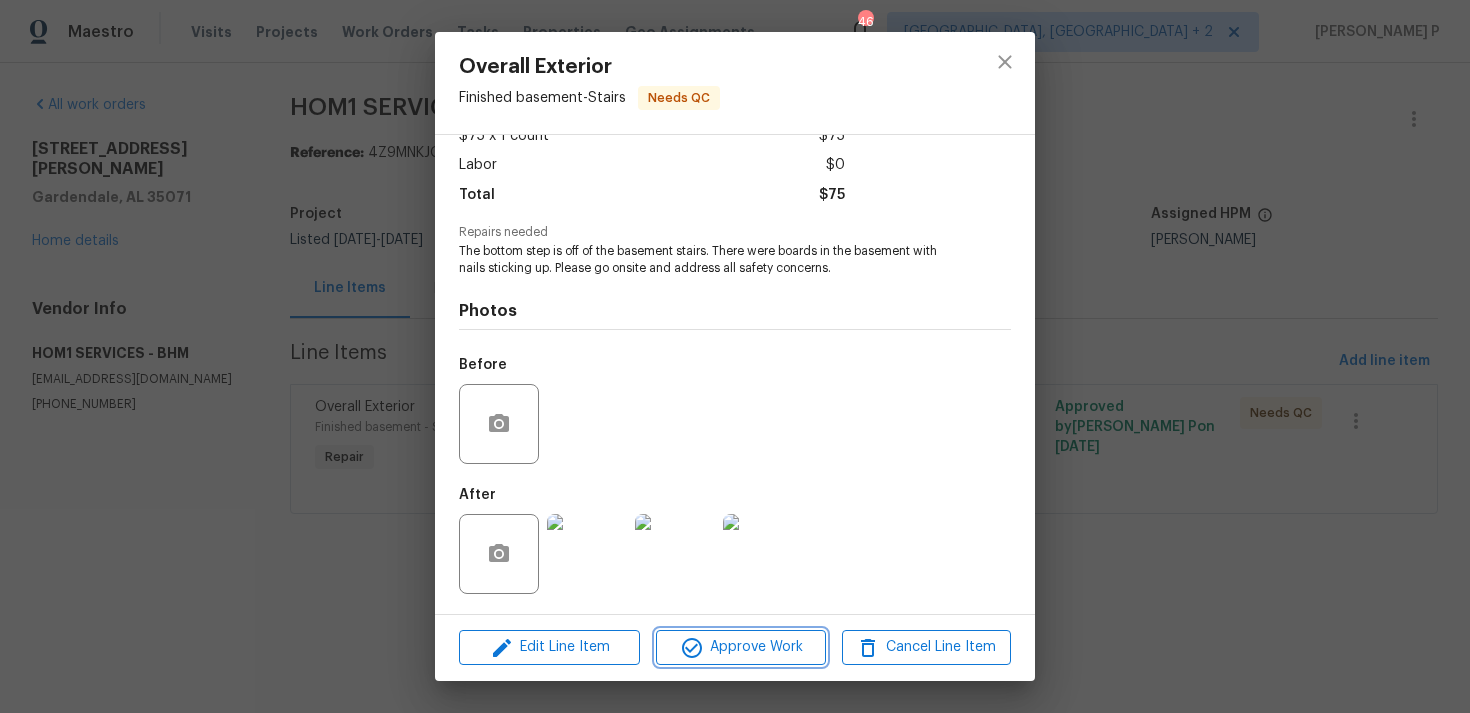 click on "Approve Work" at bounding box center [740, 647] 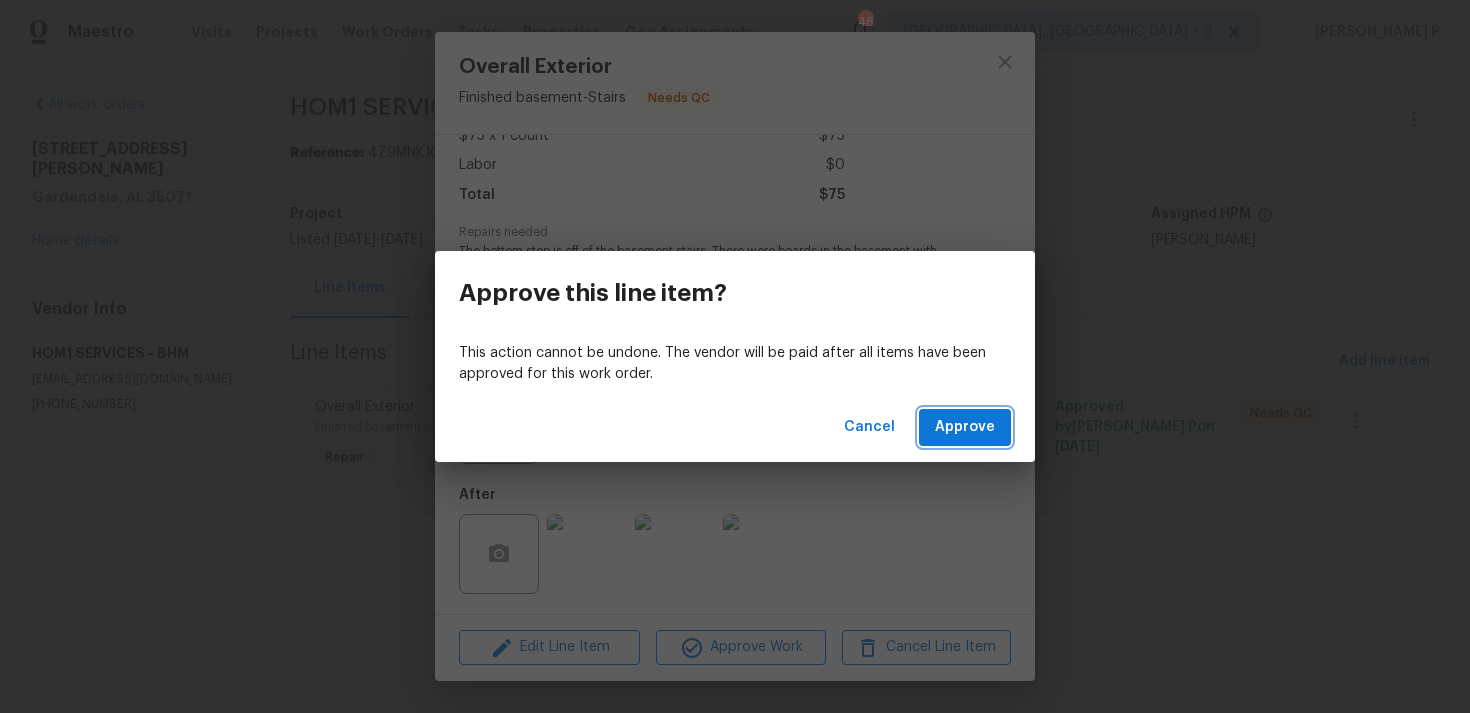 click on "Approve" at bounding box center (965, 427) 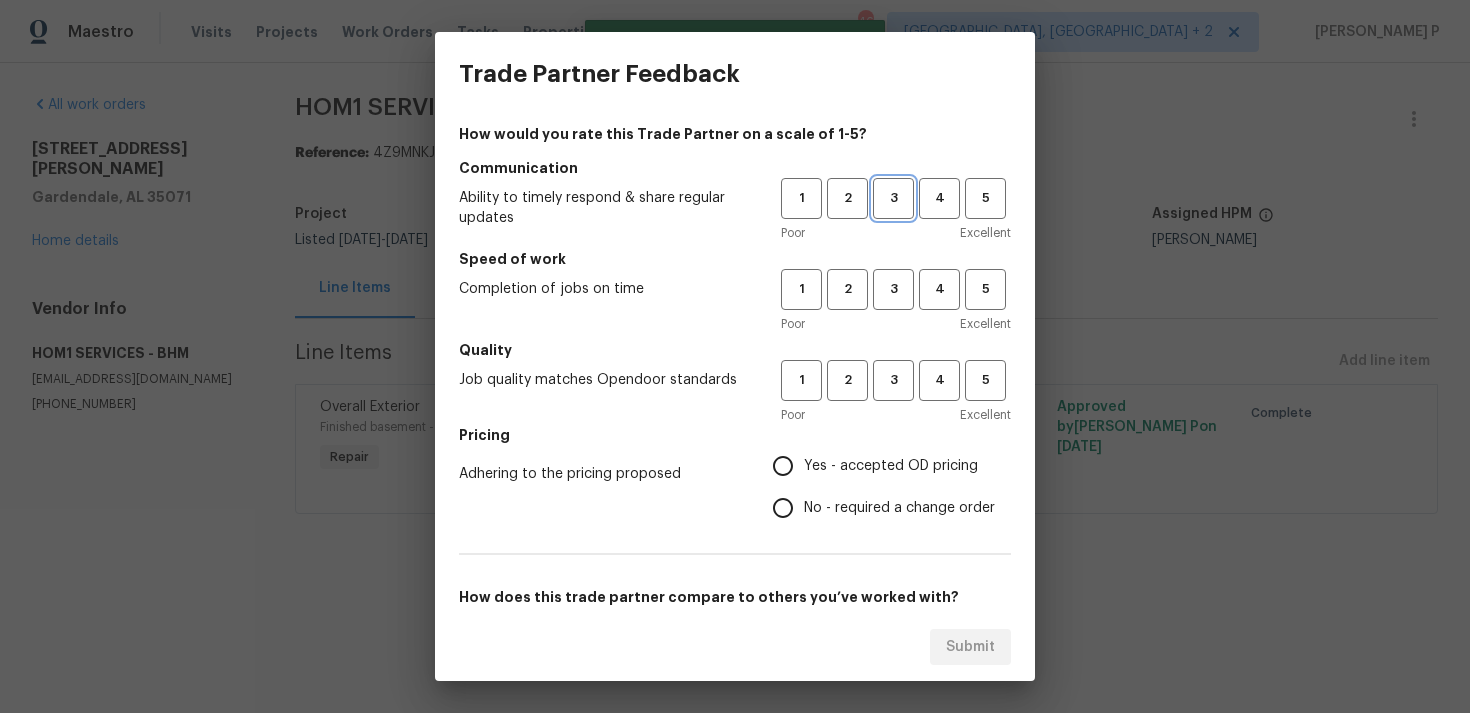 click on "3" at bounding box center [893, 198] 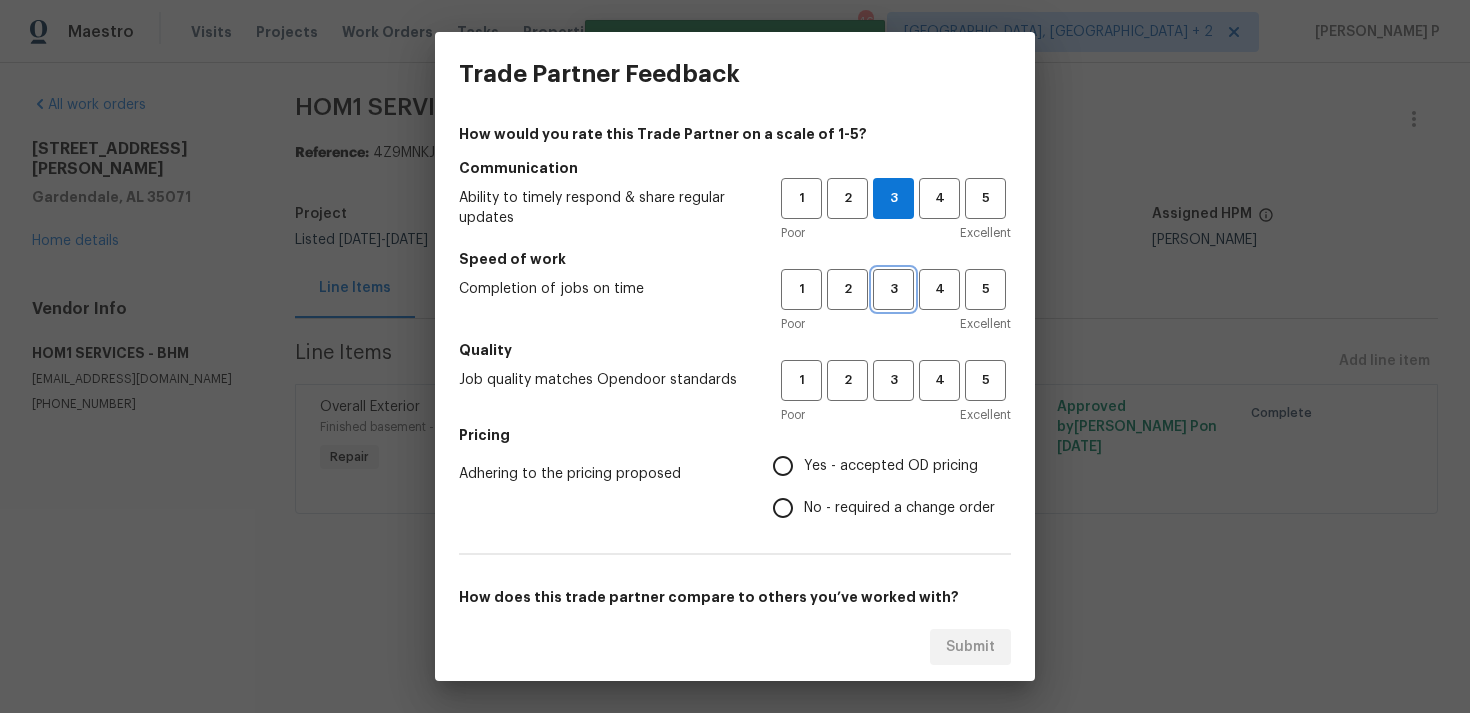 click on "3" at bounding box center (893, 289) 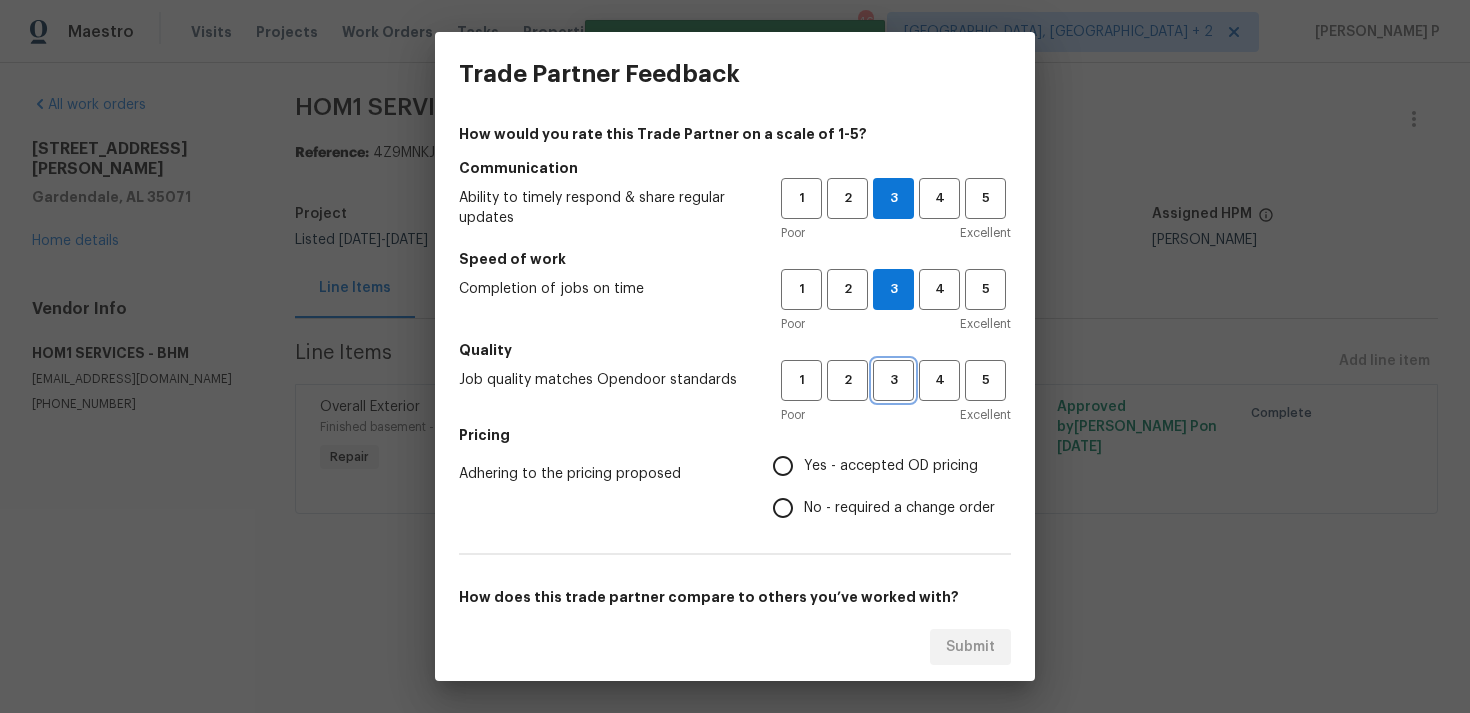 click on "3" at bounding box center (893, 380) 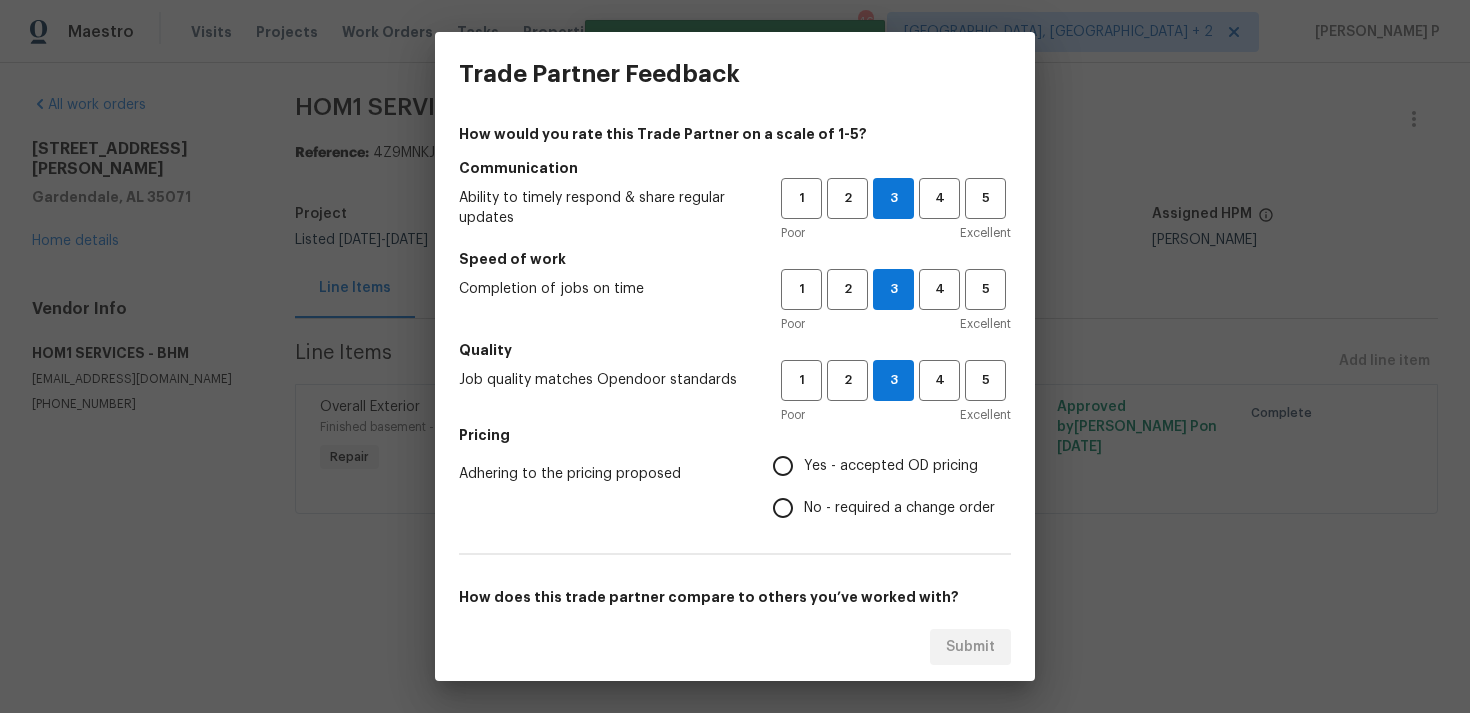 click on "Yes - accepted OD pricing" at bounding box center (891, 466) 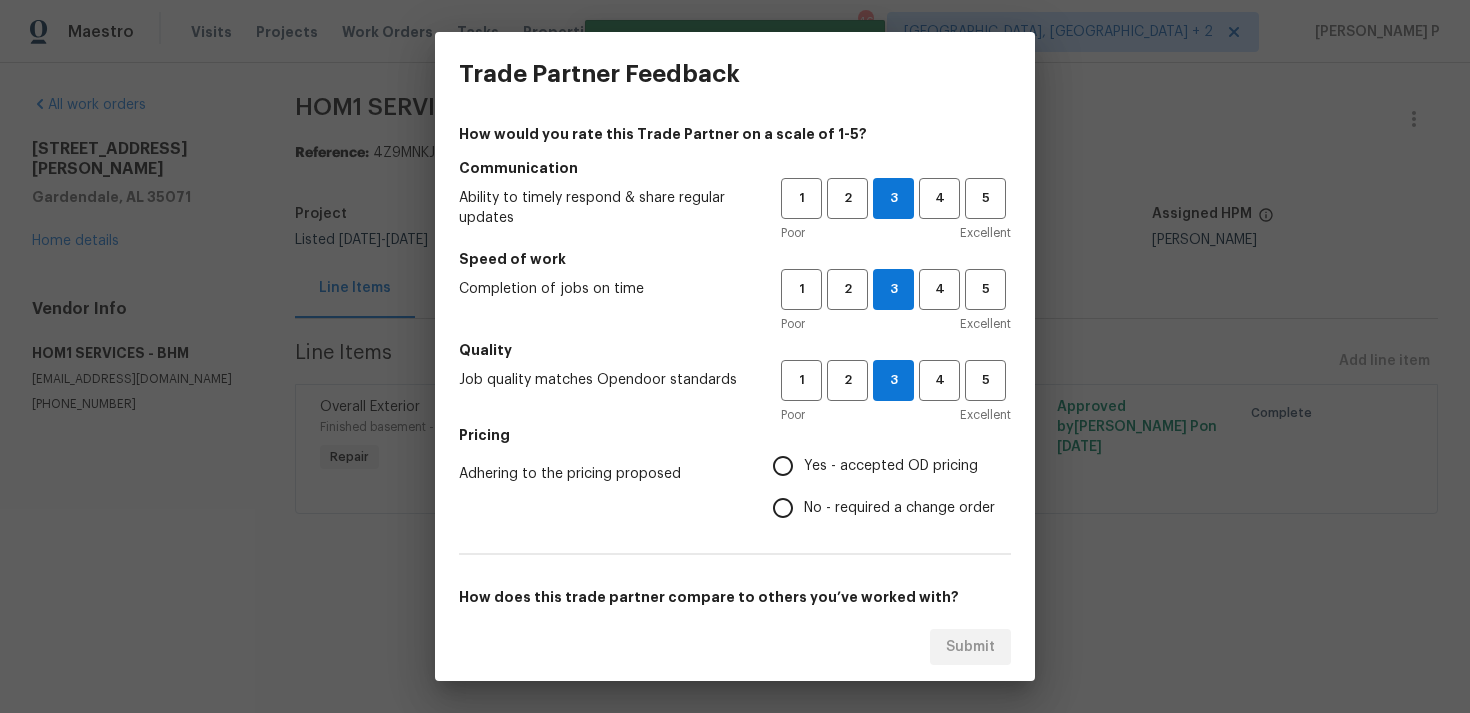 click on "Yes - accepted OD pricing" at bounding box center [783, 466] 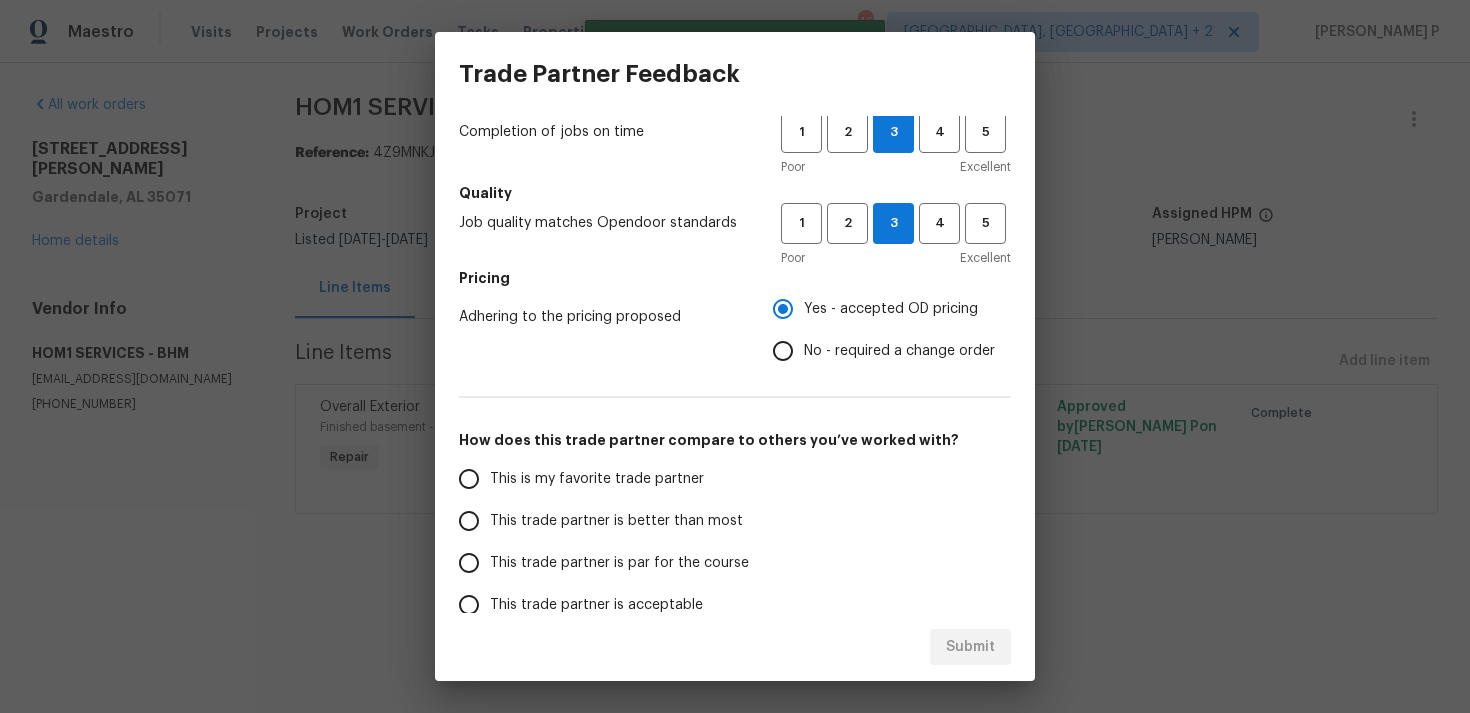 scroll, scrollTop: 302, scrollLeft: 0, axis: vertical 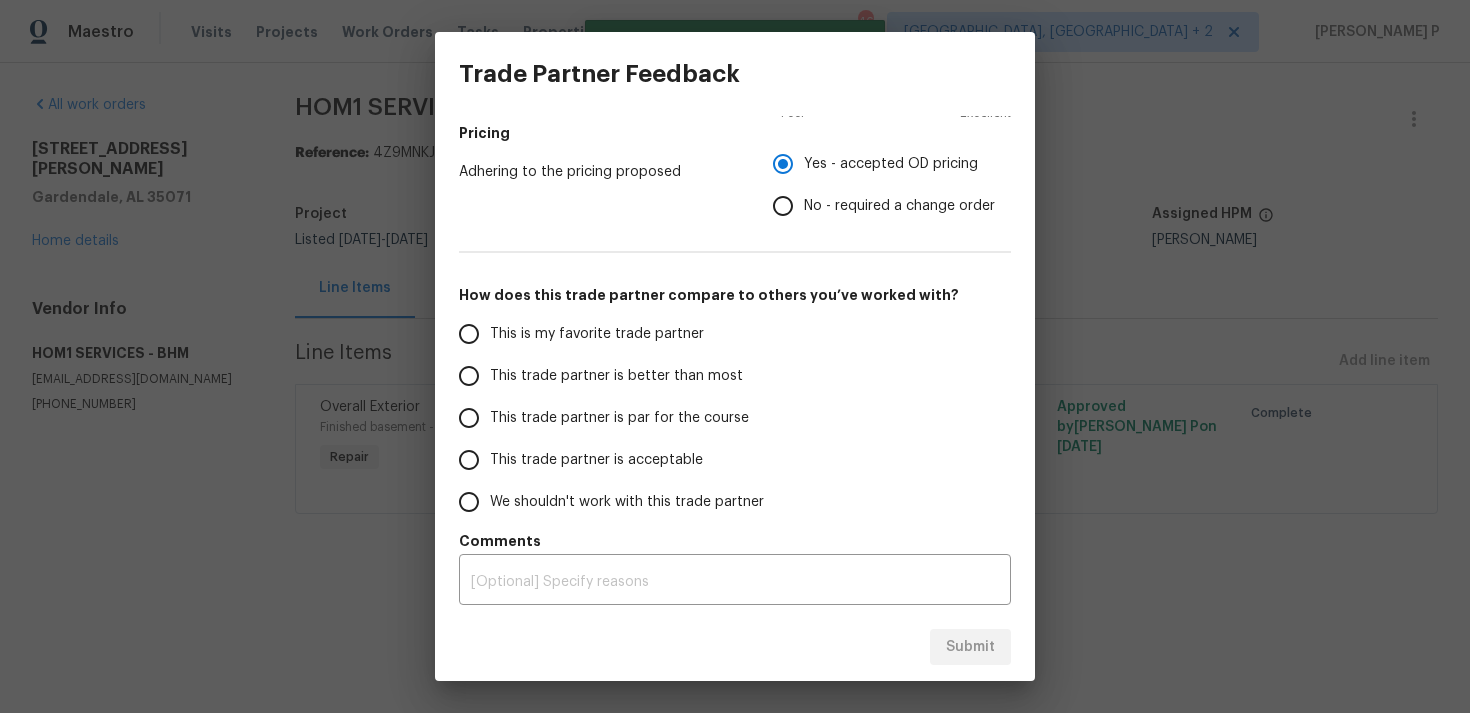 click on "This trade partner is par for the course" at bounding box center (619, 418) 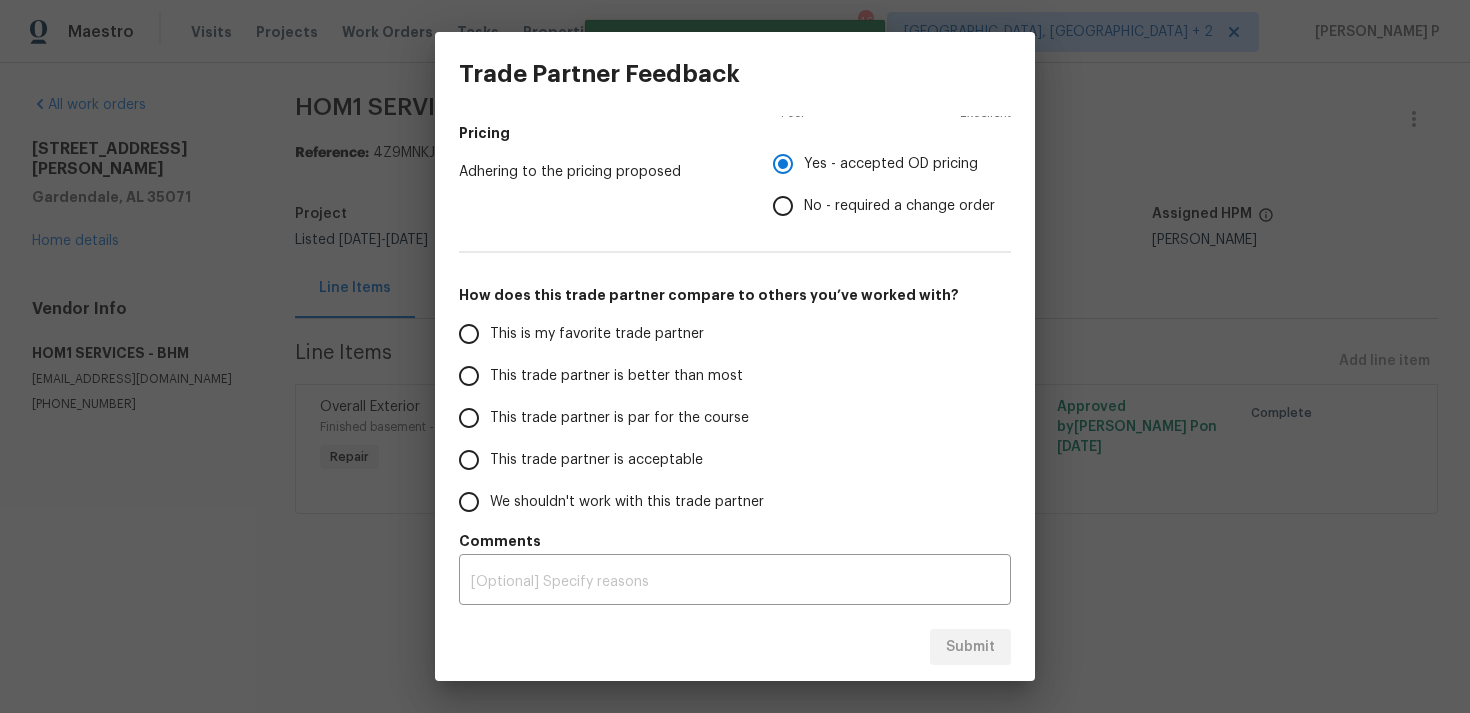 click on "This trade partner is par for the course" at bounding box center (469, 418) 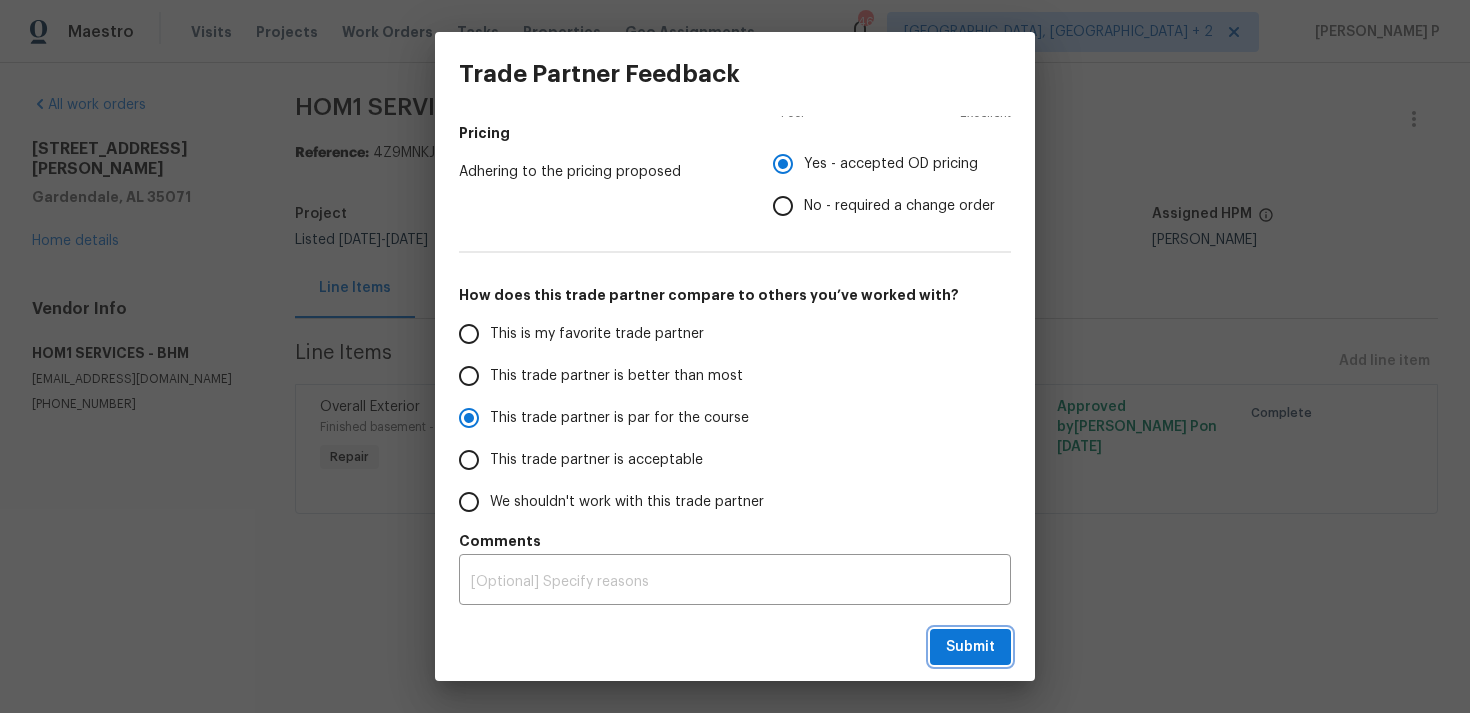 click on "Submit" at bounding box center (970, 647) 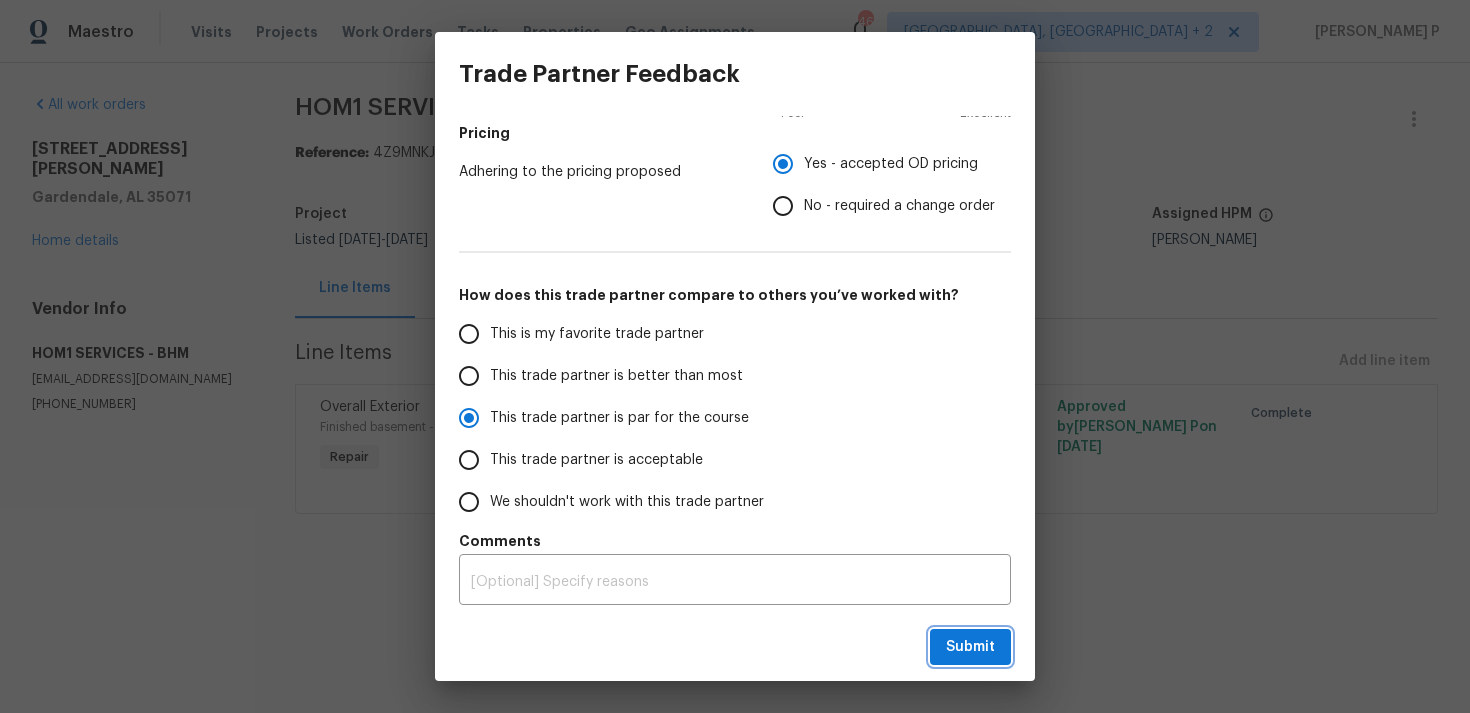 radio on "true" 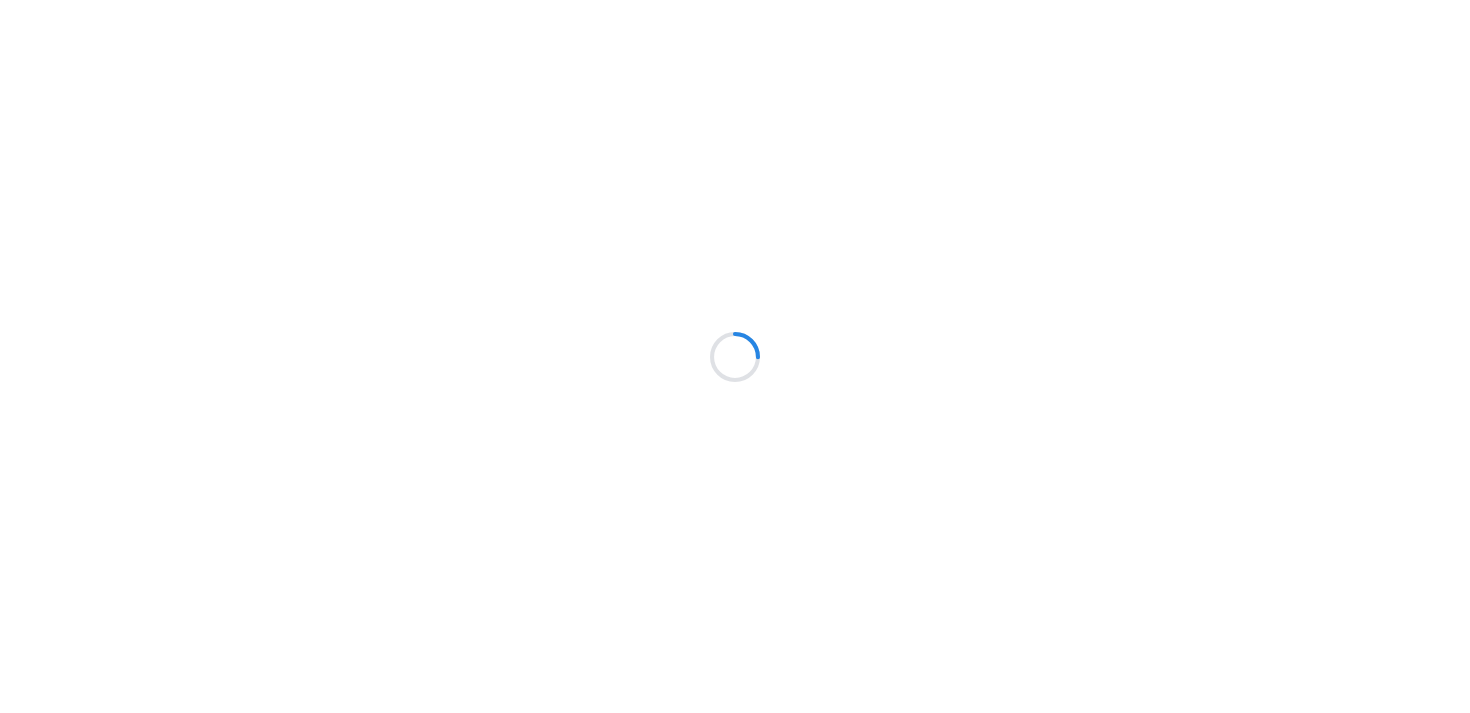 scroll, scrollTop: 0, scrollLeft: 0, axis: both 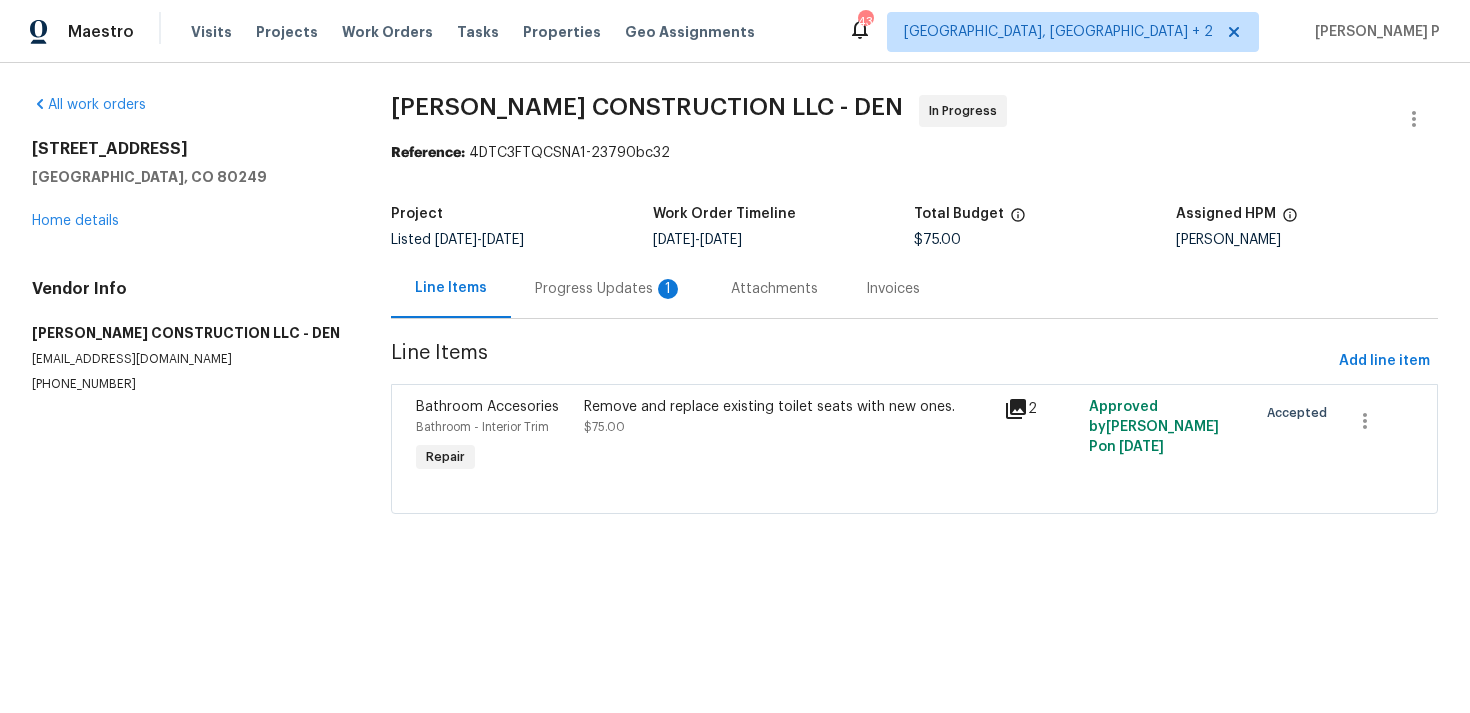 click on "Progress Updates 1" at bounding box center (609, 289) 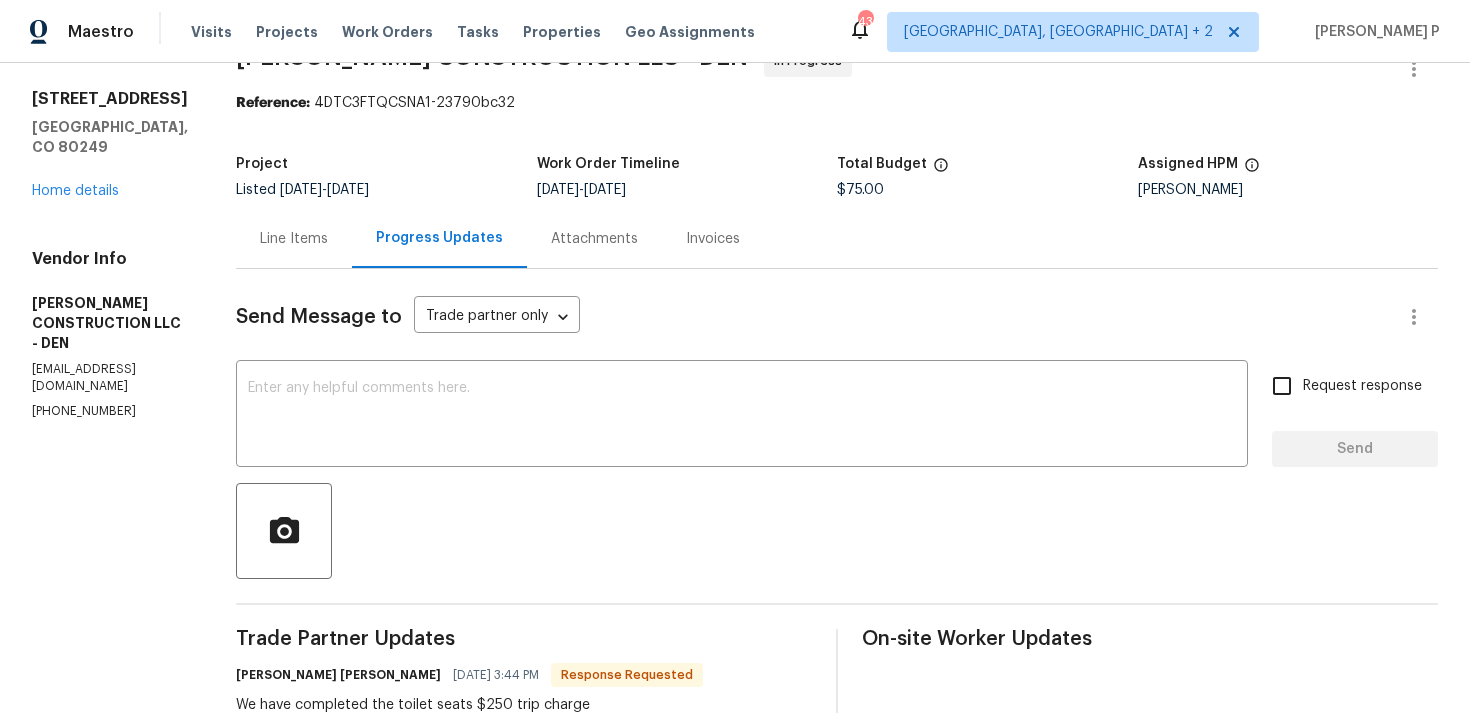 scroll, scrollTop: 0, scrollLeft: 0, axis: both 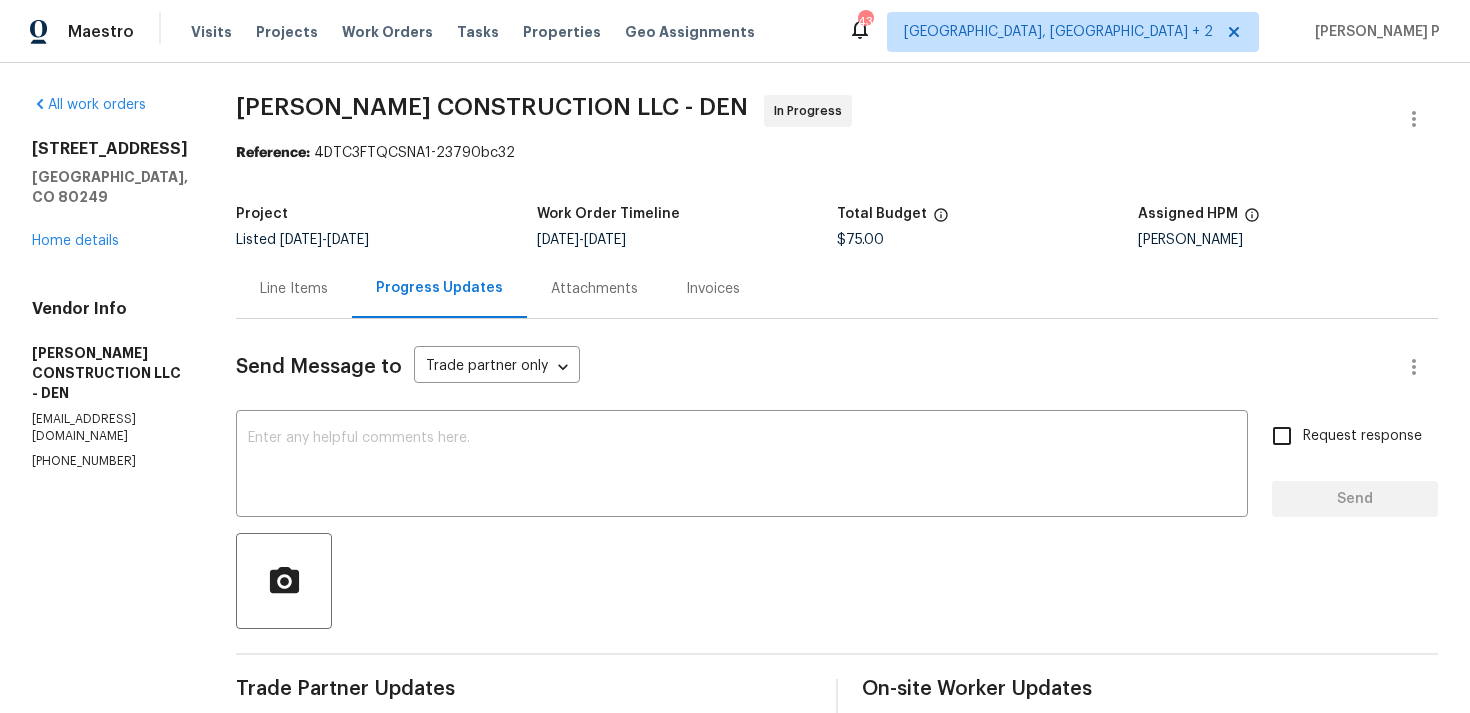 click on "Line Items" at bounding box center [294, 288] 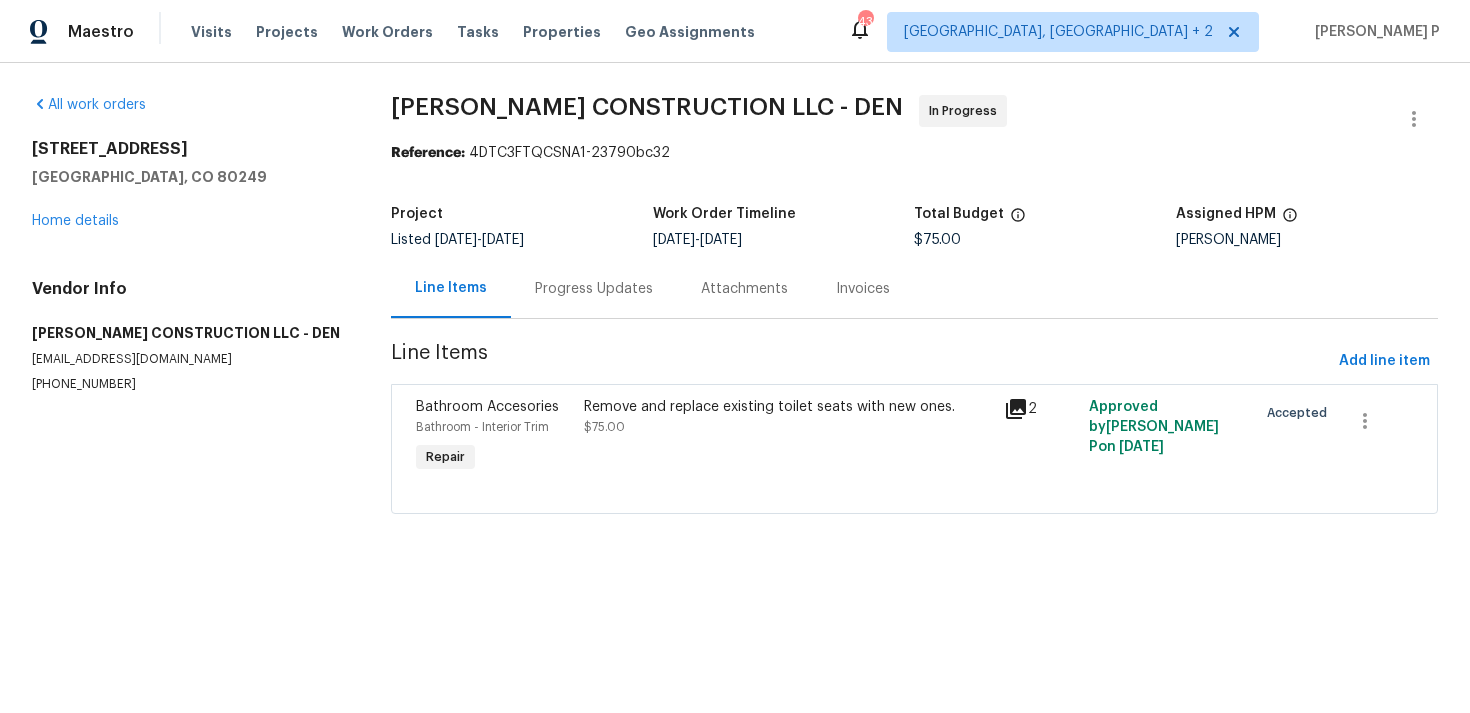 click on "Remove and replace existing toilet seats with new ones. $75.00" at bounding box center [788, 417] 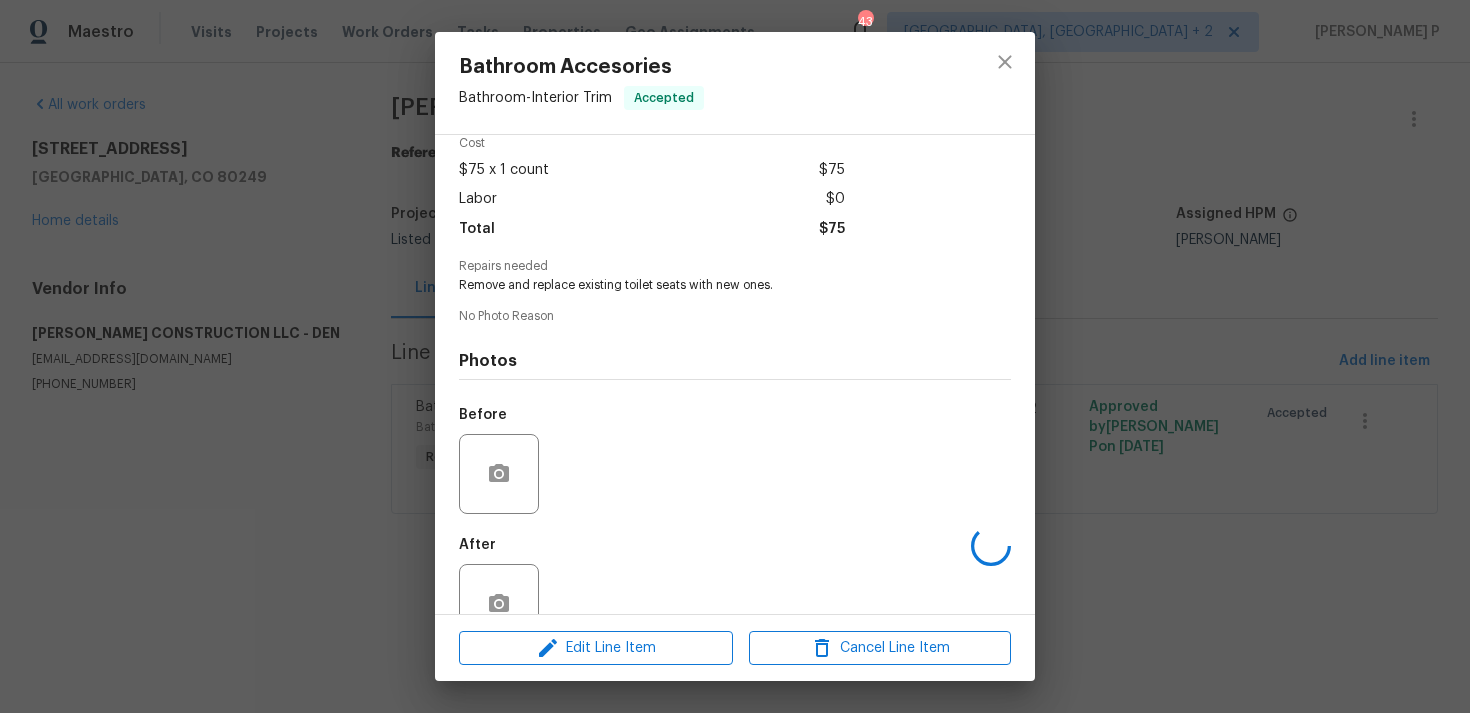 scroll, scrollTop: 141, scrollLeft: 0, axis: vertical 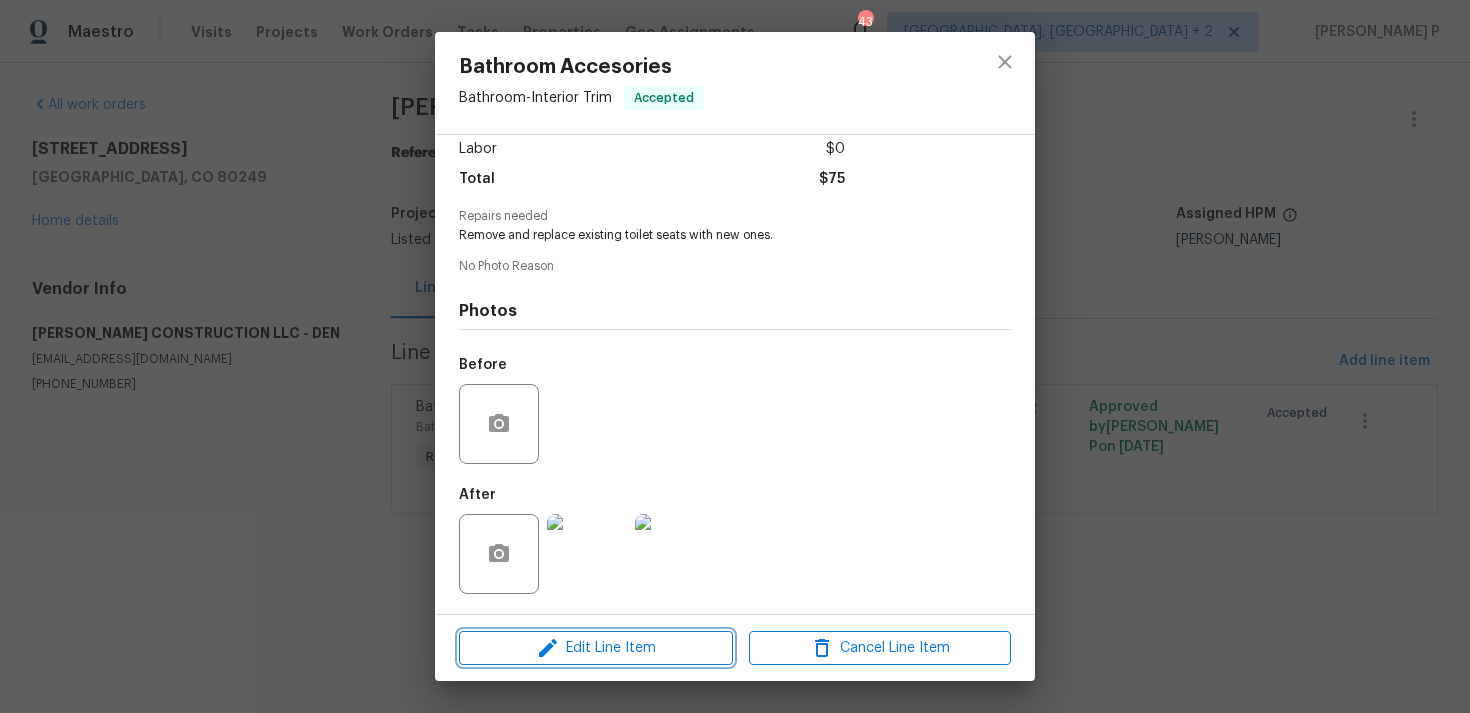 click on "Edit Line Item" at bounding box center (596, 648) 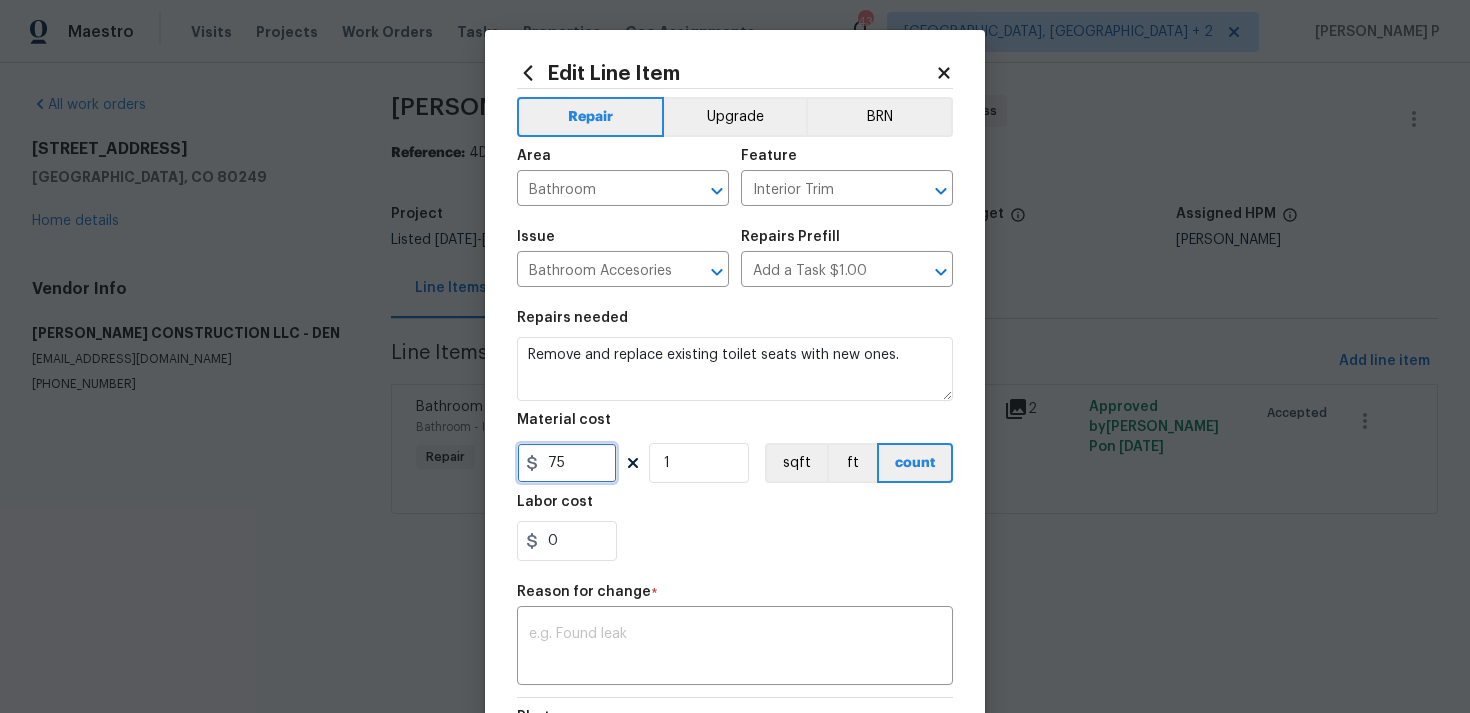 click on "75" at bounding box center [567, 463] 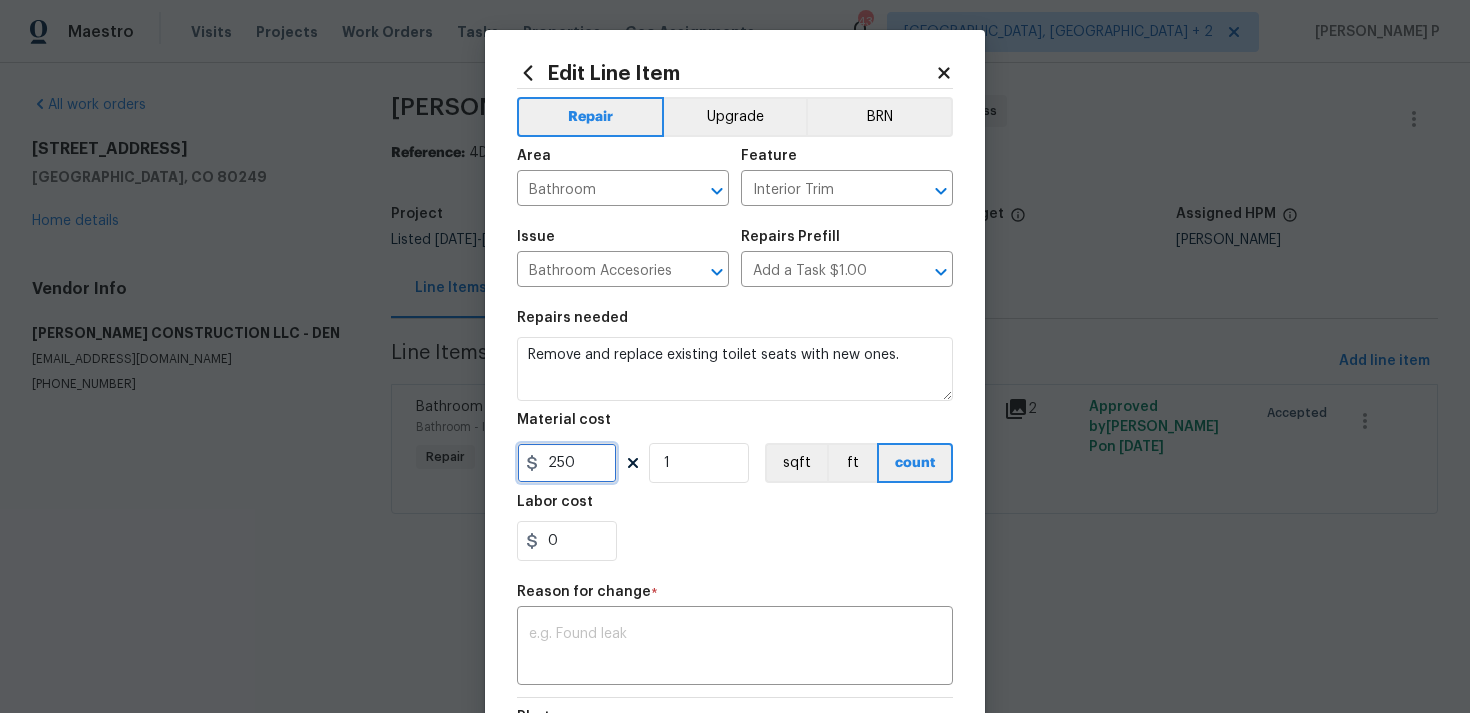 type on "250" 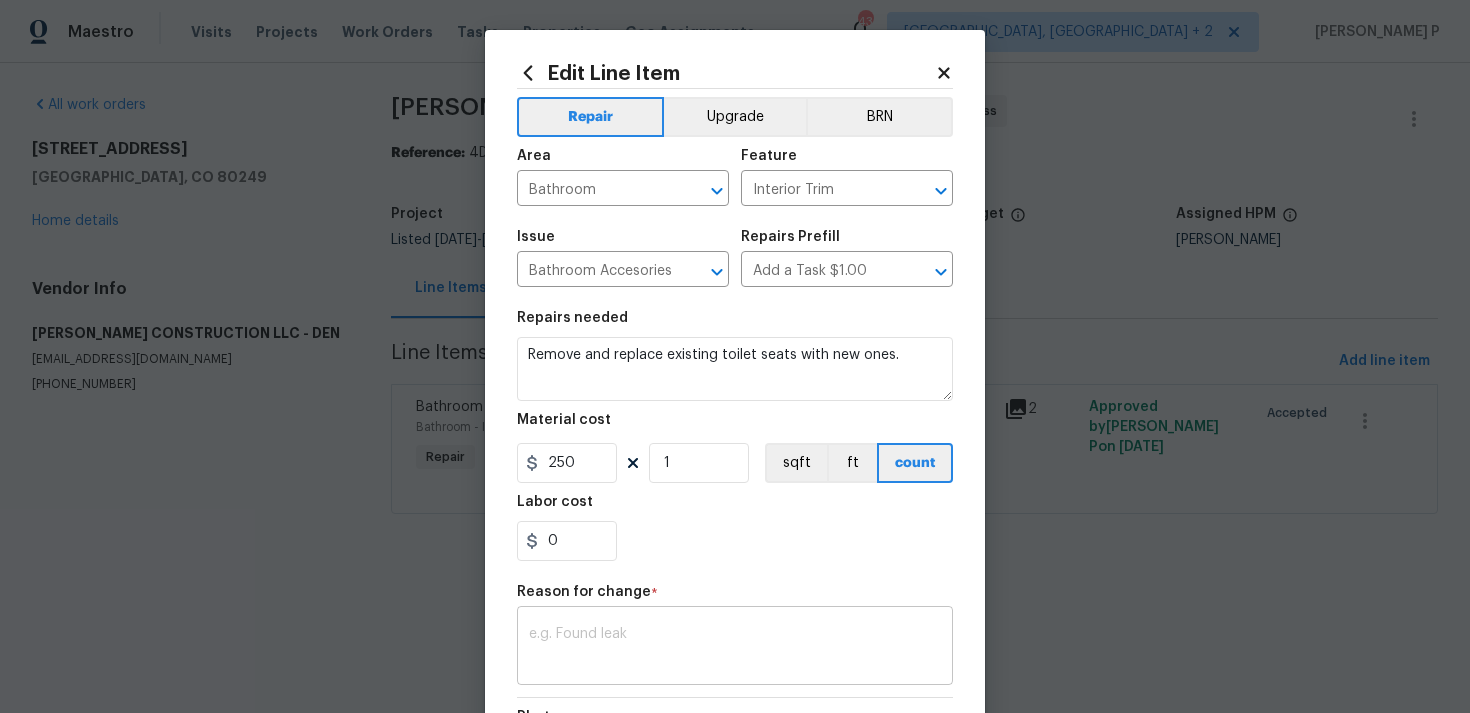 click at bounding box center [735, 648] 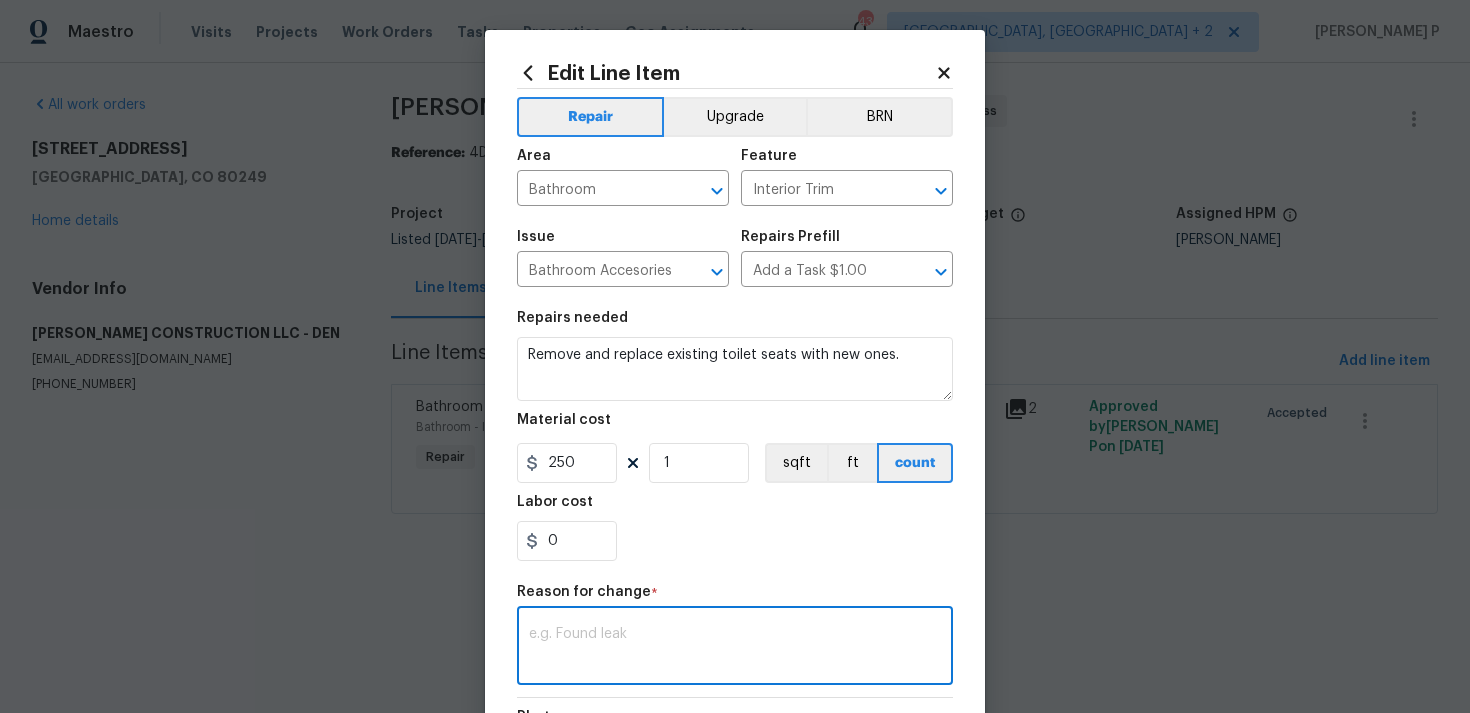 paste on "(RP) Updated per vendor’s final cost." 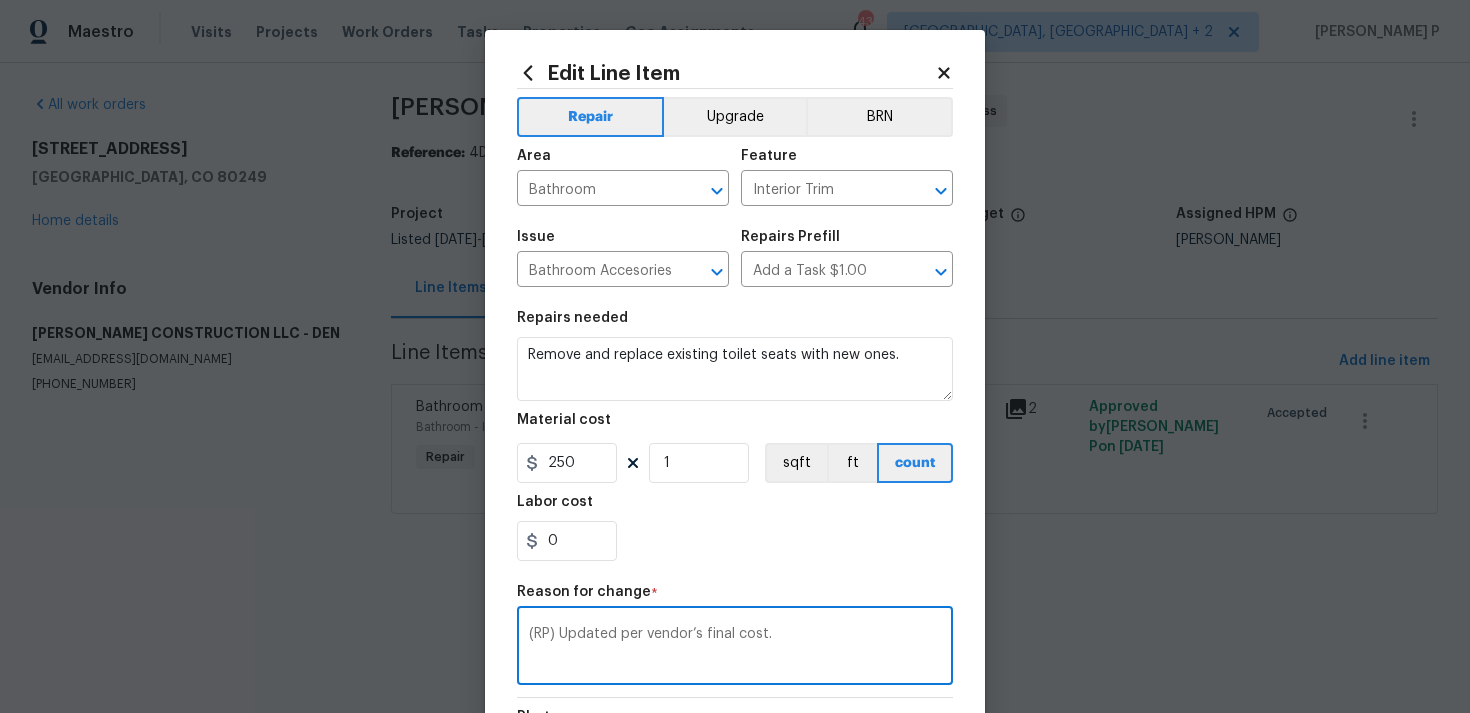 scroll, scrollTop: 273, scrollLeft: 0, axis: vertical 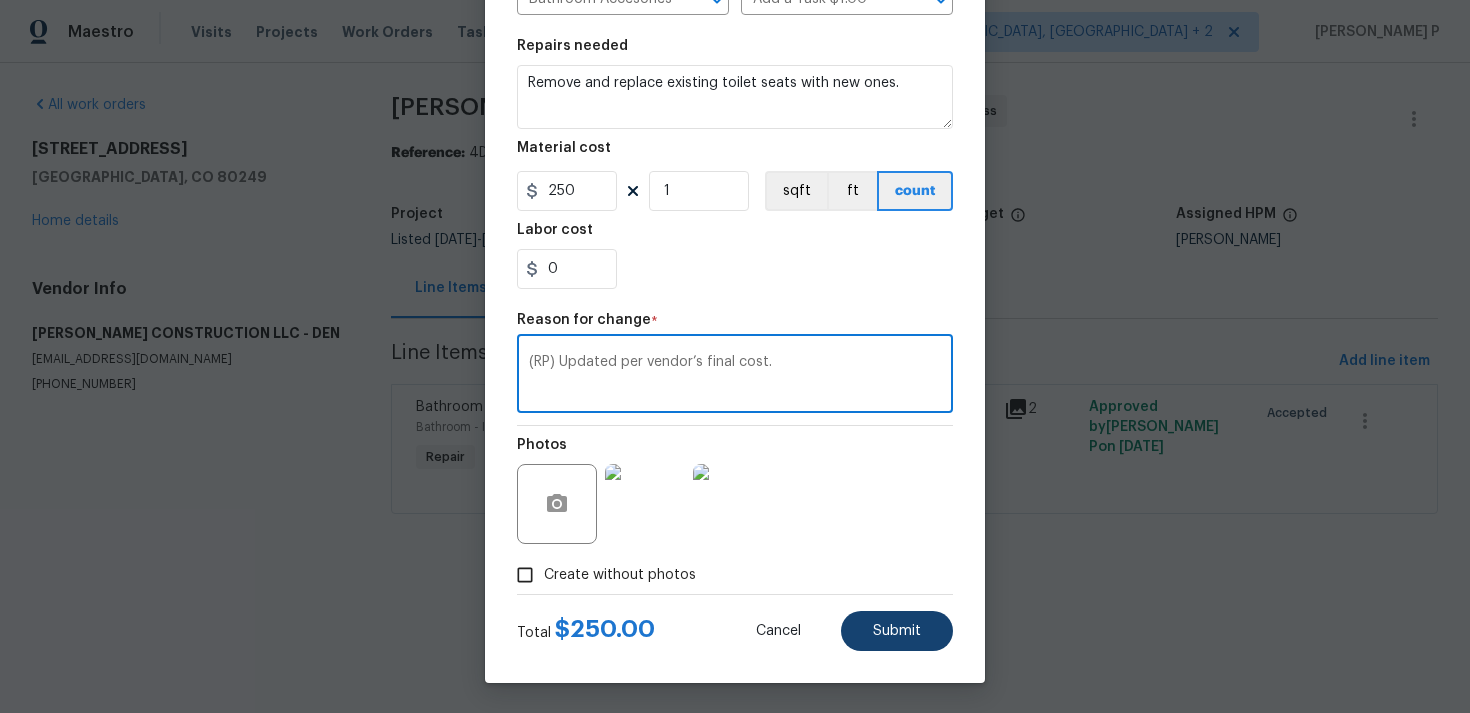 type on "(RP) Updated per vendor’s final cost." 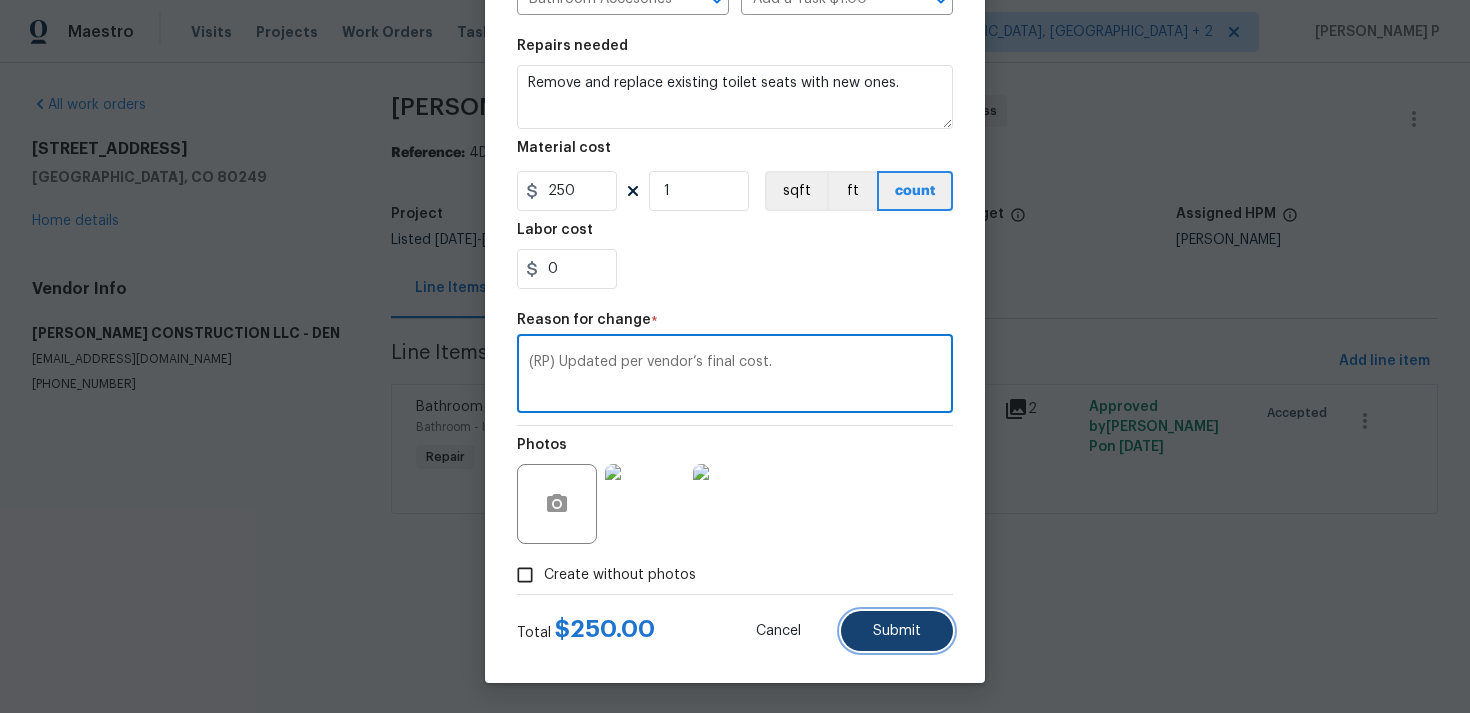 click on "Submit" at bounding box center (897, 631) 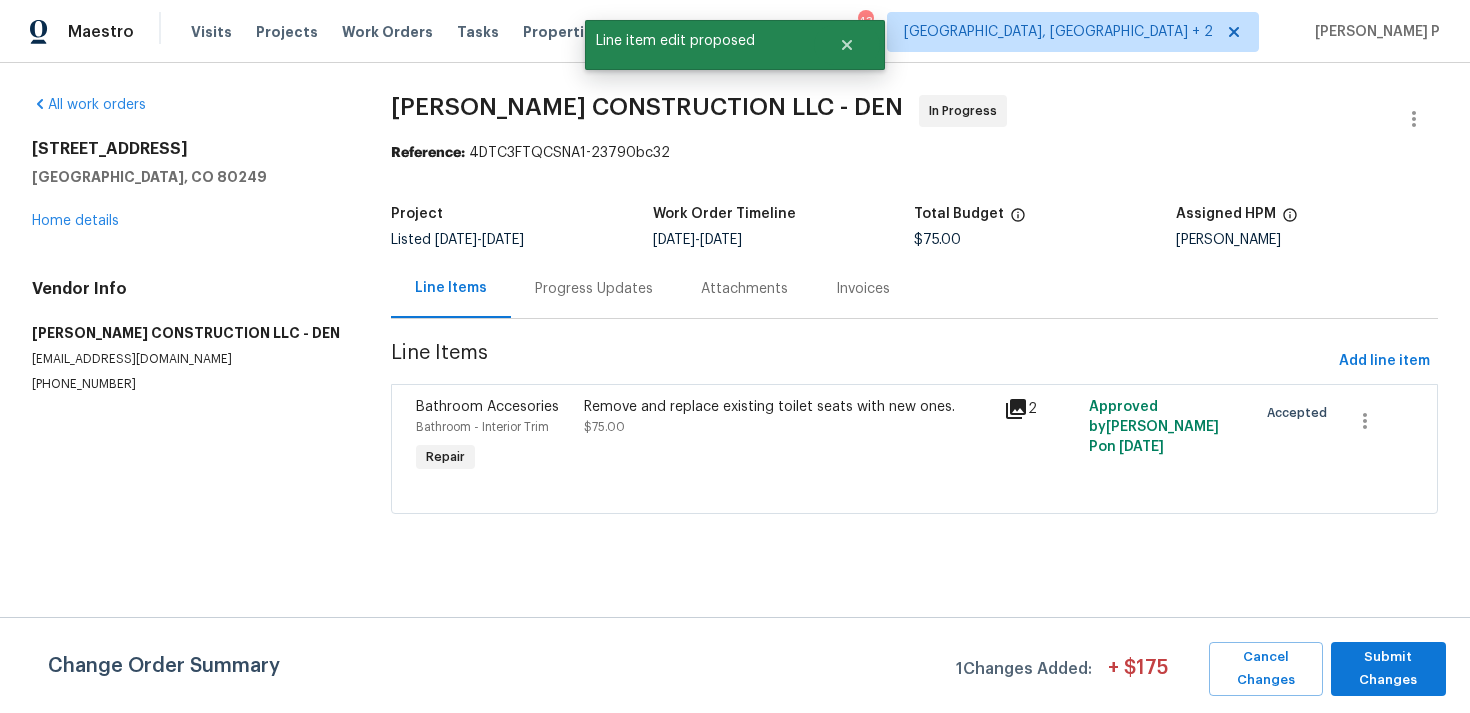scroll, scrollTop: 0, scrollLeft: 0, axis: both 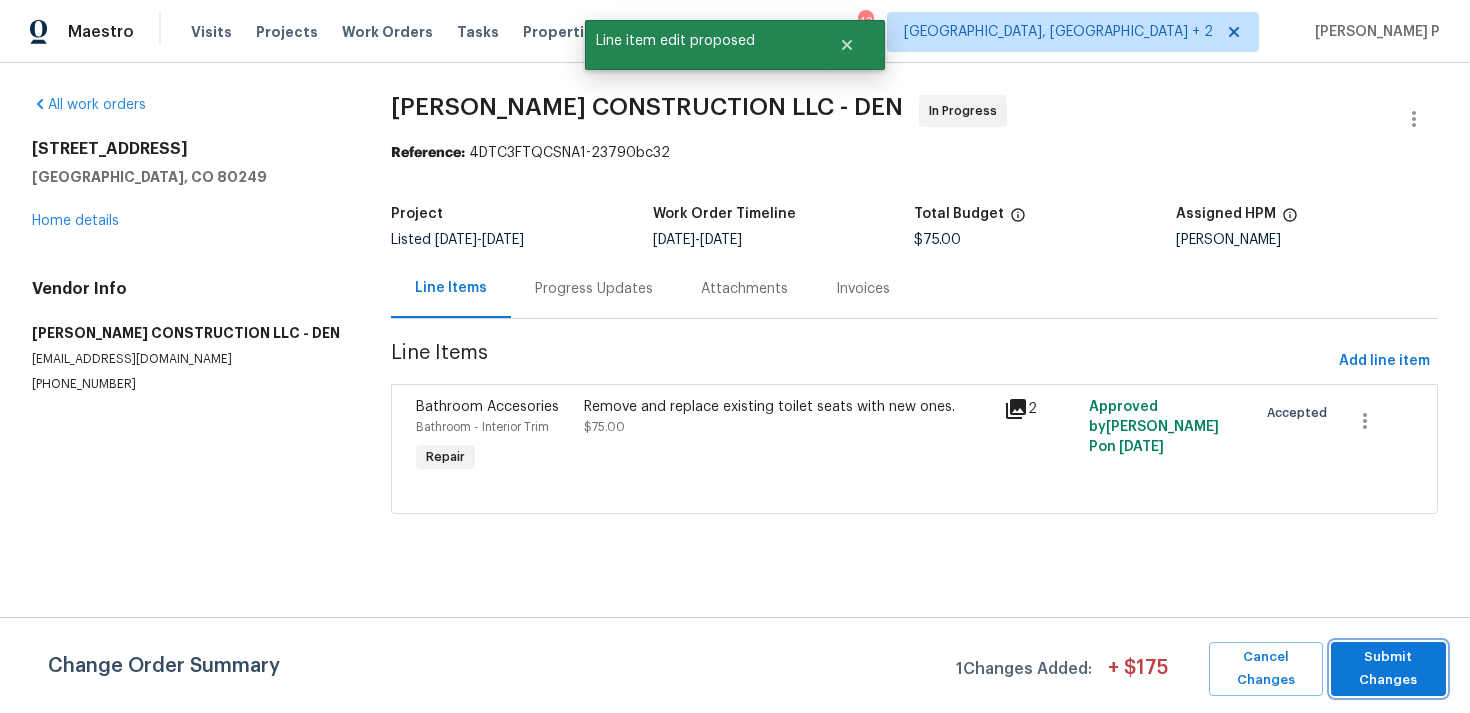click on "Submit Changes" at bounding box center (1388, 669) 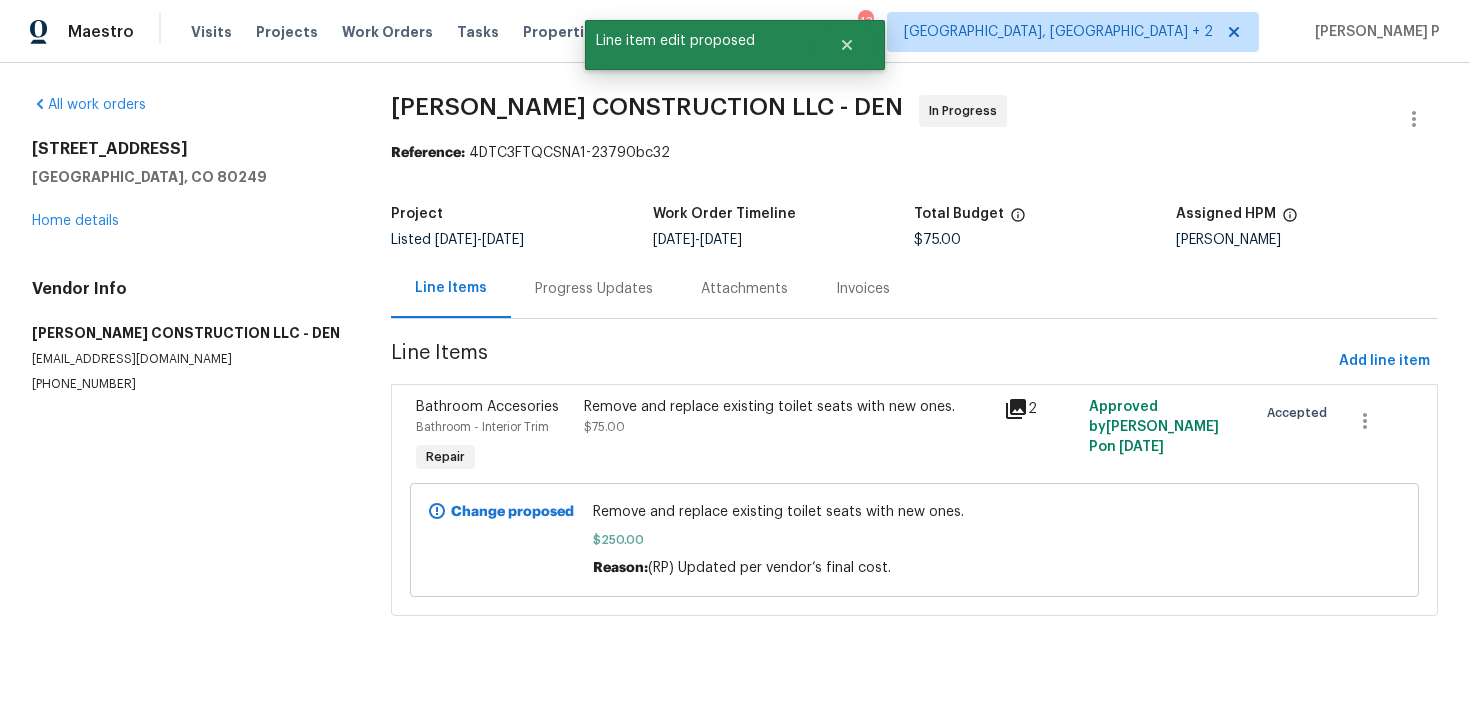 click on "Progress Updates" at bounding box center [594, 288] 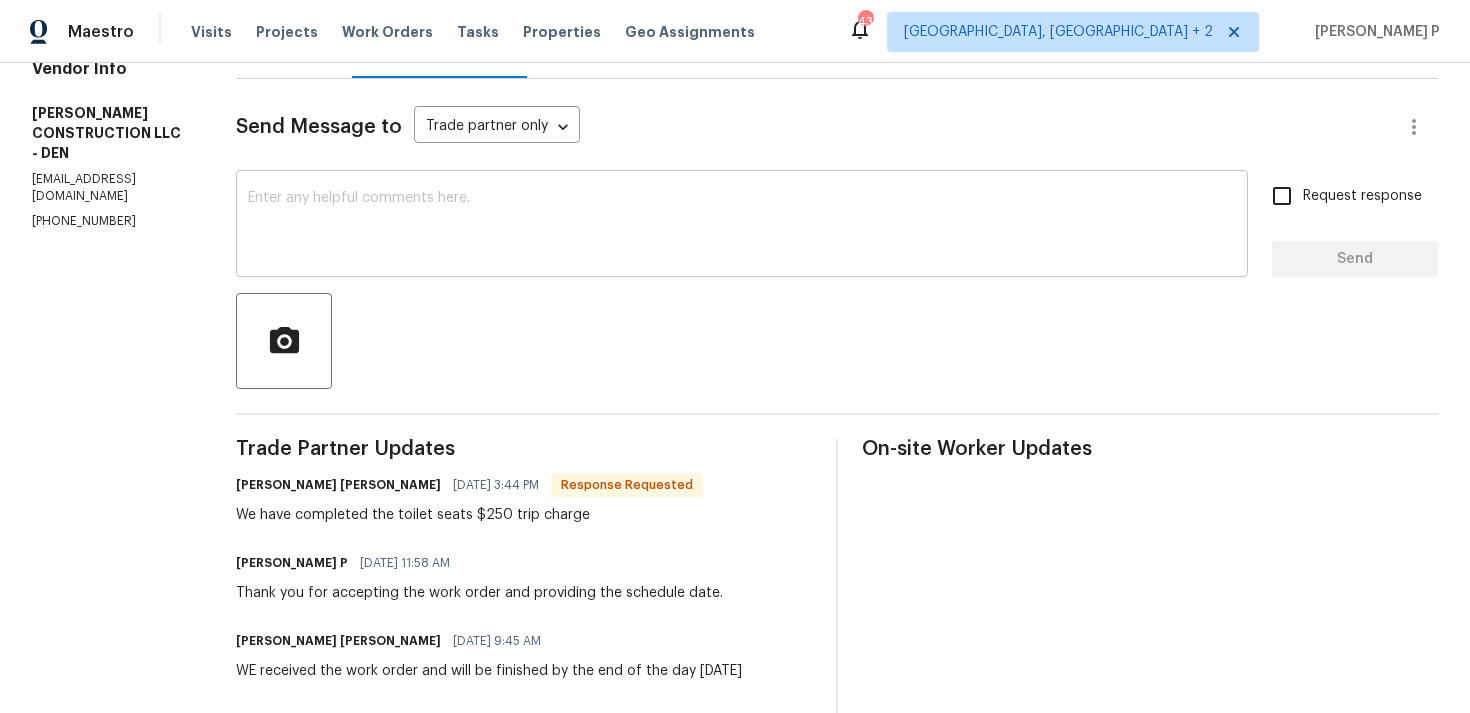 scroll, scrollTop: 229, scrollLeft: 0, axis: vertical 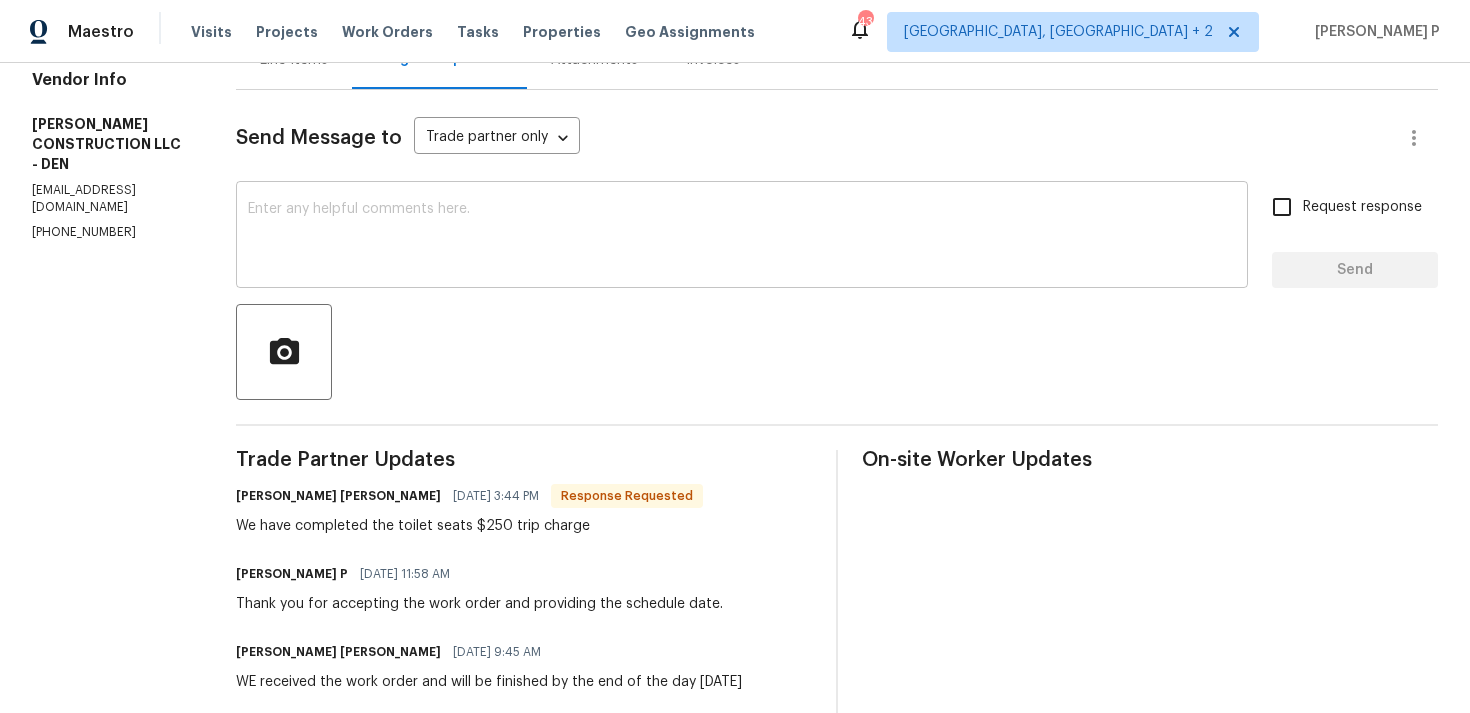 click at bounding box center [742, 237] 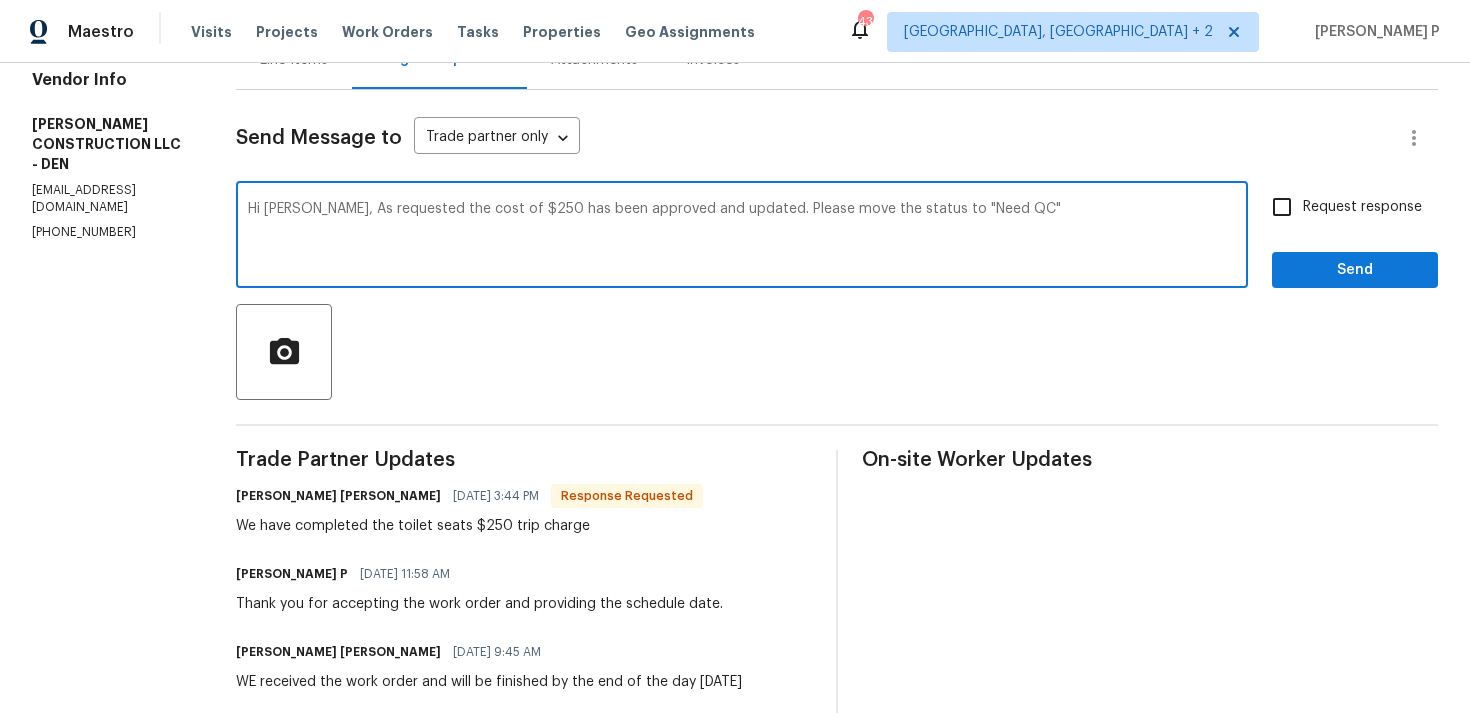 click on "Hi Abel, As requested the cost of $250 has been approved and updated. Please move the status to "Need QC" x ​" at bounding box center [742, 237] 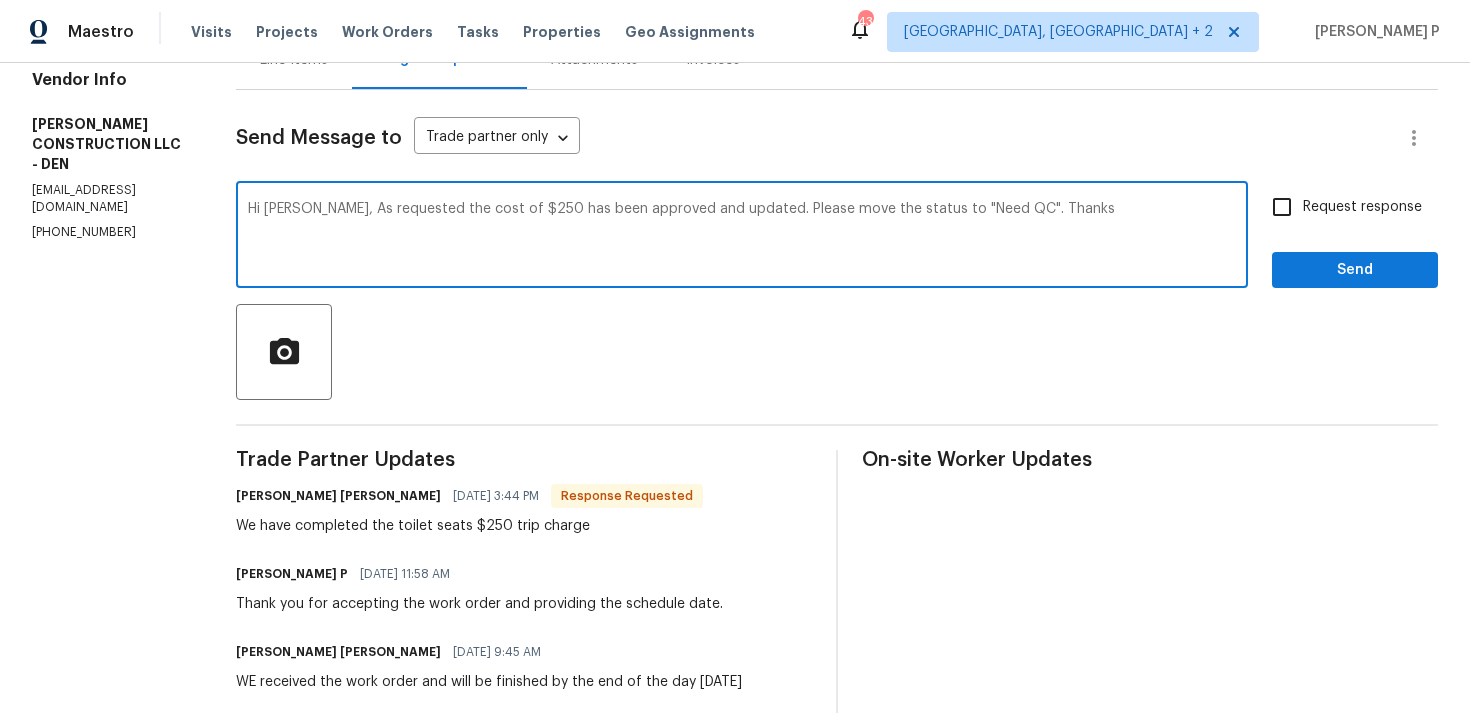 type on "Hi Abel, As requested the cost of $250 has been approved and updated. Please move the status to "Need QC". Thanks" 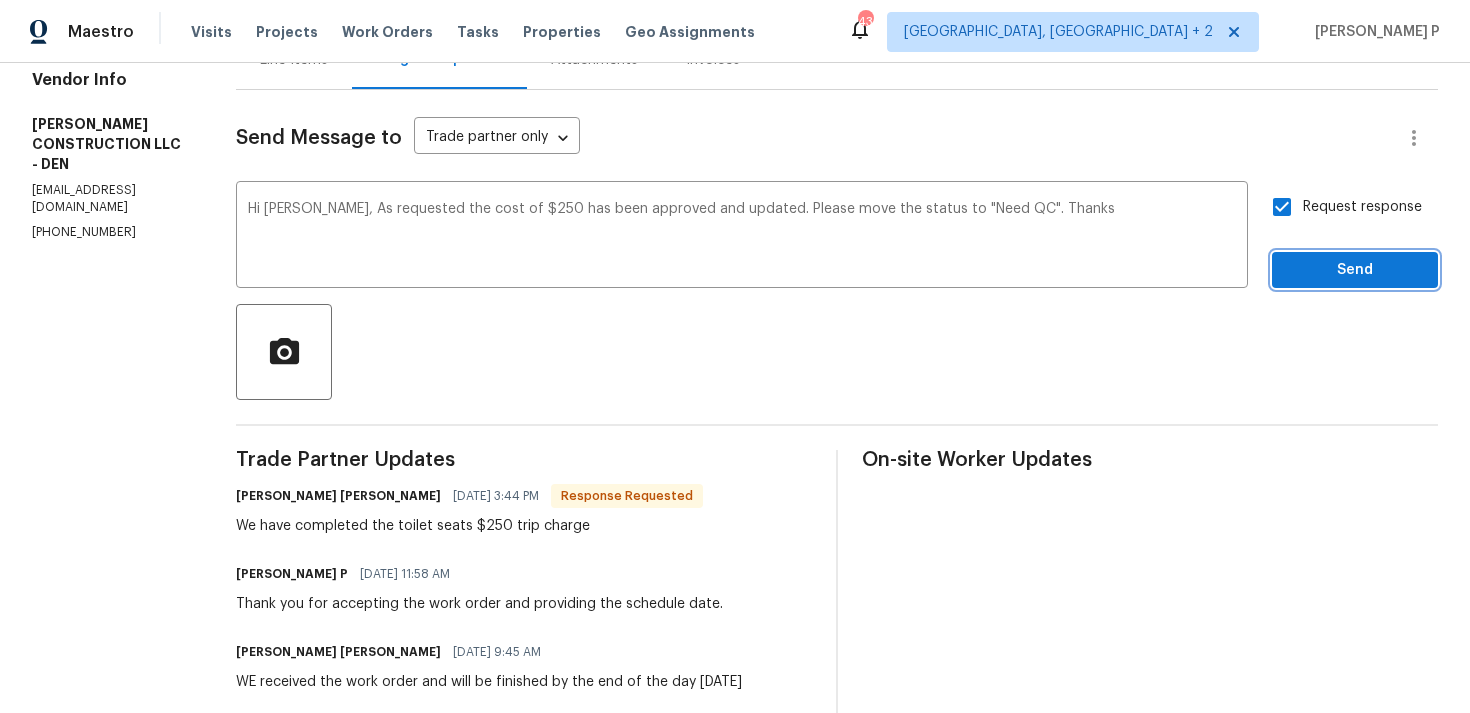 click on "Send" at bounding box center (1355, 270) 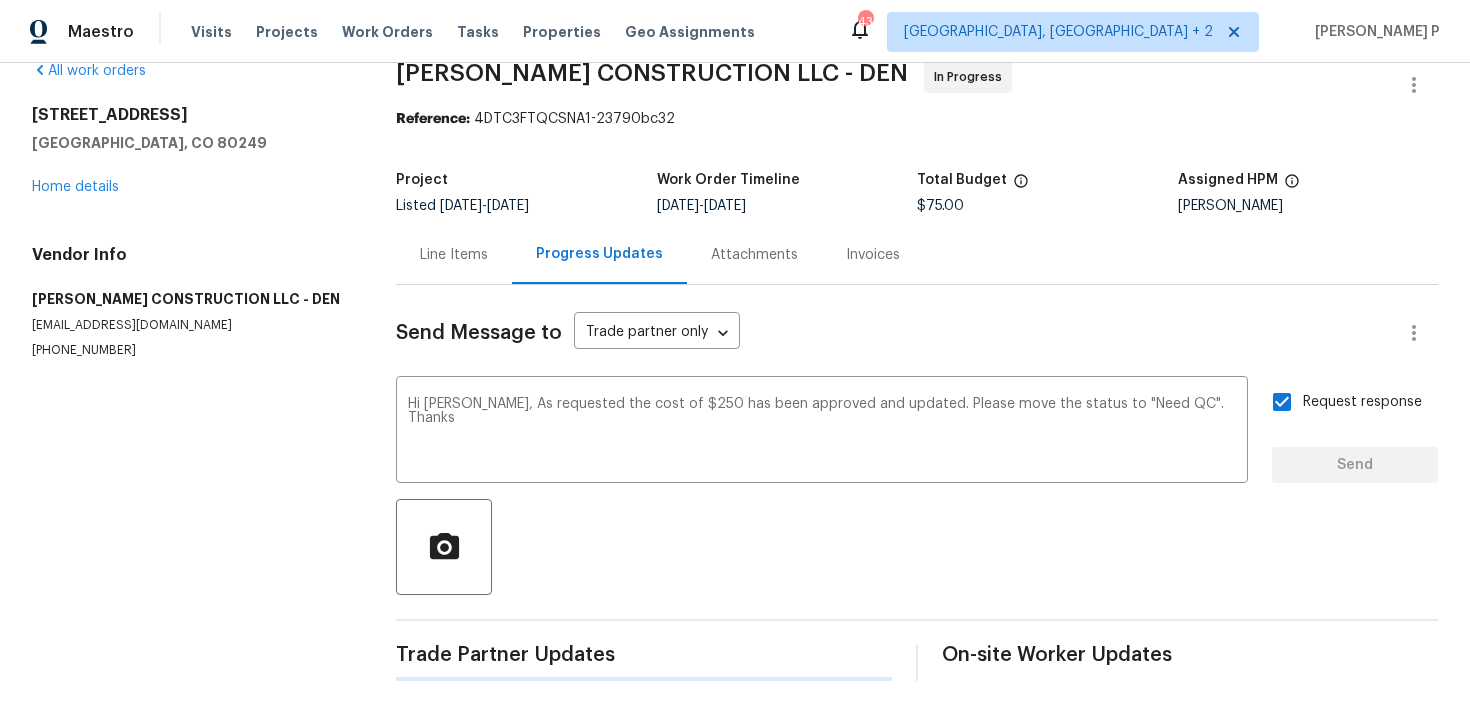 type 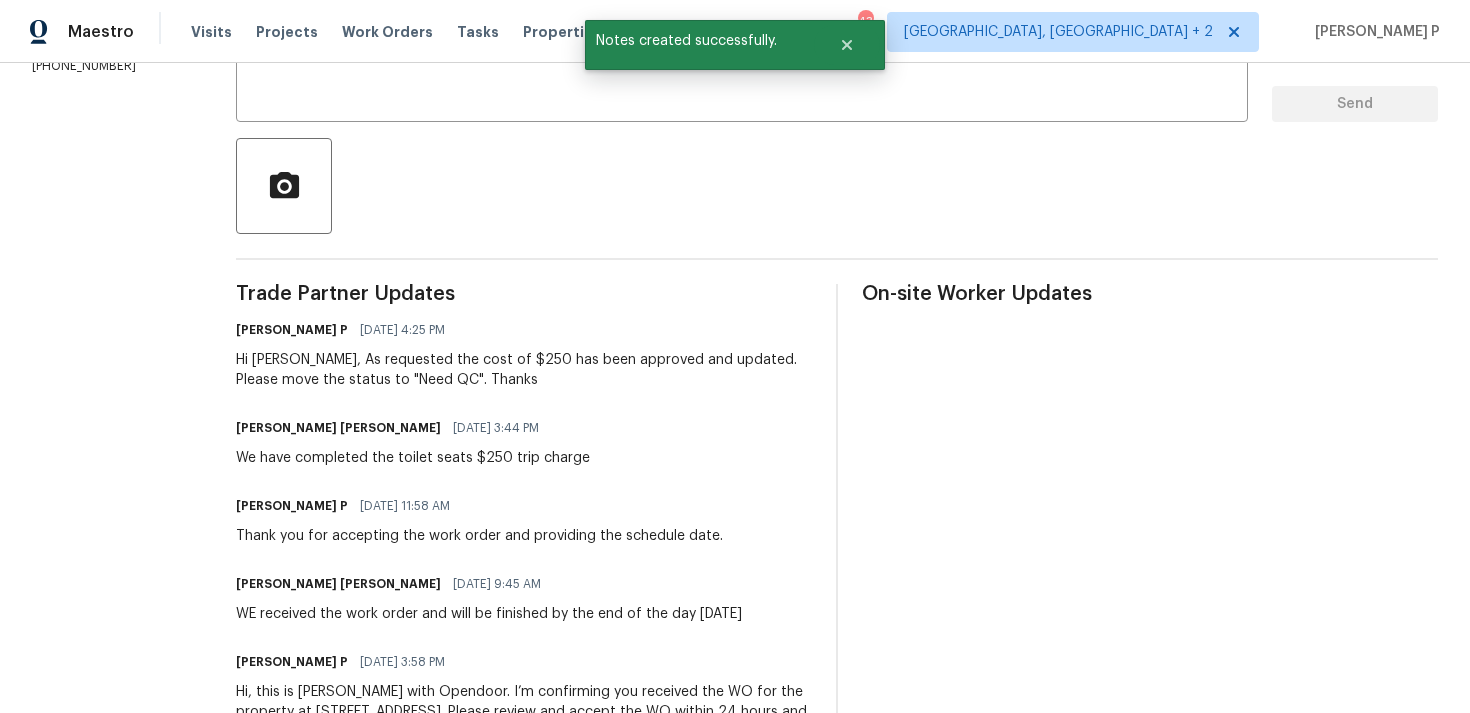 scroll, scrollTop: 410, scrollLeft: 0, axis: vertical 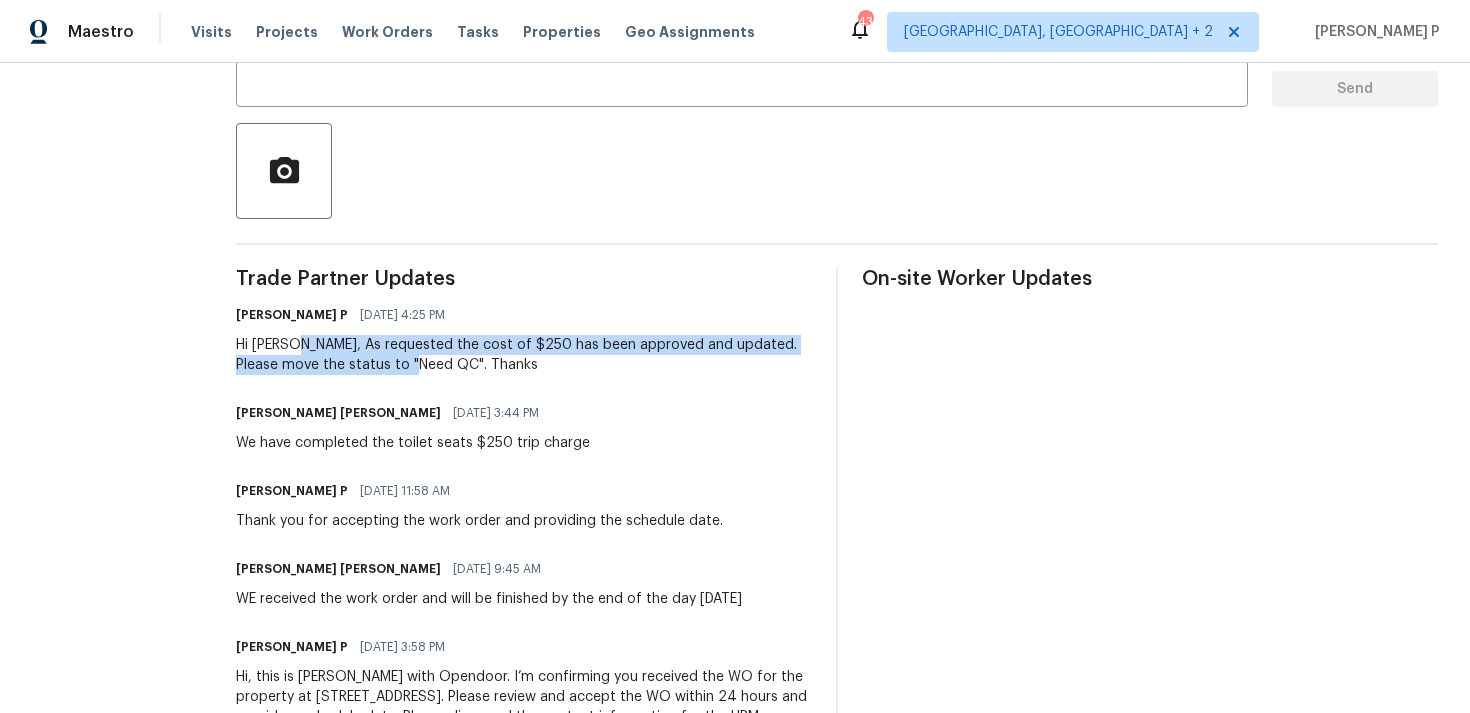drag, startPoint x: 288, startPoint y: 346, endPoint x: 394, endPoint y: 360, distance: 106.92053 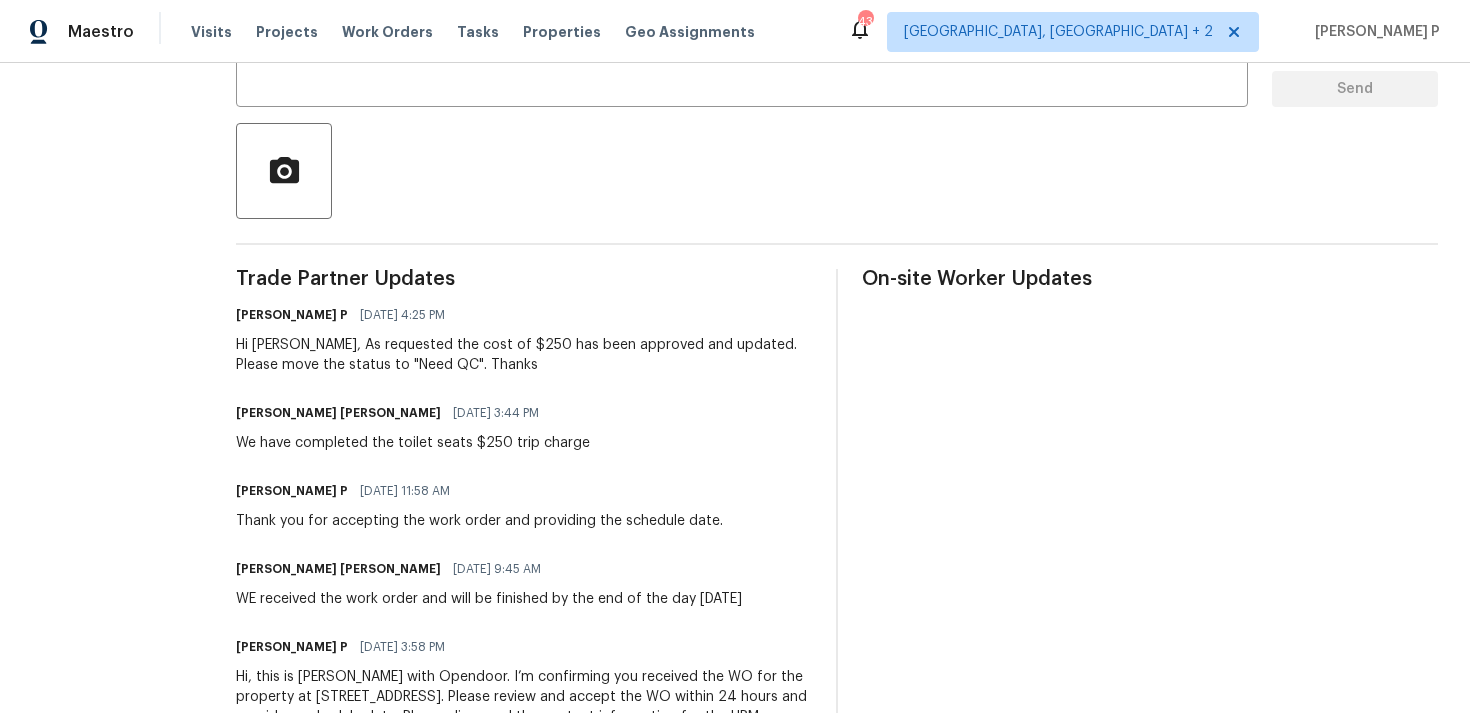 drag, startPoint x: 236, startPoint y: 441, endPoint x: 610, endPoint y: 431, distance: 374.13367 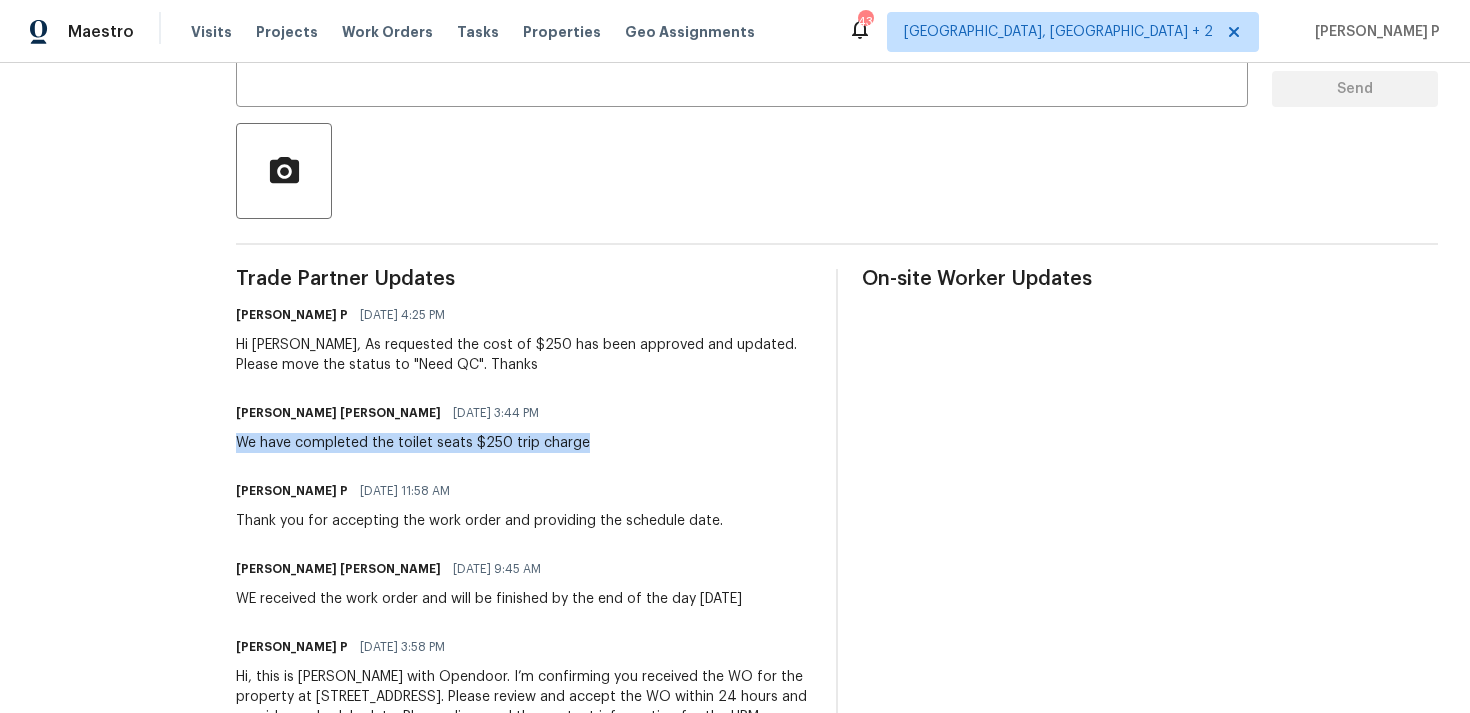 drag, startPoint x: 233, startPoint y: 441, endPoint x: 580, endPoint y: 443, distance: 347.00577 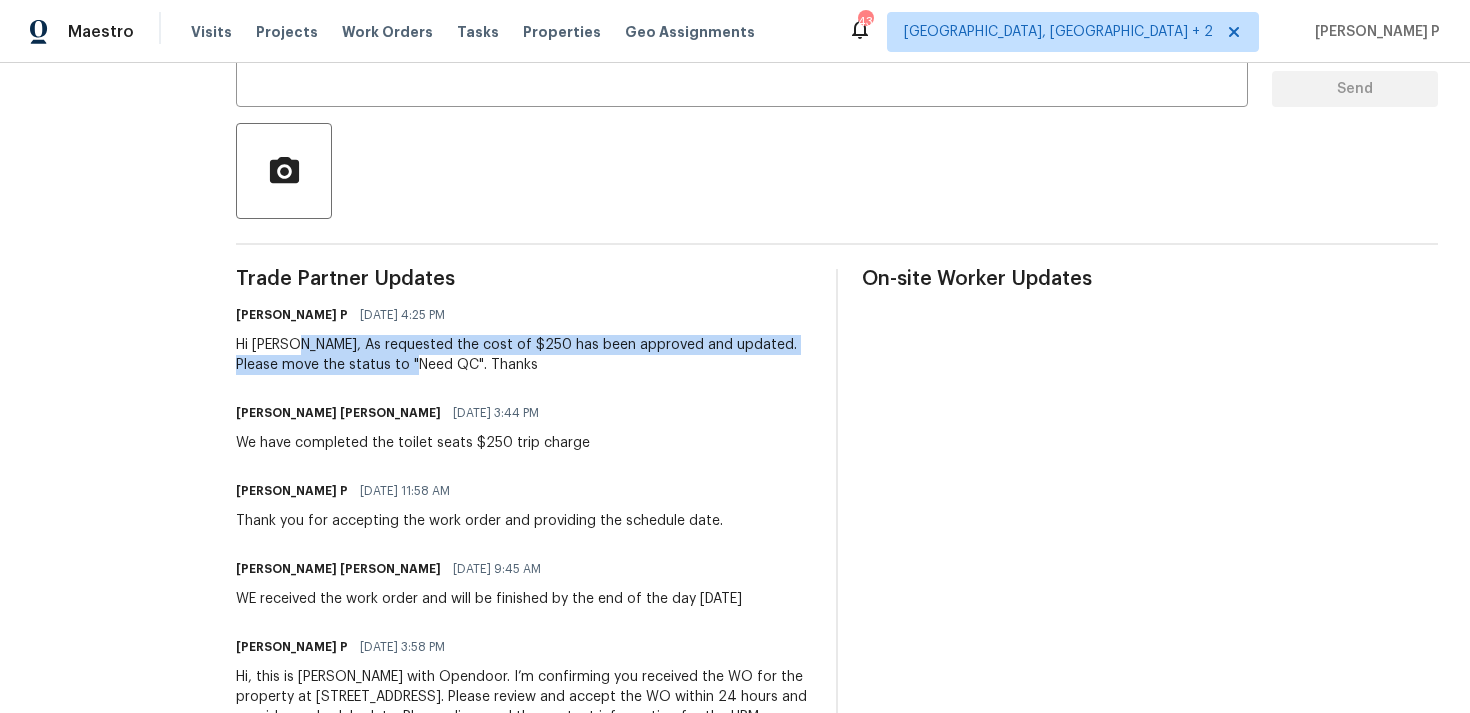 drag, startPoint x: 290, startPoint y: 346, endPoint x: 392, endPoint y: 365, distance: 103.75452 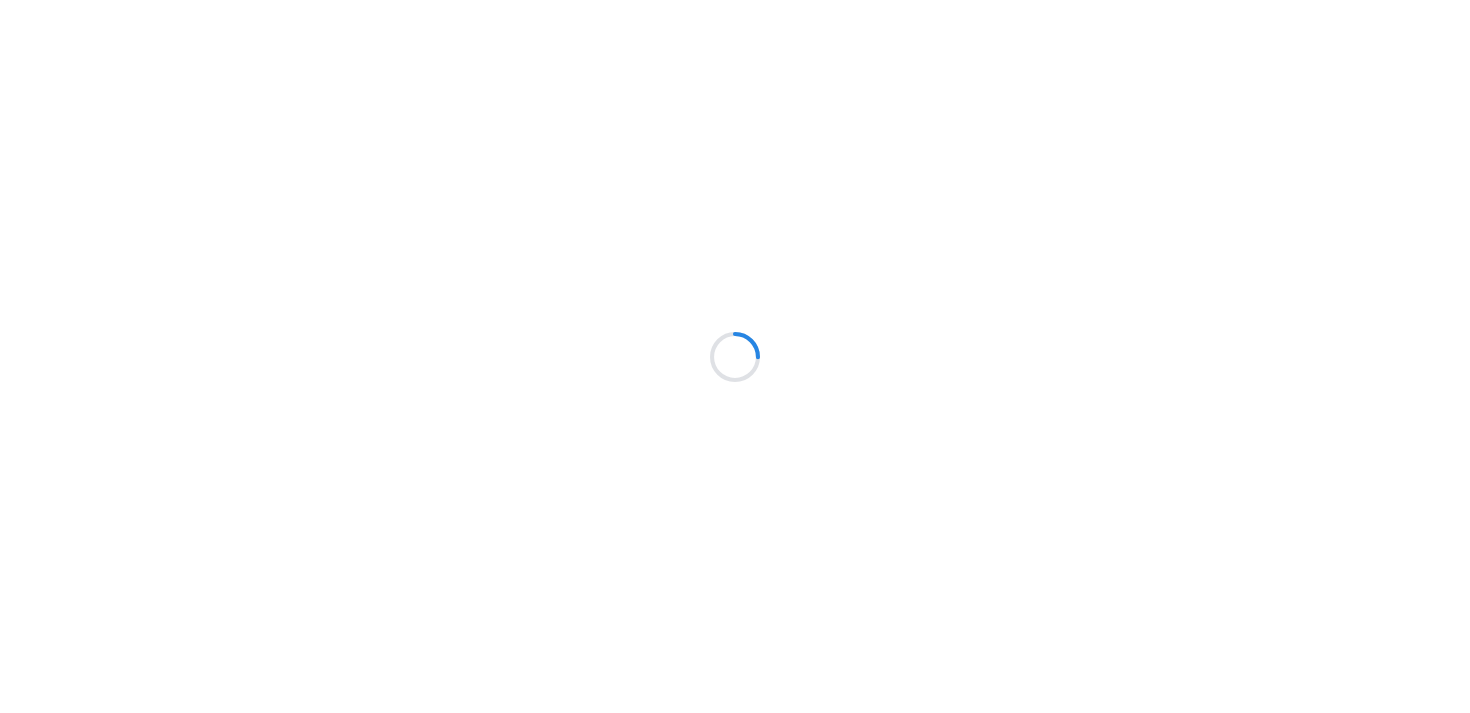 scroll, scrollTop: 0, scrollLeft: 0, axis: both 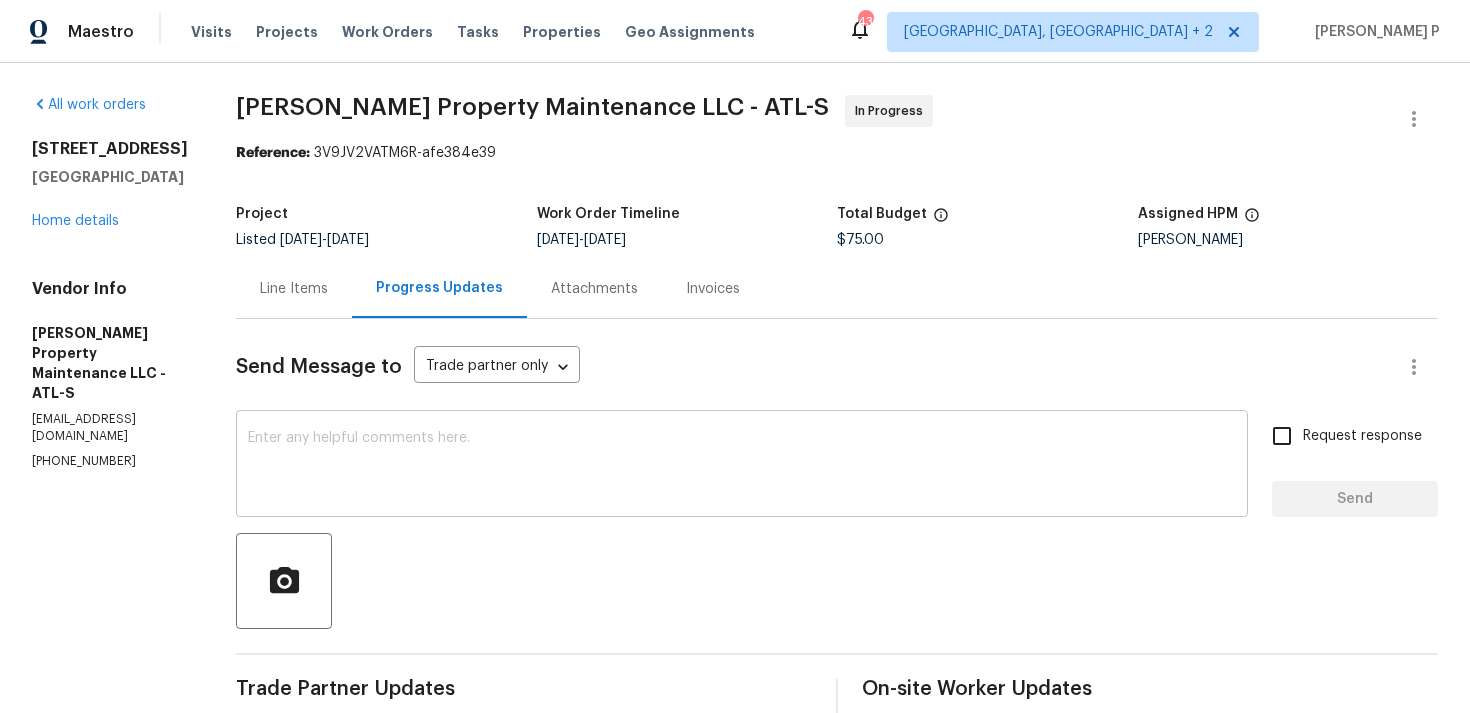click at bounding box center (742, 466) 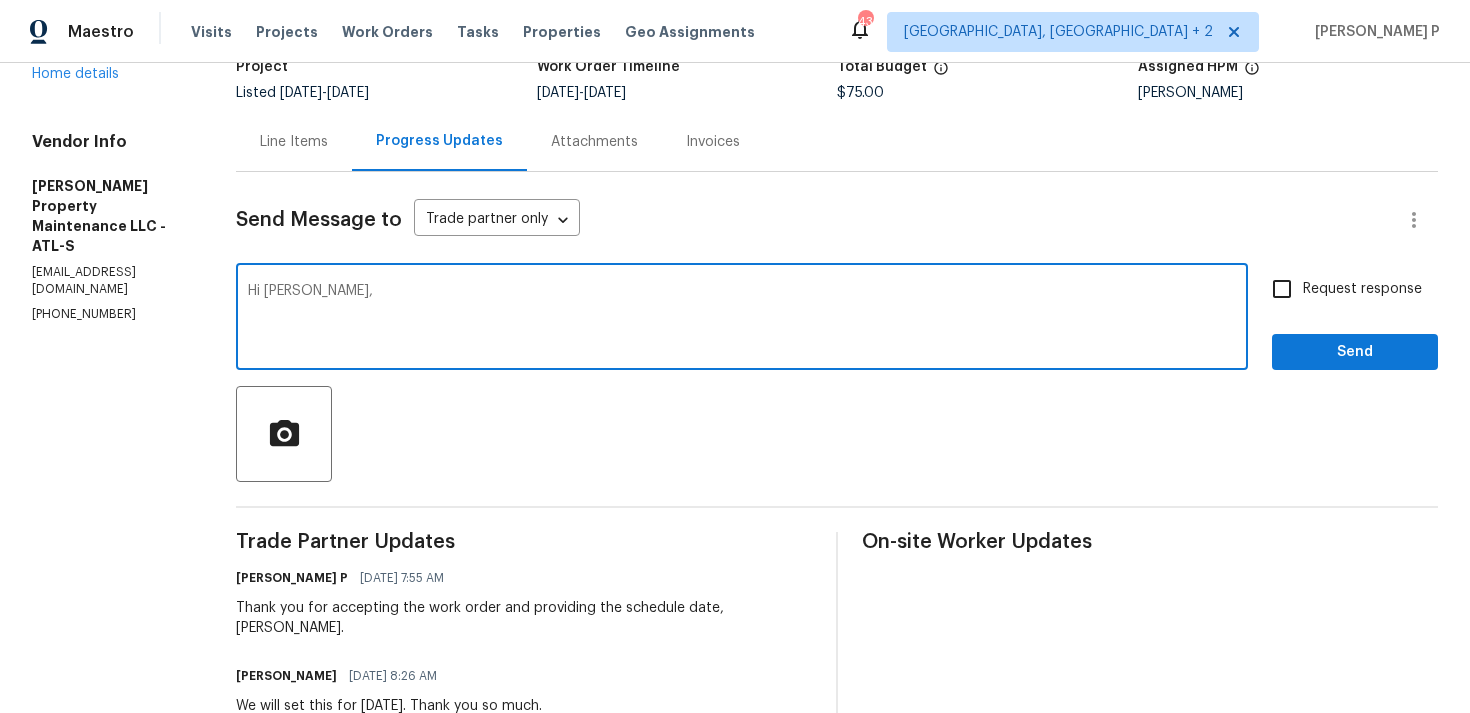 scroll, scrollTop: 145, scrollLeft: 0, axis: vertical 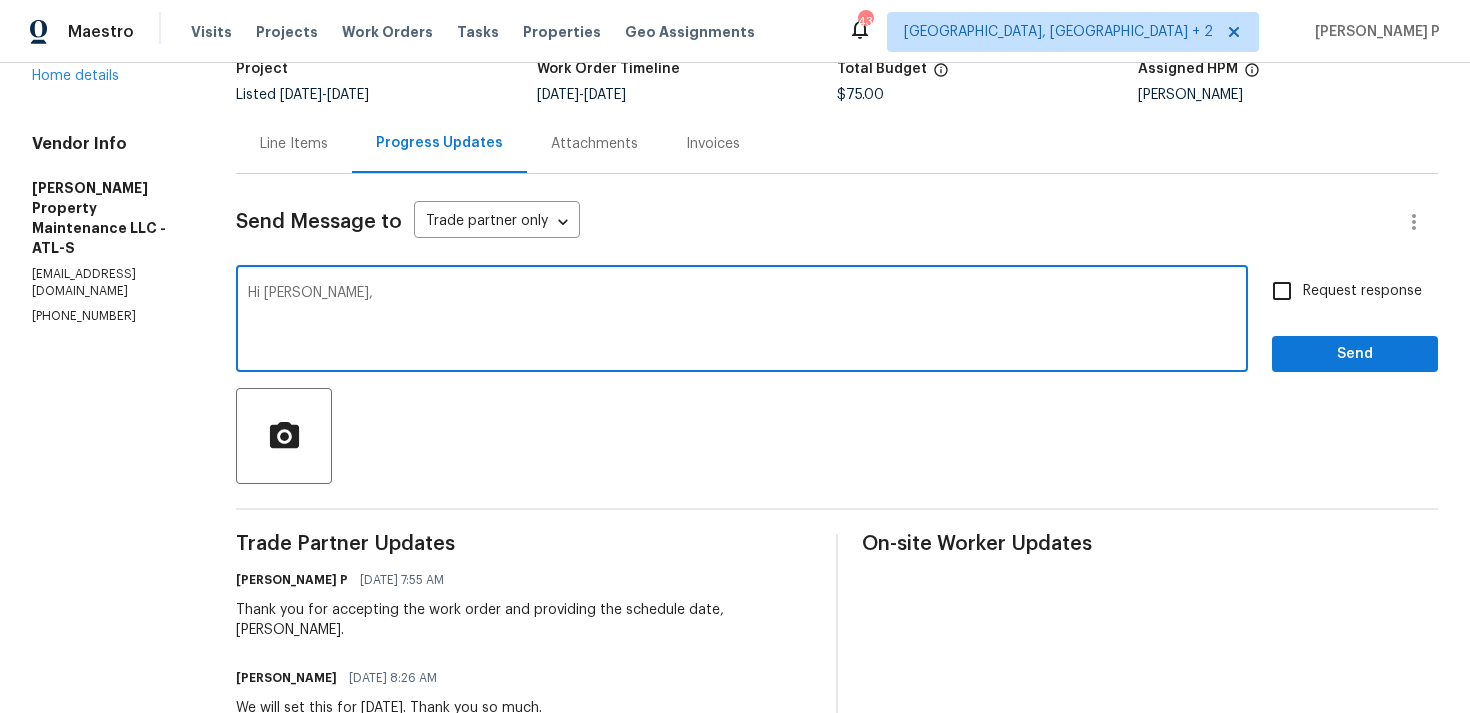 paste on "Could you please provide us with an update on the status of the work order?" 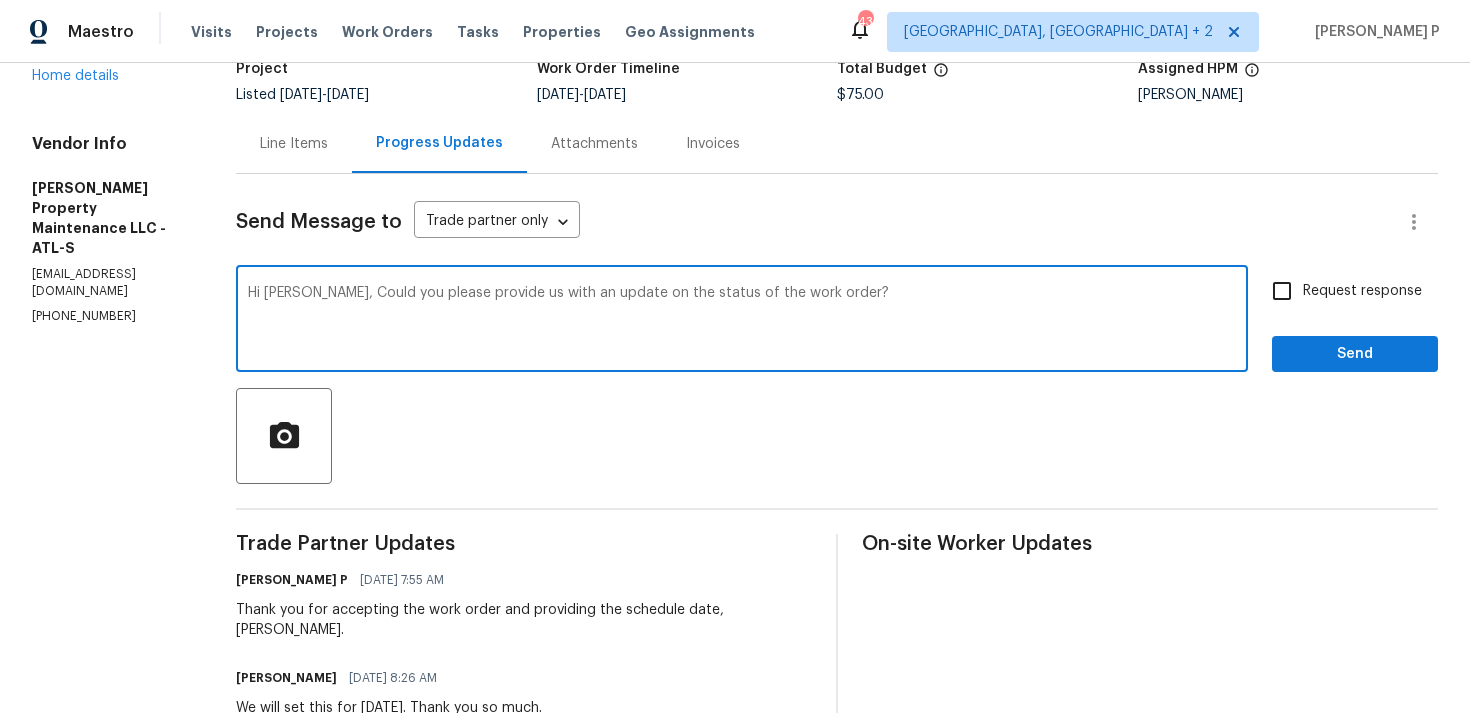 type on "Hi Daniel, Could you please provide us with an update on the status of the work order?" 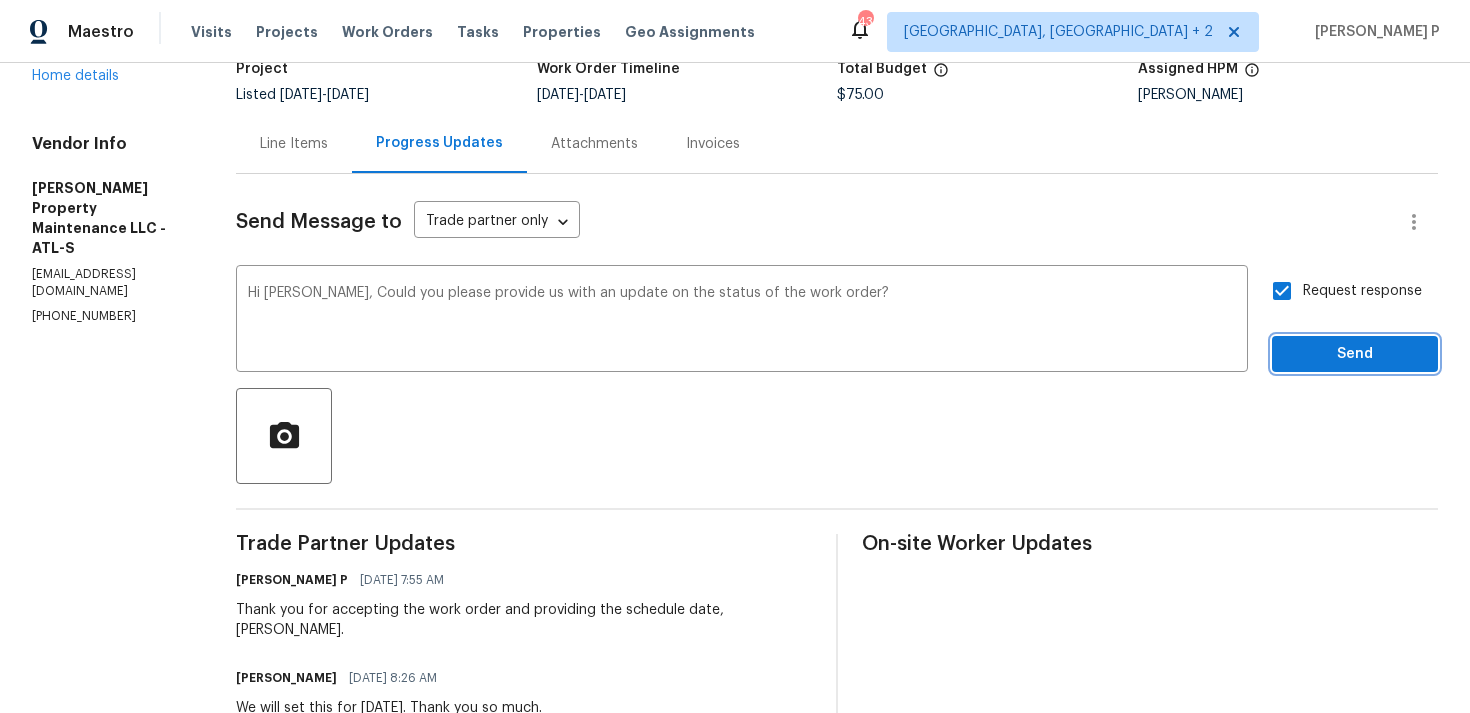 click on "Send" at bounding box center [1355, 354] 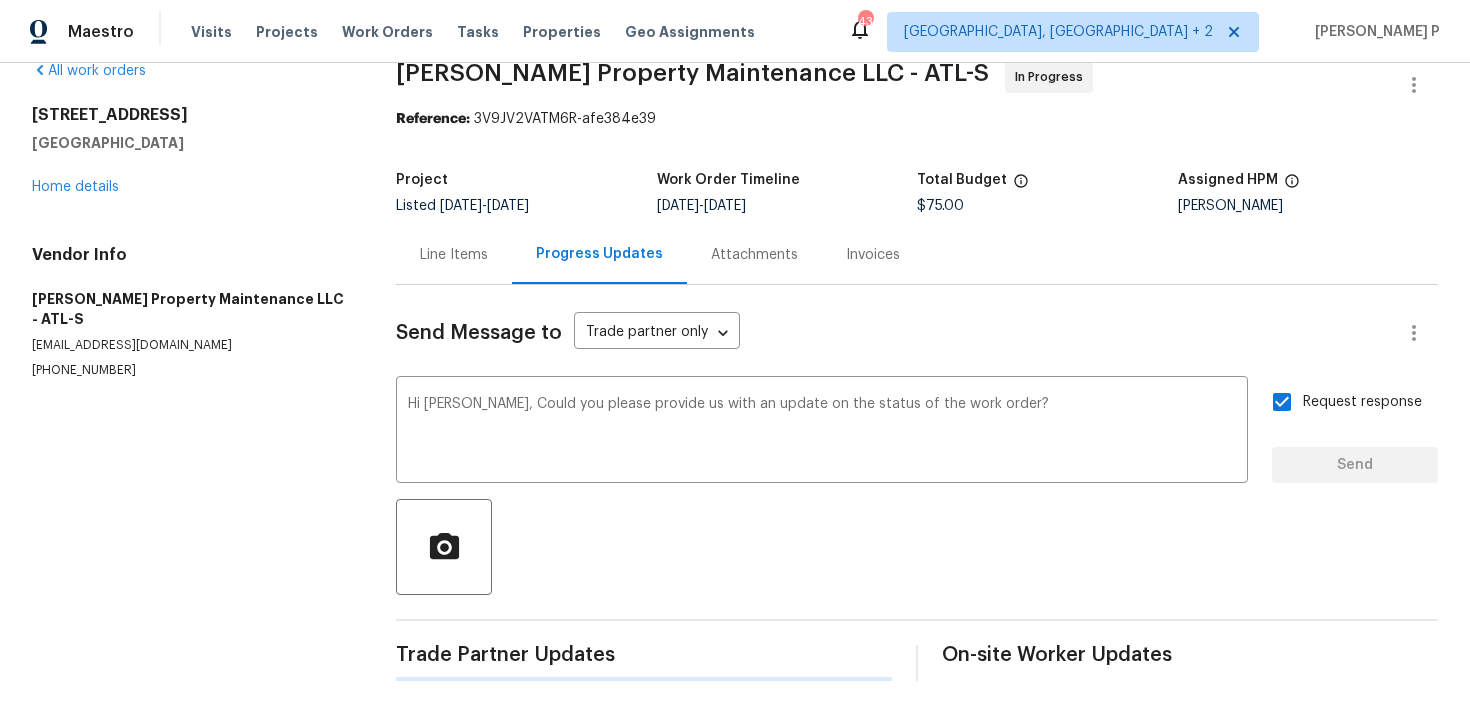 type 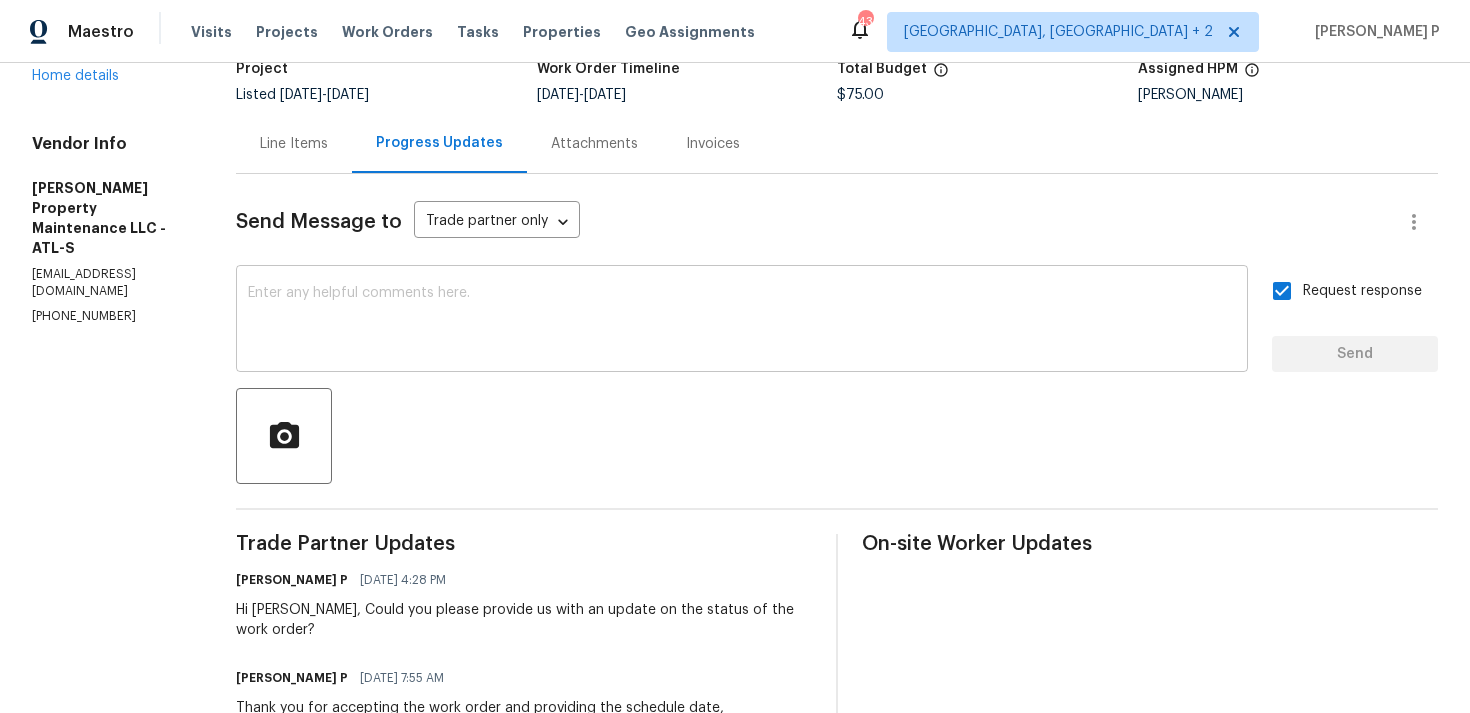 scroll, scrollTop: 0, scrollLeft: 0, axis: both 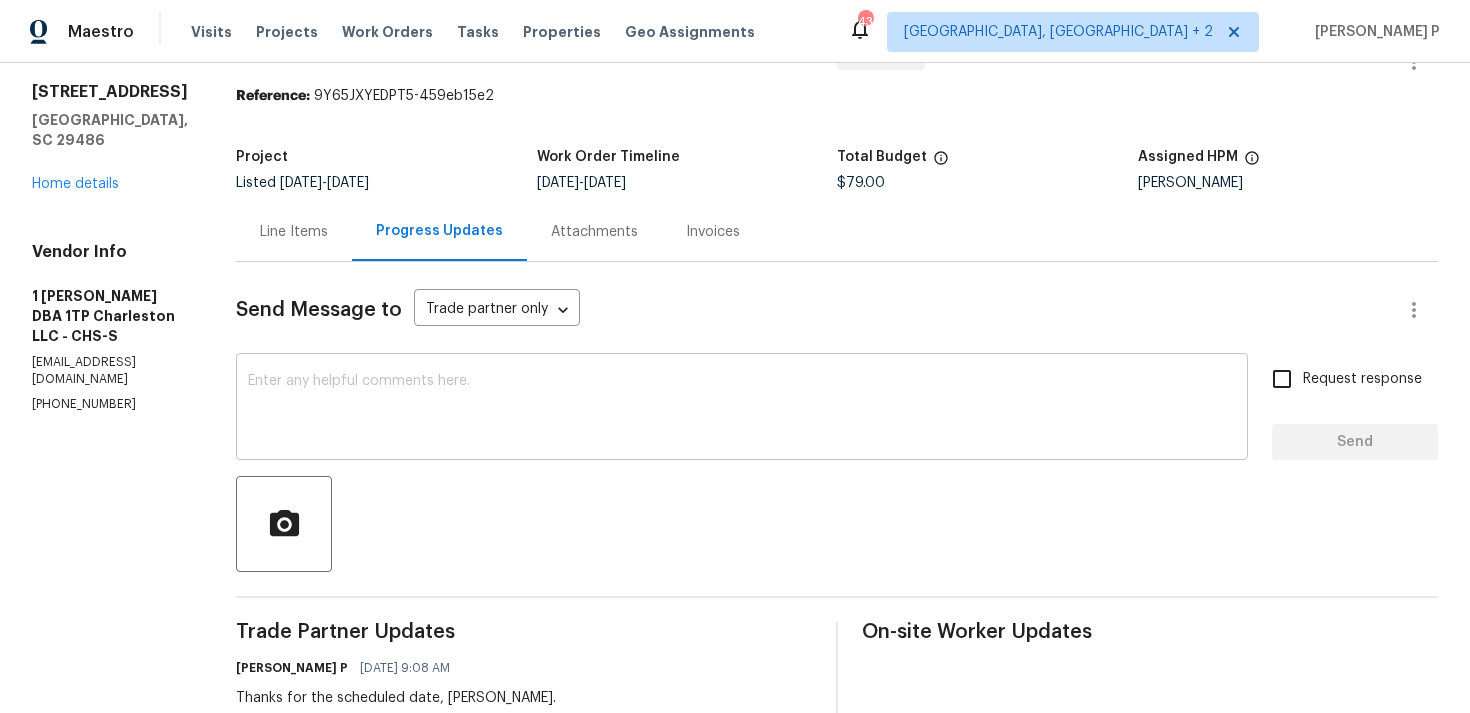 click at bounding box center (742, 409) 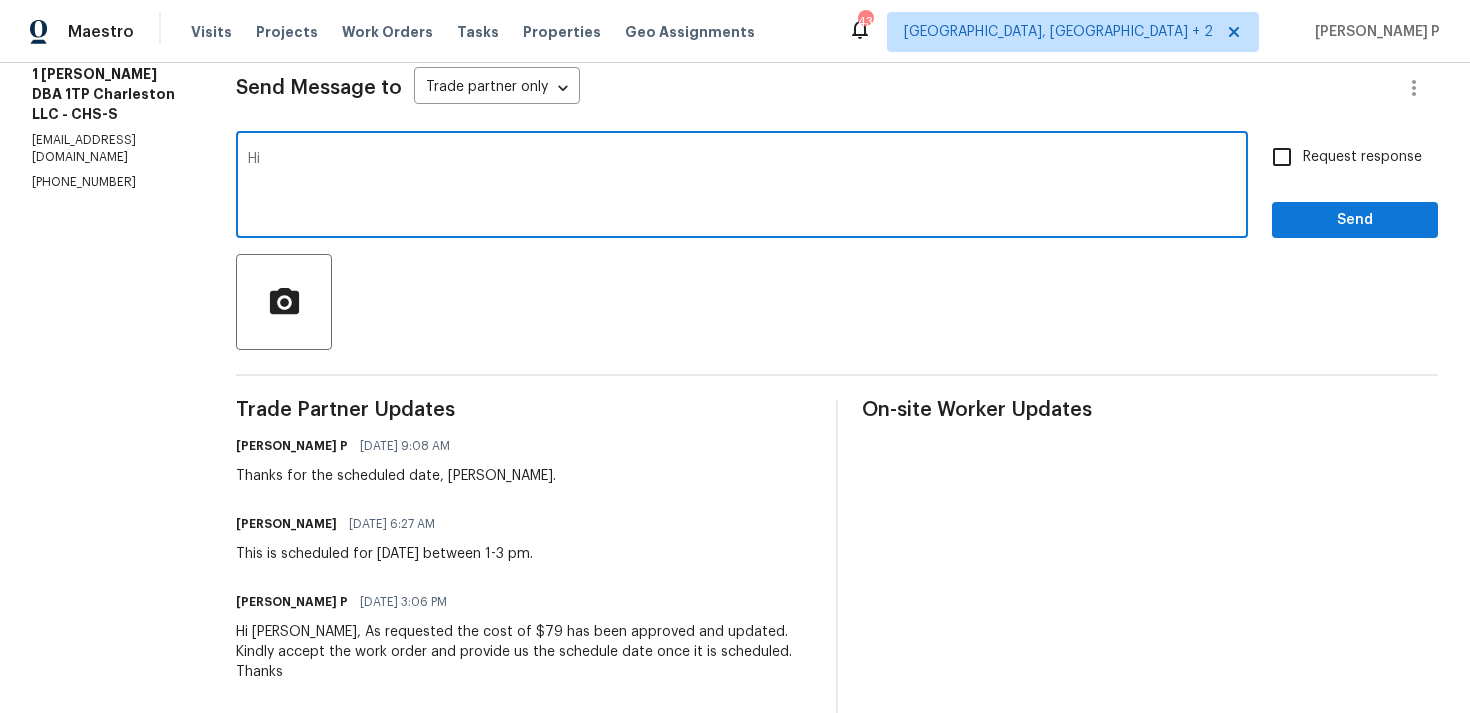 scroll, scrollTop: 285, scrollLeft: 0, axis: vertical 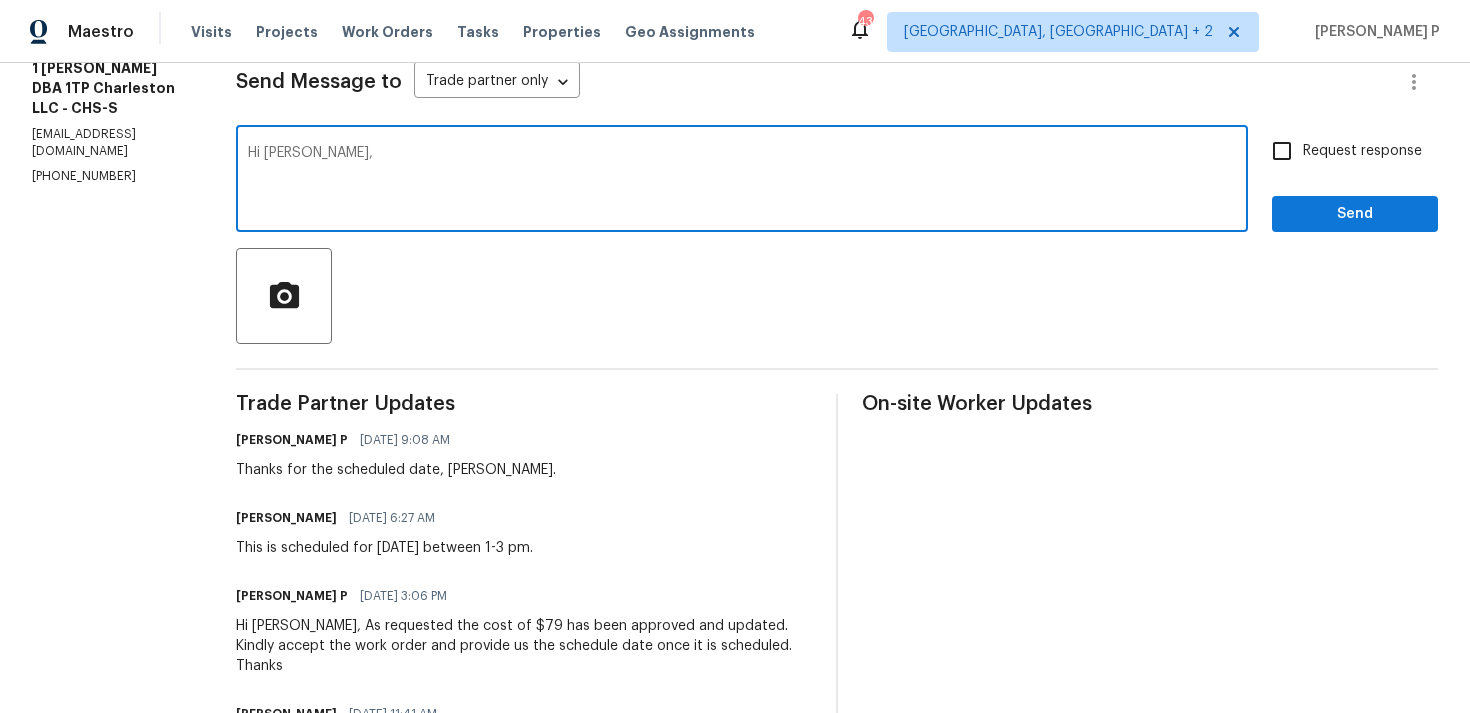 paste on "Could you please provide us with an update on the status of the work order?" 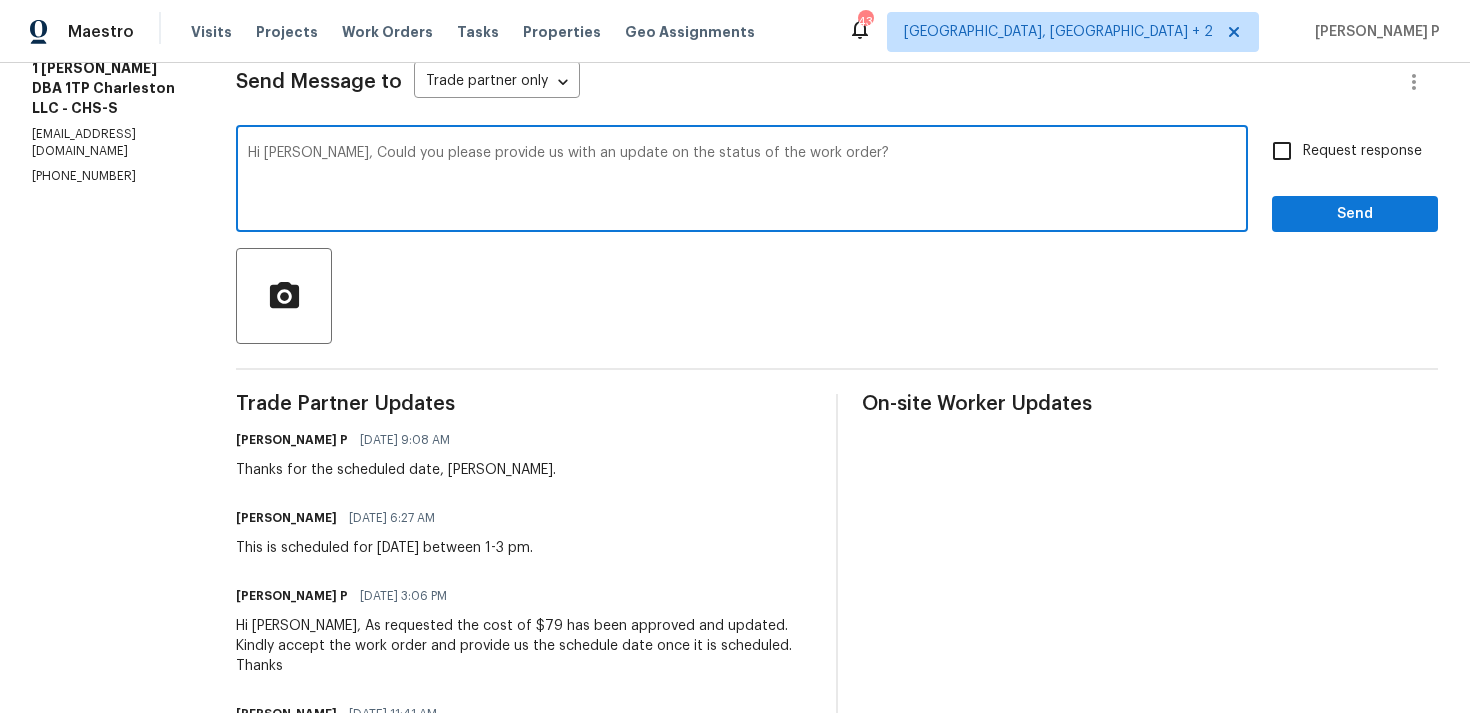 type on "Hi [PERSON_NAME], Could you please provide us with an update on the status of the work order?" 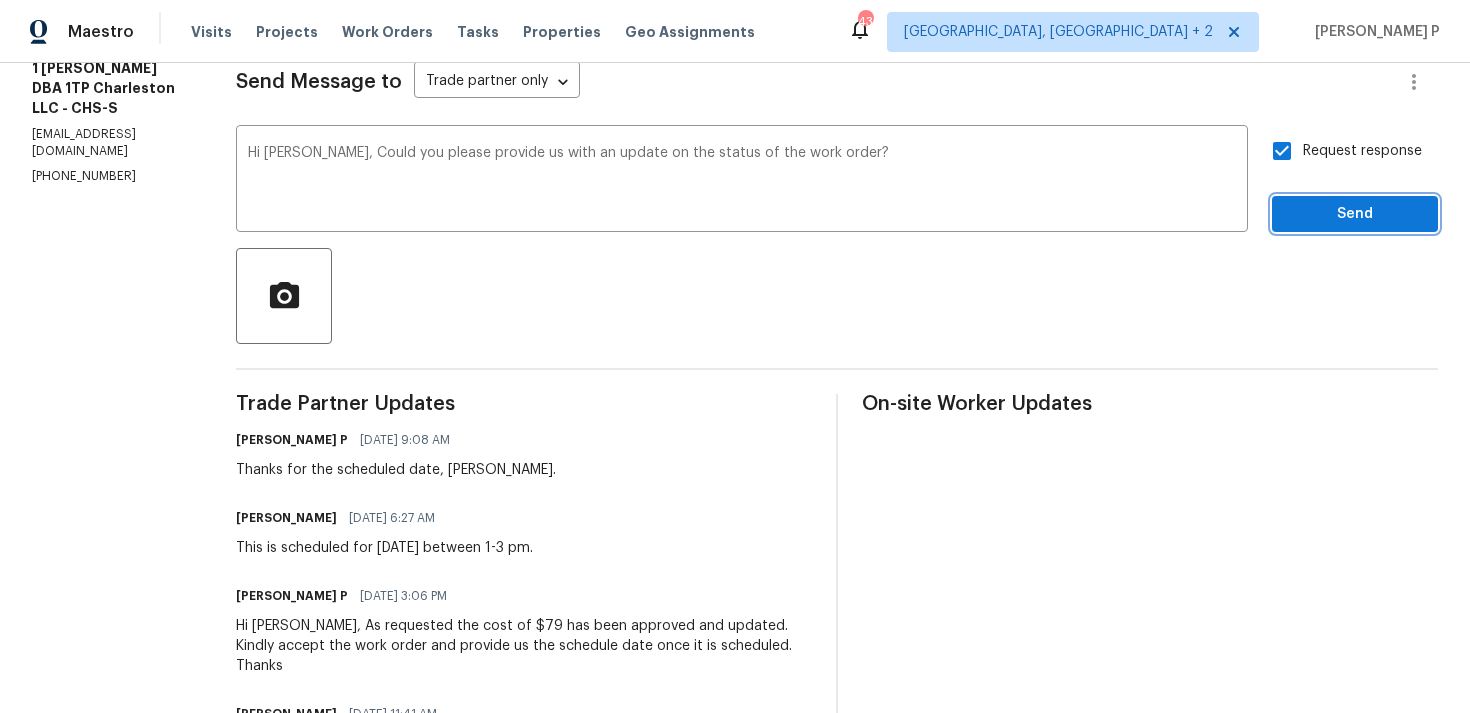 click on "Send" at bounding box center (1355, 214) 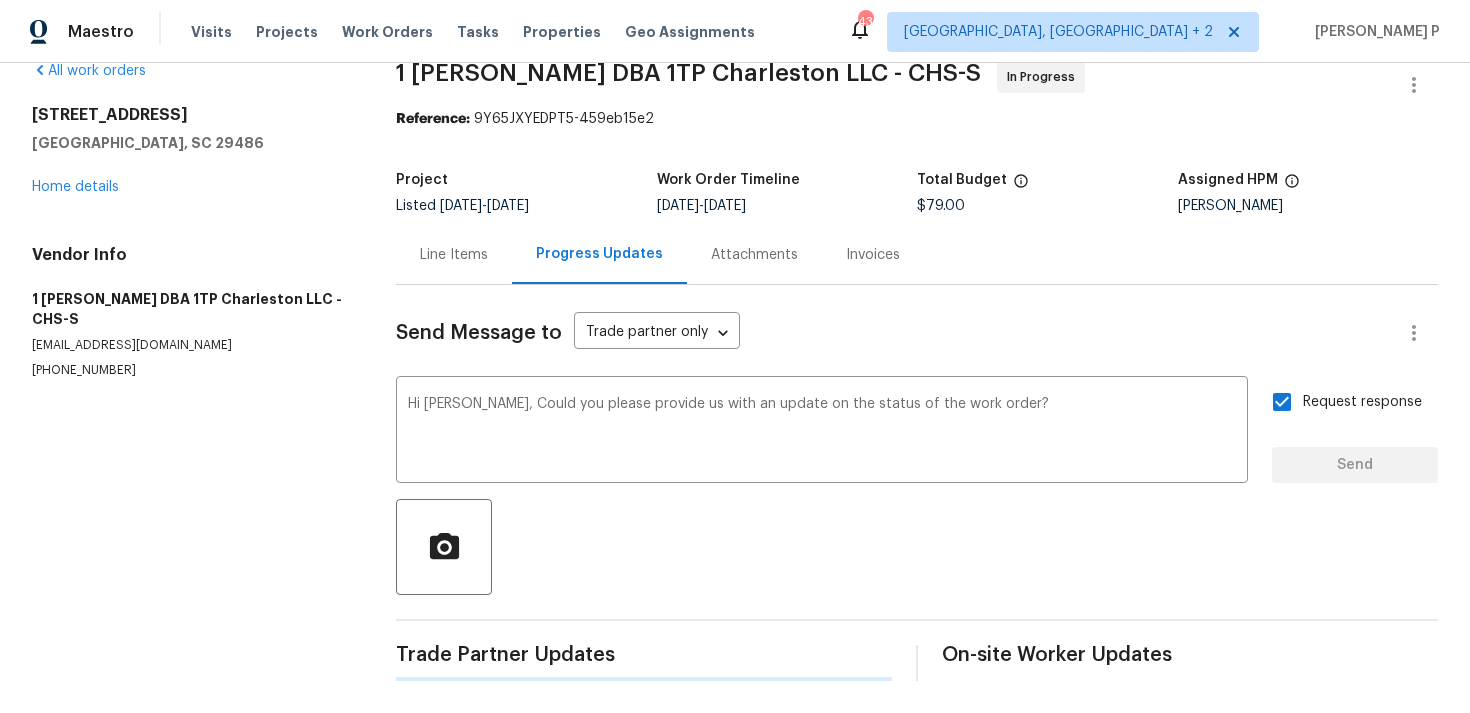 type 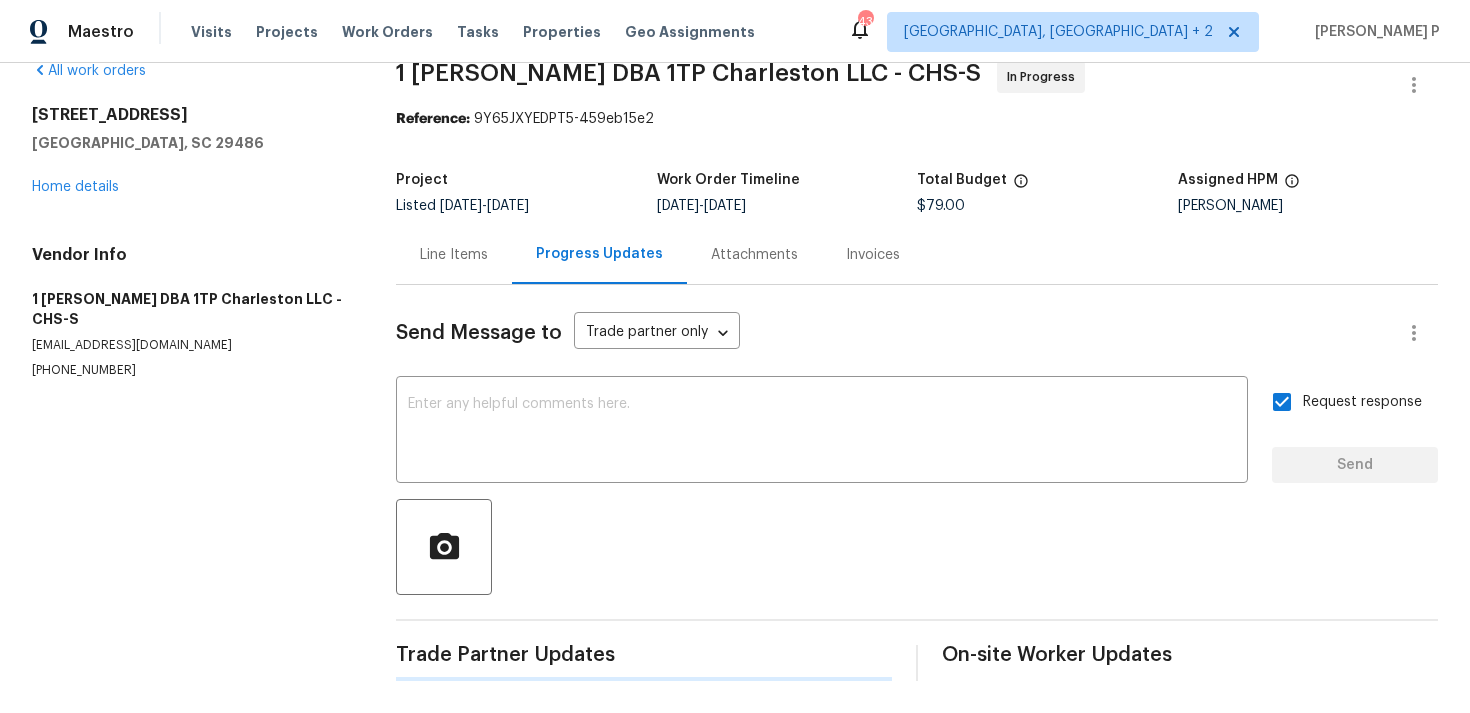 scroll, scrollTop: 285, scrollLeft: 0, axis: vertical 